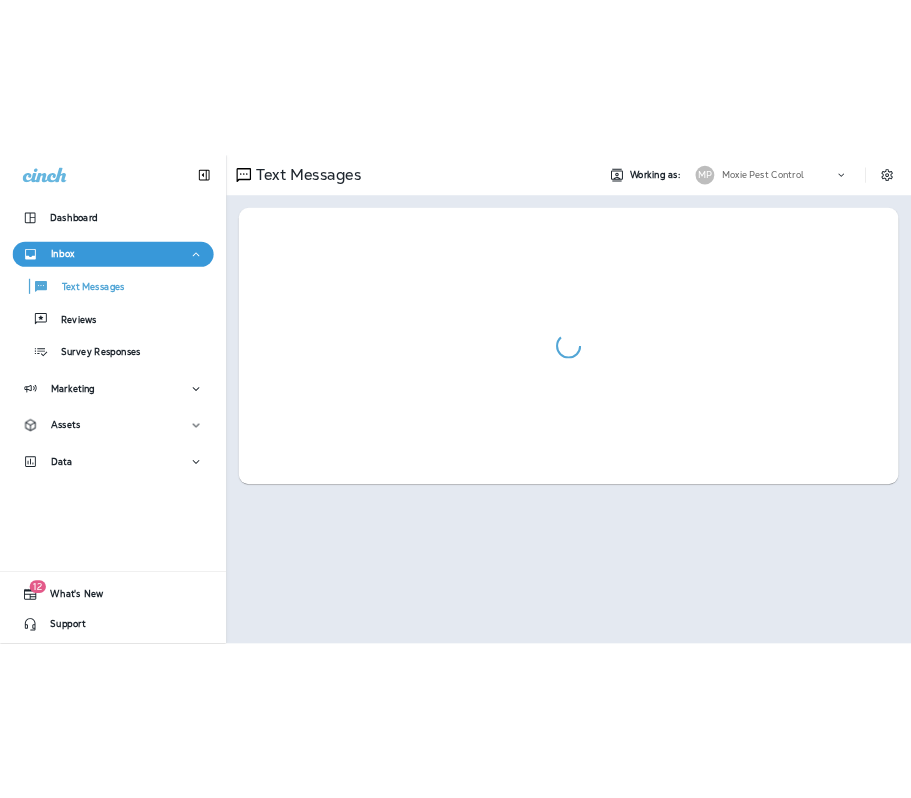 scroll, scrollTop: 0, scrollLeft: 0, axis: both 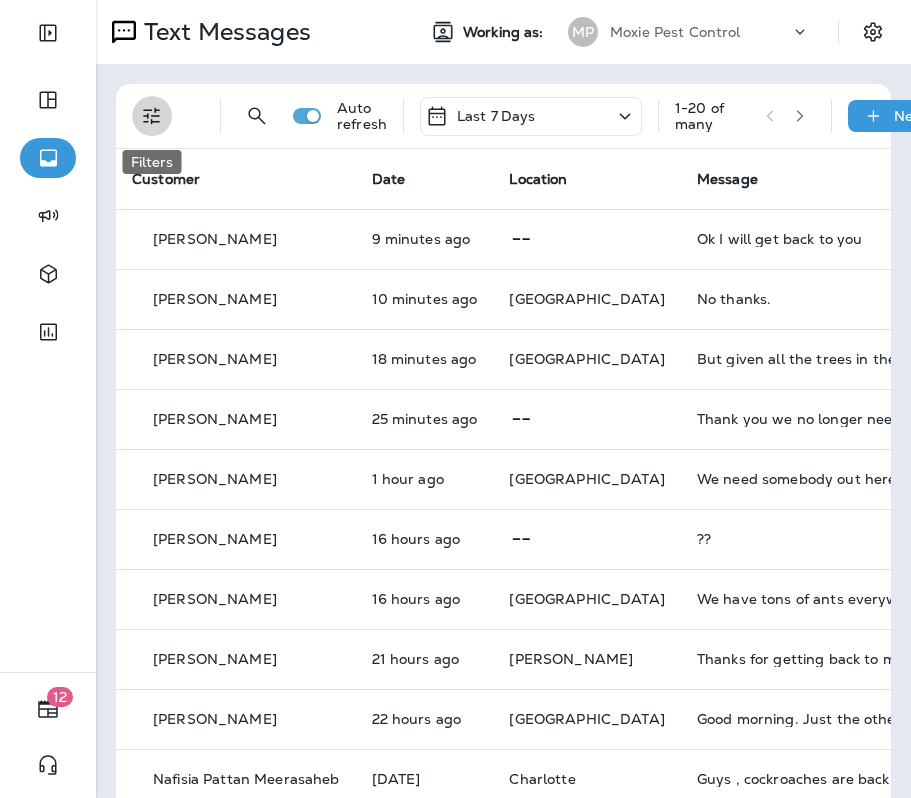 click 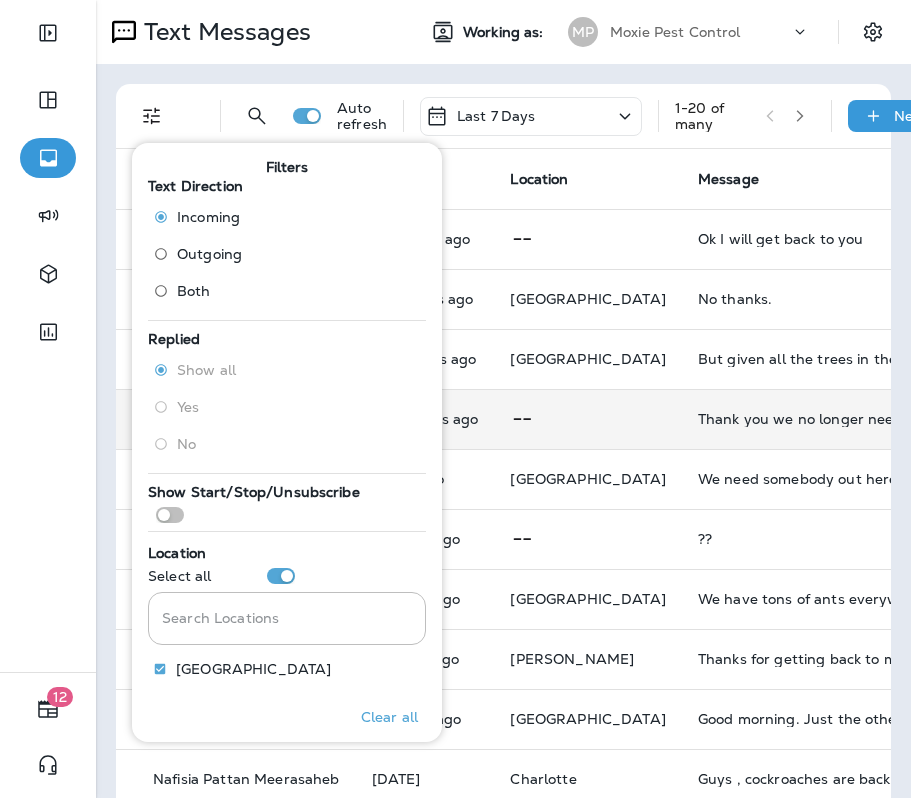 scroll, scrollTop: 6, scrollLeft: 3, axis: both 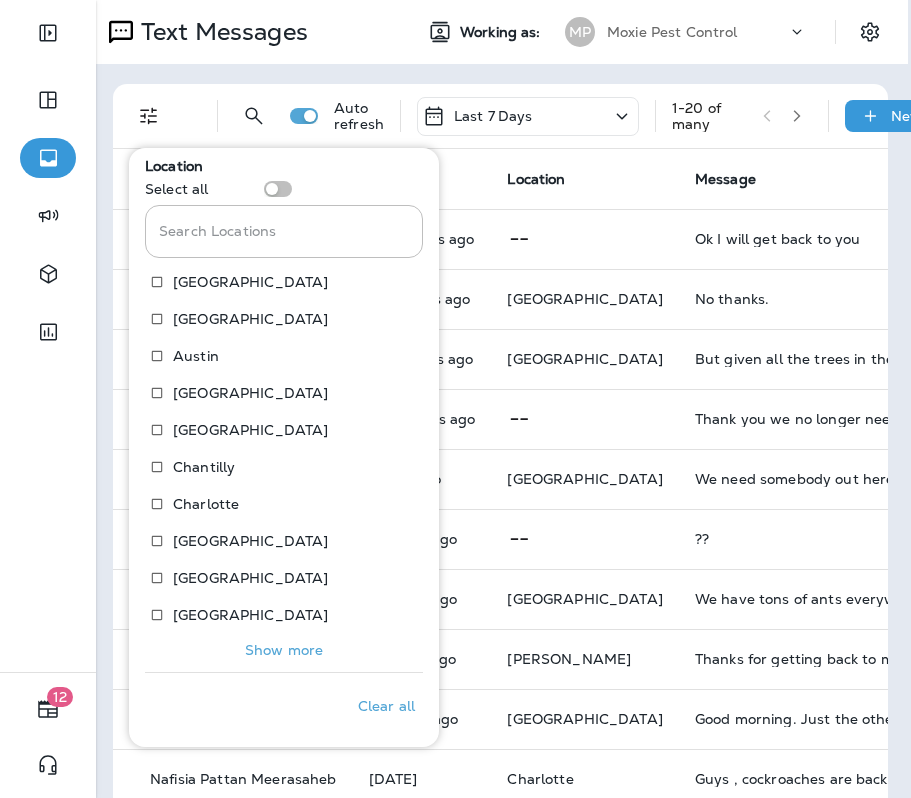 click on "Show more" at bounding box center [284, 650] 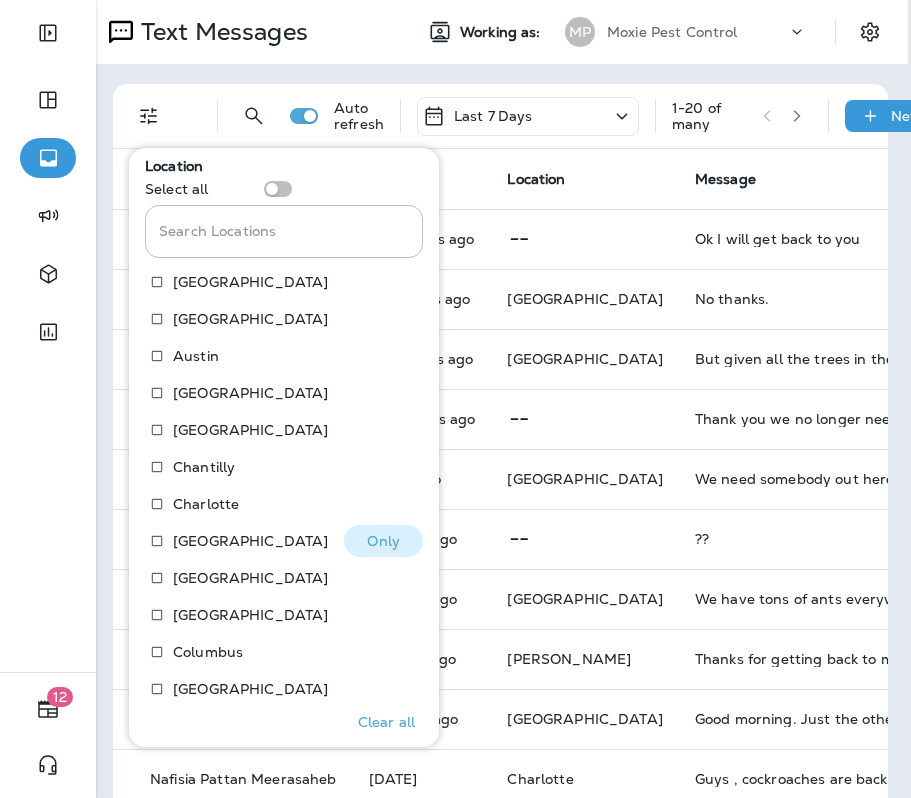 scroll, scrollTop: 577, scrollLeft: 0, axis: vertical 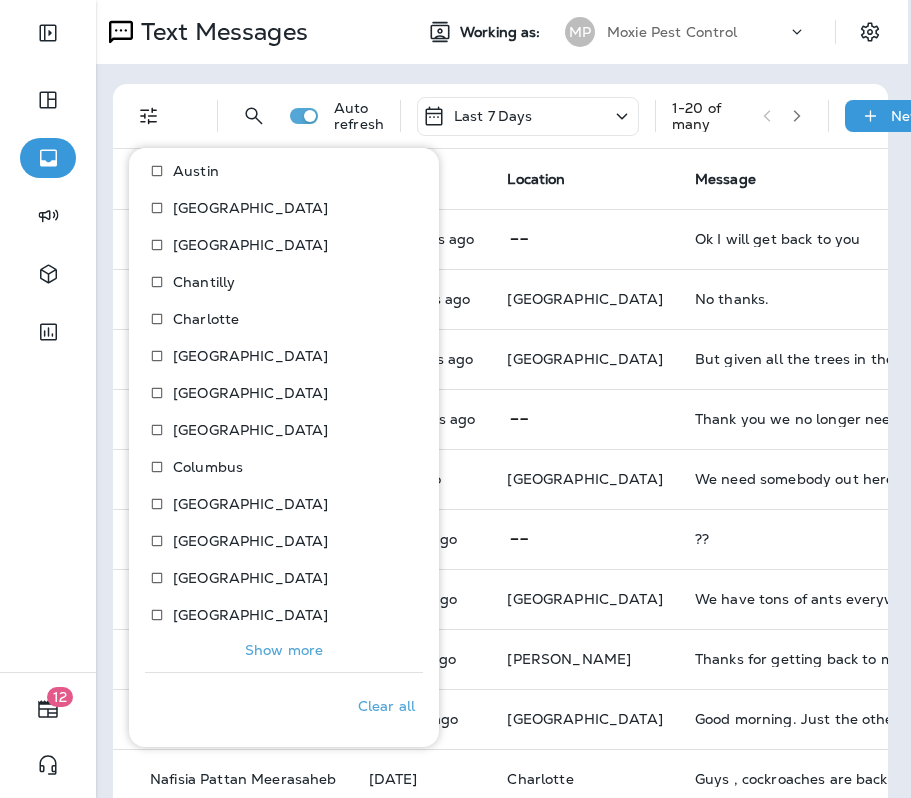 click on "Show more" at bounding box center (284, 650) 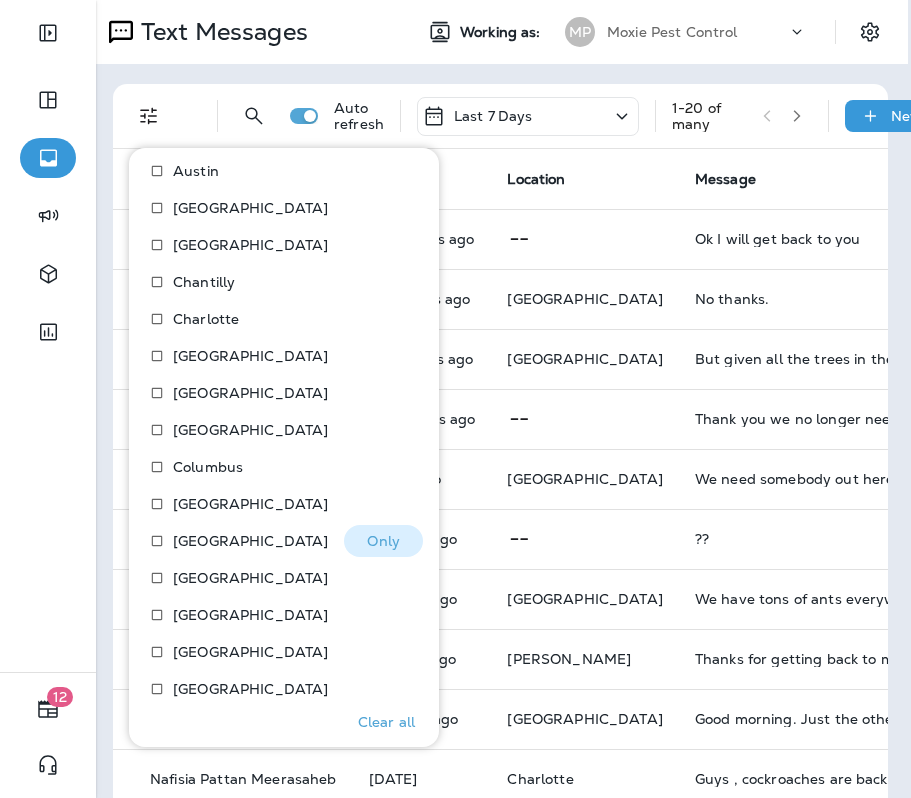scroll, scrollTop: 762, scrollLeft: 0, axis: vertical 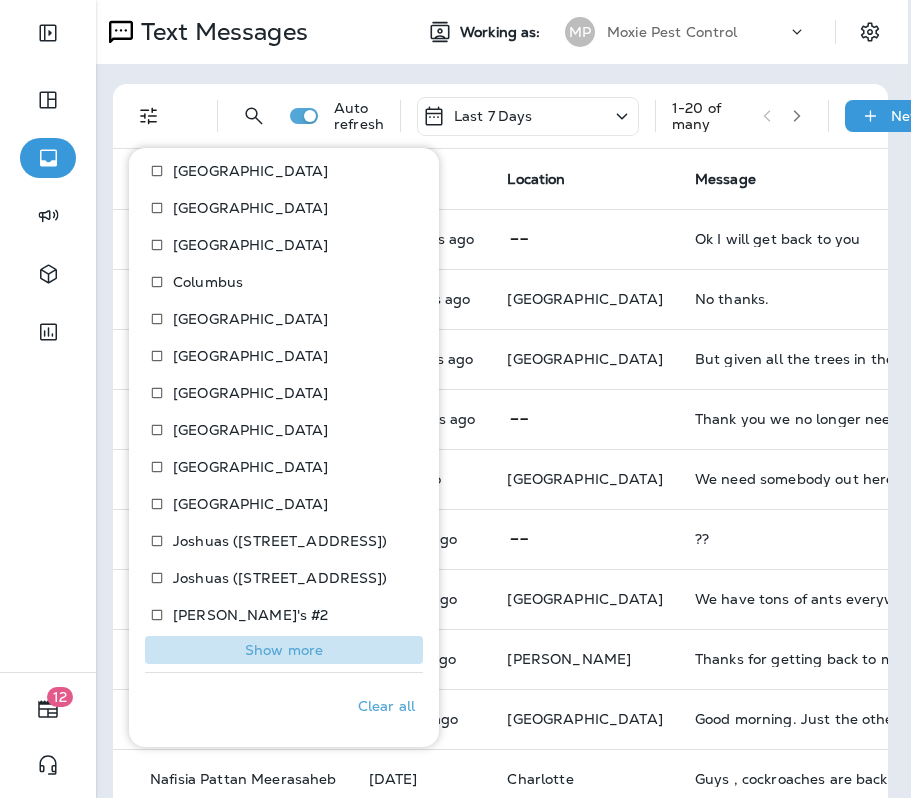 click on "Show more" at bounding box center (284, 650) 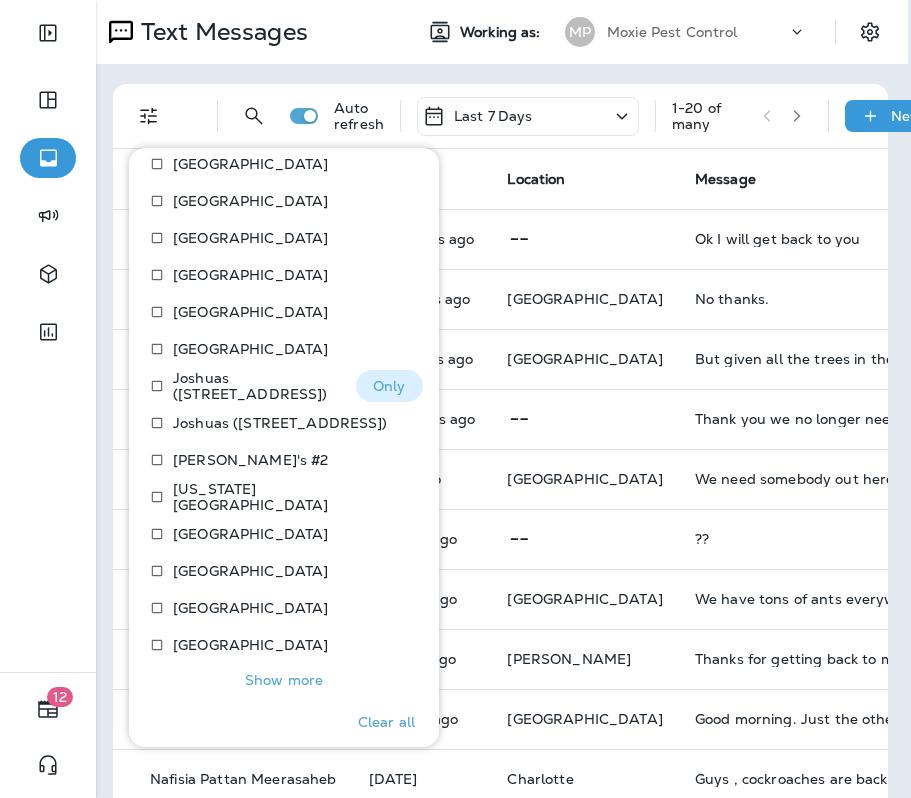 scroll, scrollTop: 947, scrollLeft: 0, axis: vertical 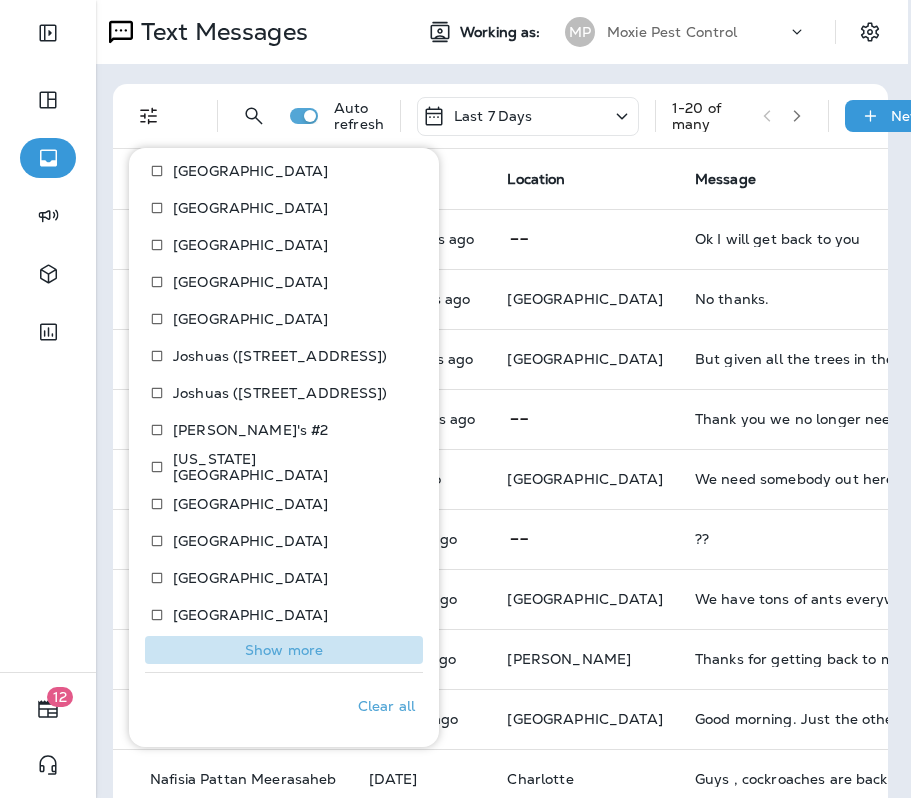 click on "Show more" at bounding box center [284, 650] 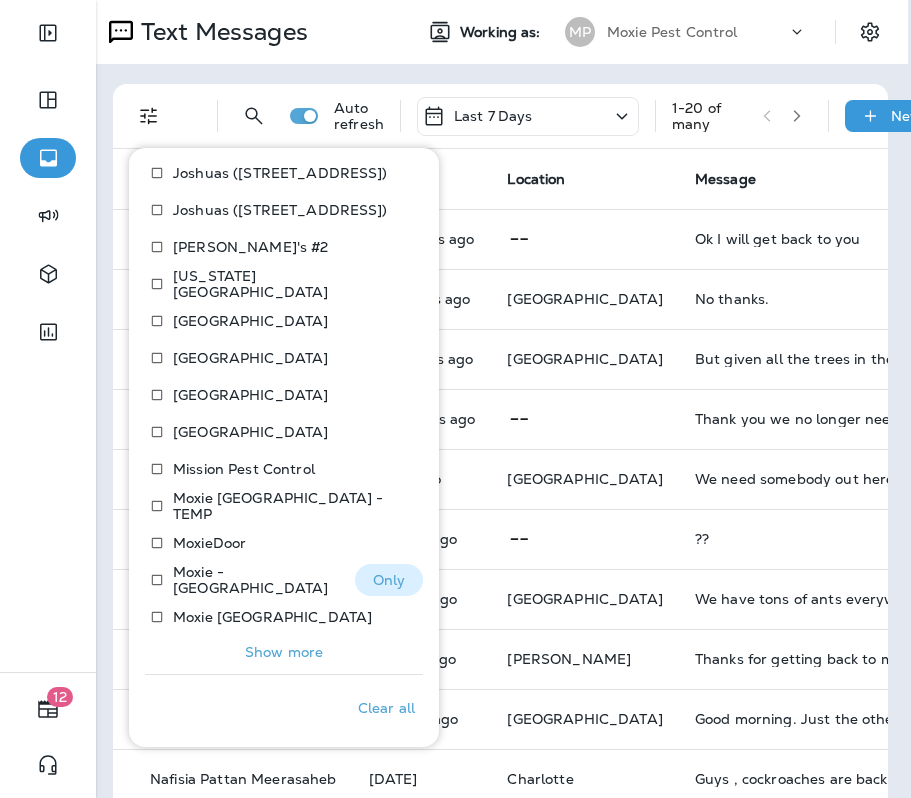 scroll, scrollTop: 1132, scrollLeft: 0, axis: vertical 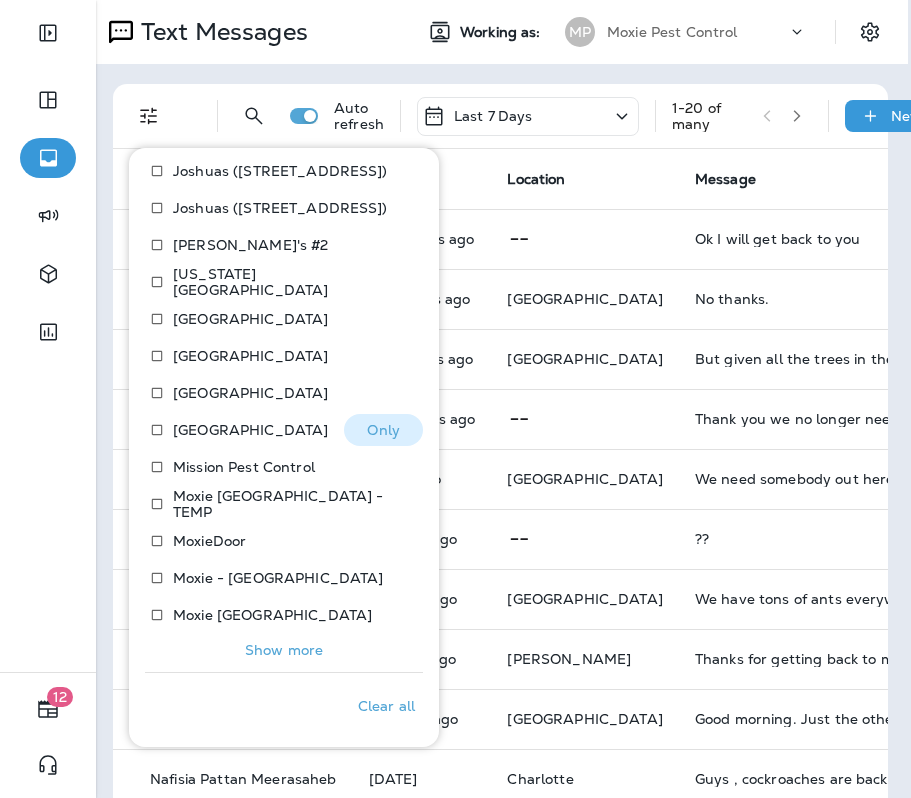 click on "[GEOGRAPHIC_DATA]" at bounding box center (234, 430) 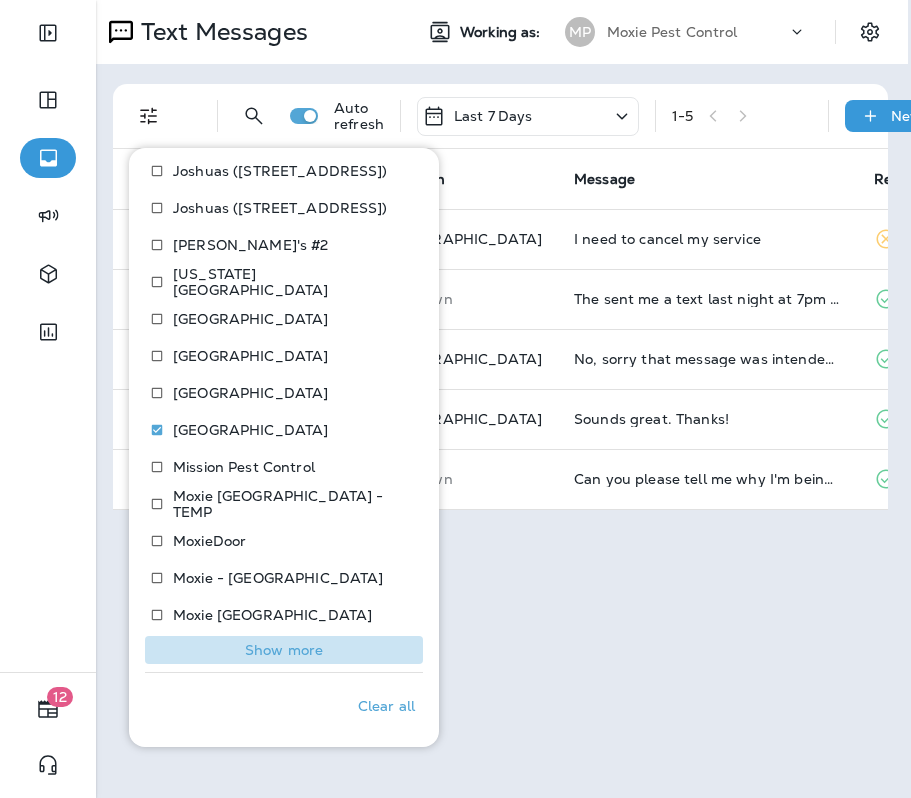 click on "Show more" at bounding box center [284, 650] 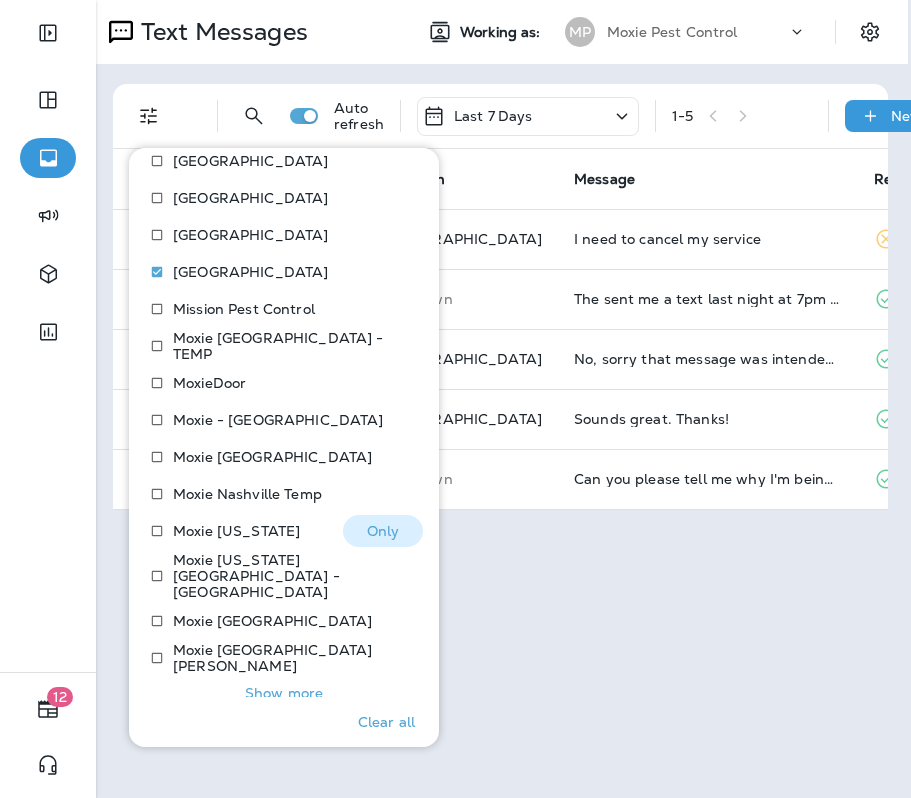 scroll, scrollTop: 1317, scrollLeft: 0, axis: vertical 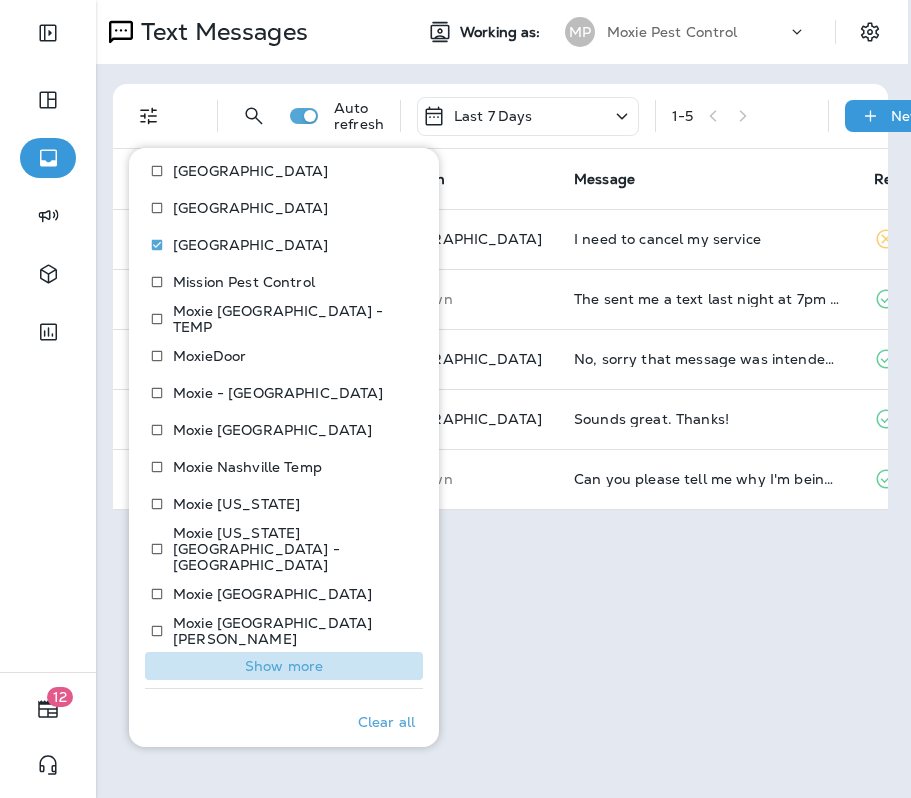 drag, startPoint x: 285, startPoint y: 651, endPoint x: 253, endPoint y: 593, distance: 66.24198 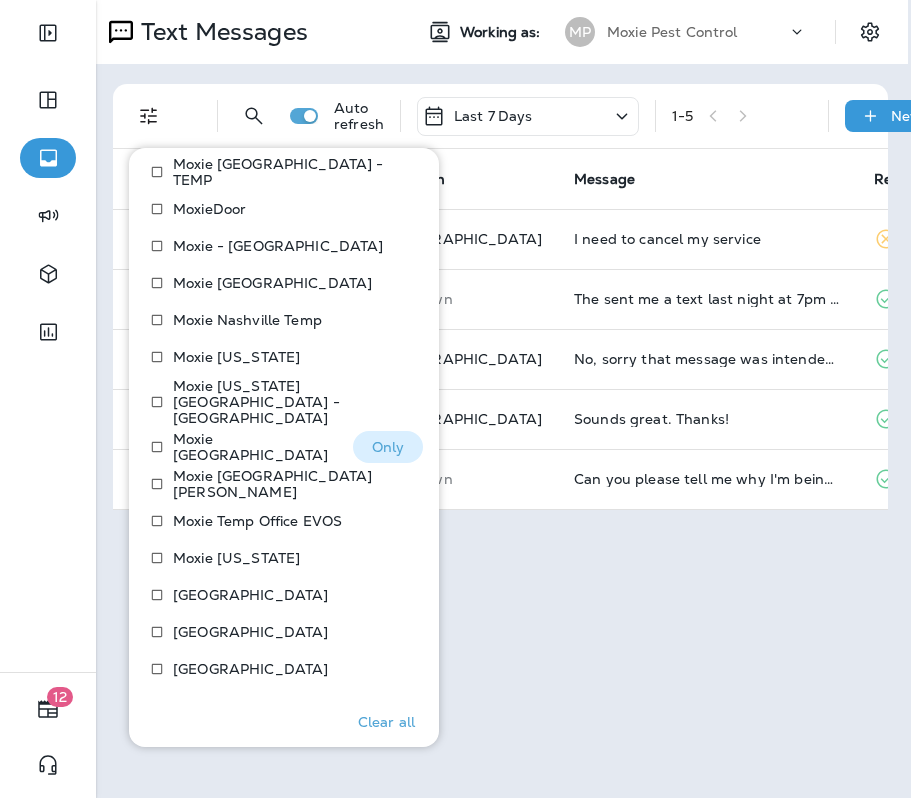 scroll, scrollTop: 1502, scrollLeft: 0, axis: vertical 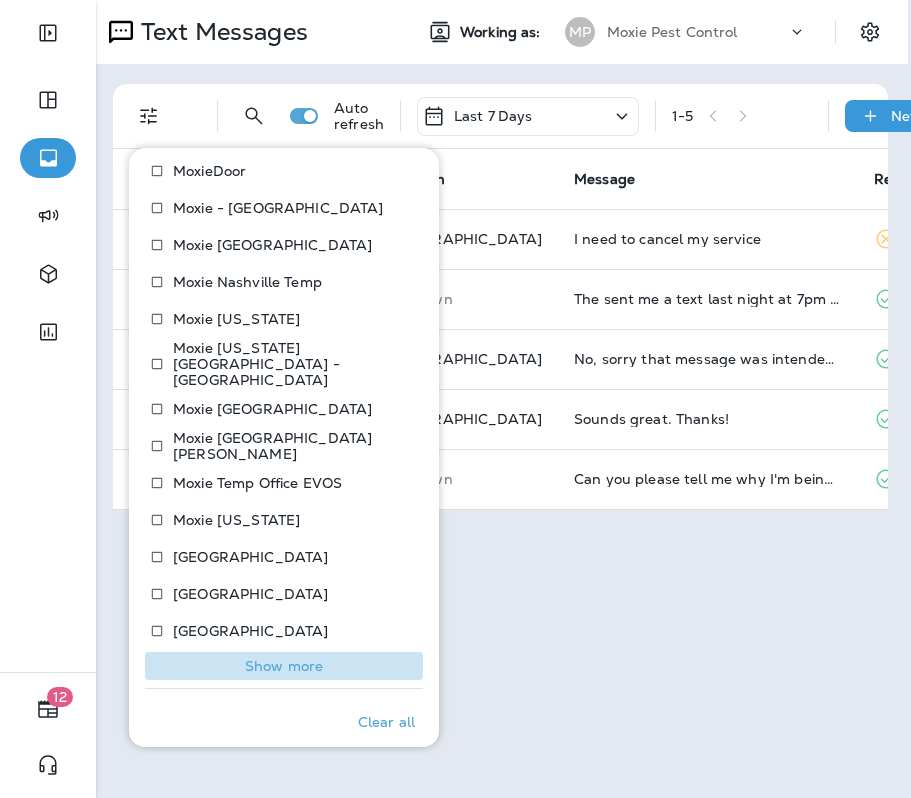 click on "Show more" at bounding box center [284, 666] 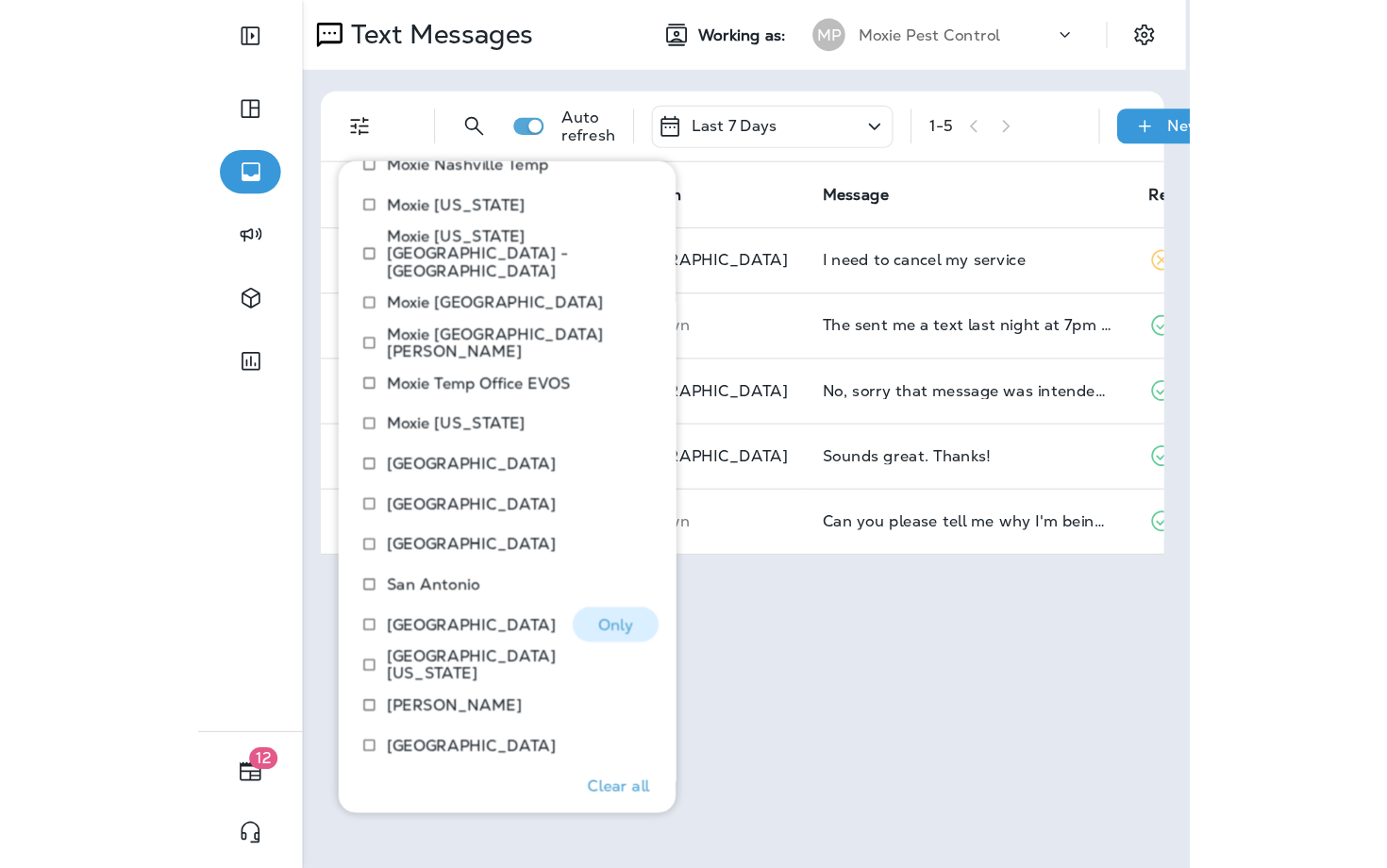 scroll, scrollTop: 1543, scrollLeft: 0, axis: vertical 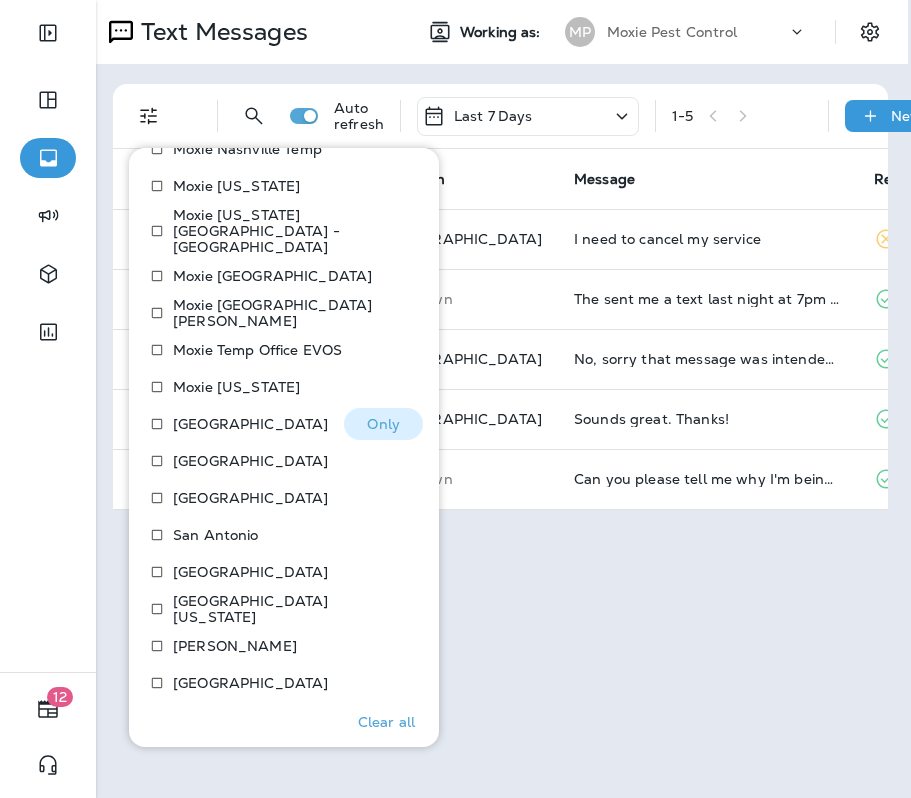 click on "[GEOGRAPHIC_DATA]" at bounding box center (250, 424) 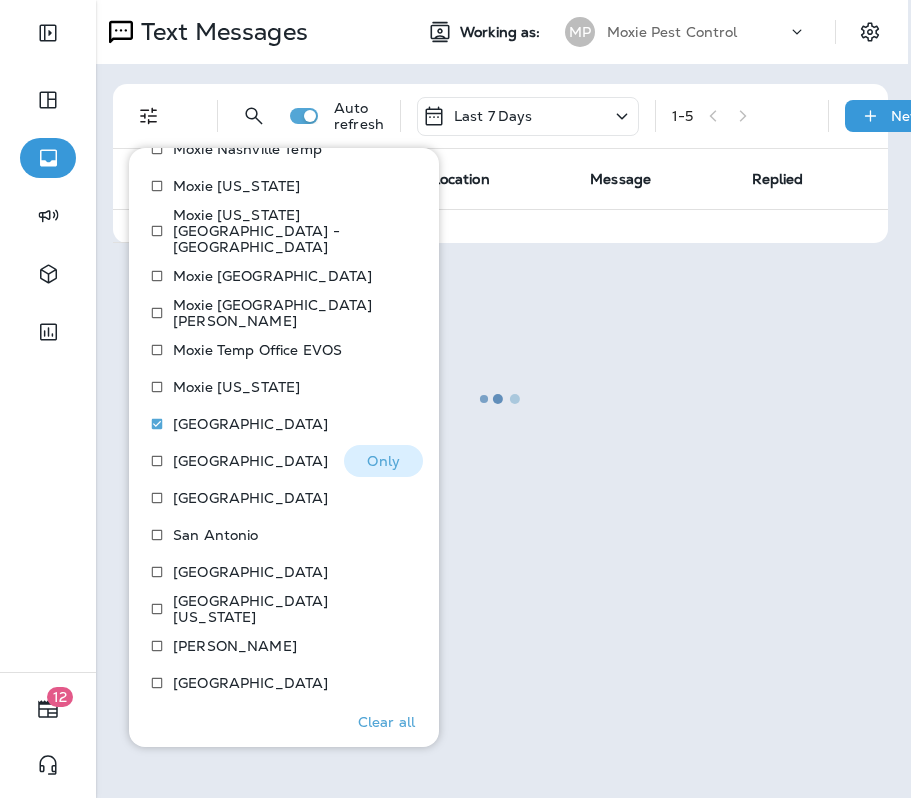 click on "[GEOGRAPHIC_DATA]" at bounding box center [250, 461] 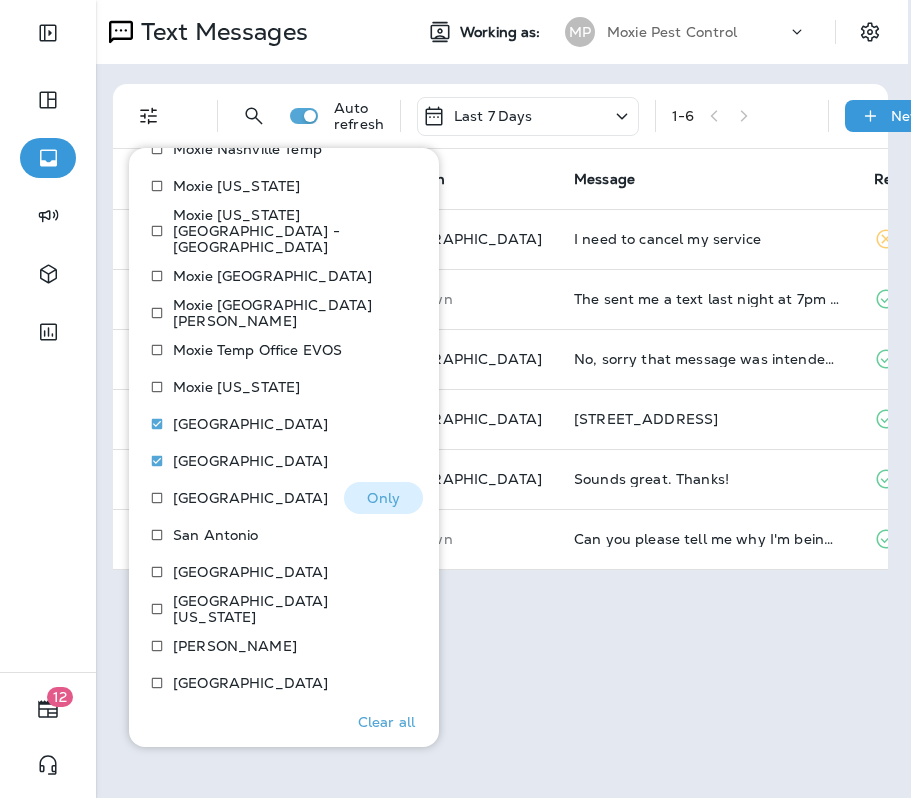 drag, startPoint x: 207, startPoint y: 481, endPoint x: 206, endPoint y: 507, distance: 26.019224 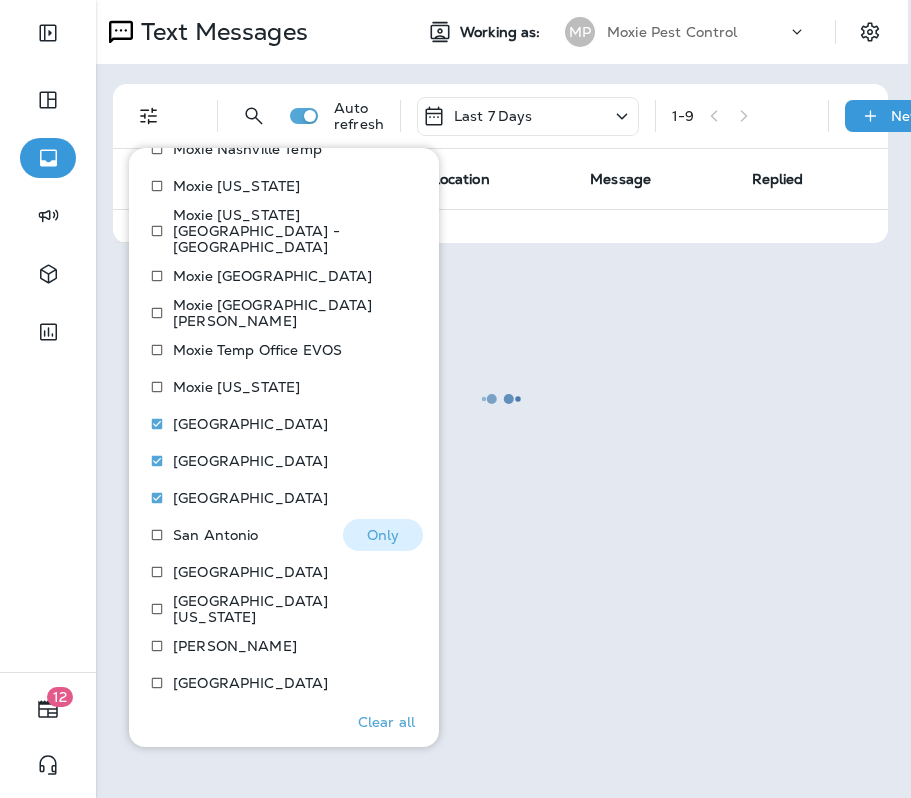click on "San Antonio" at bounding box center [216, 535] 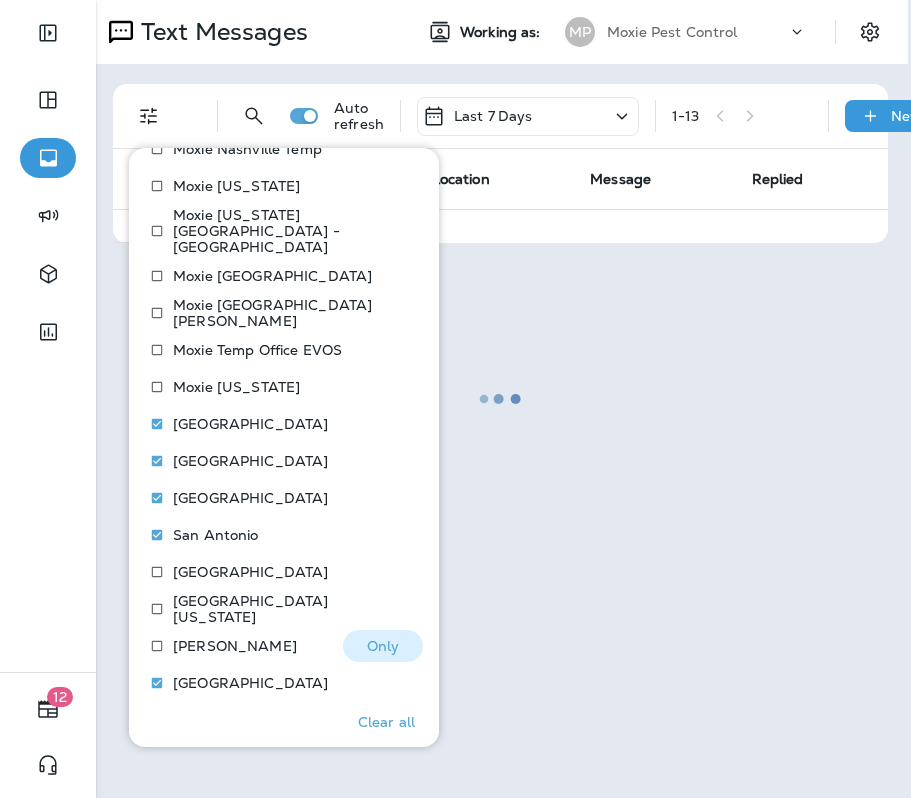 click on "[PERSON_NAME]" at bounding box center (235, 646) 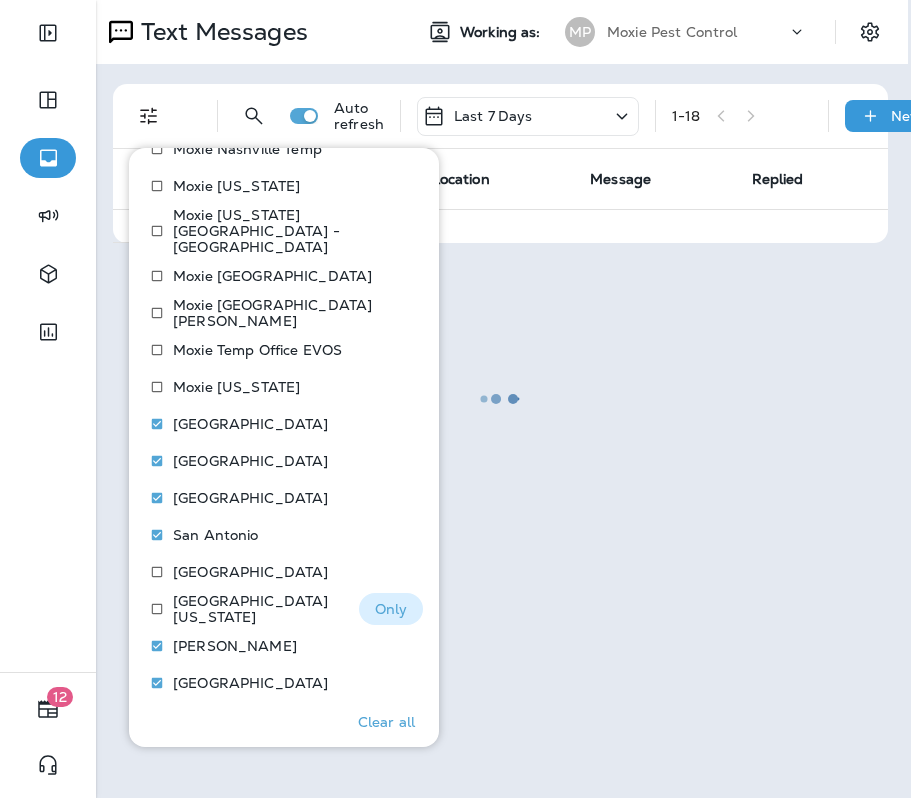 drag, startPoint x: 183, startPoint y: 589, endPoint x: 174, endPoint y: 553, distance: 37.107952 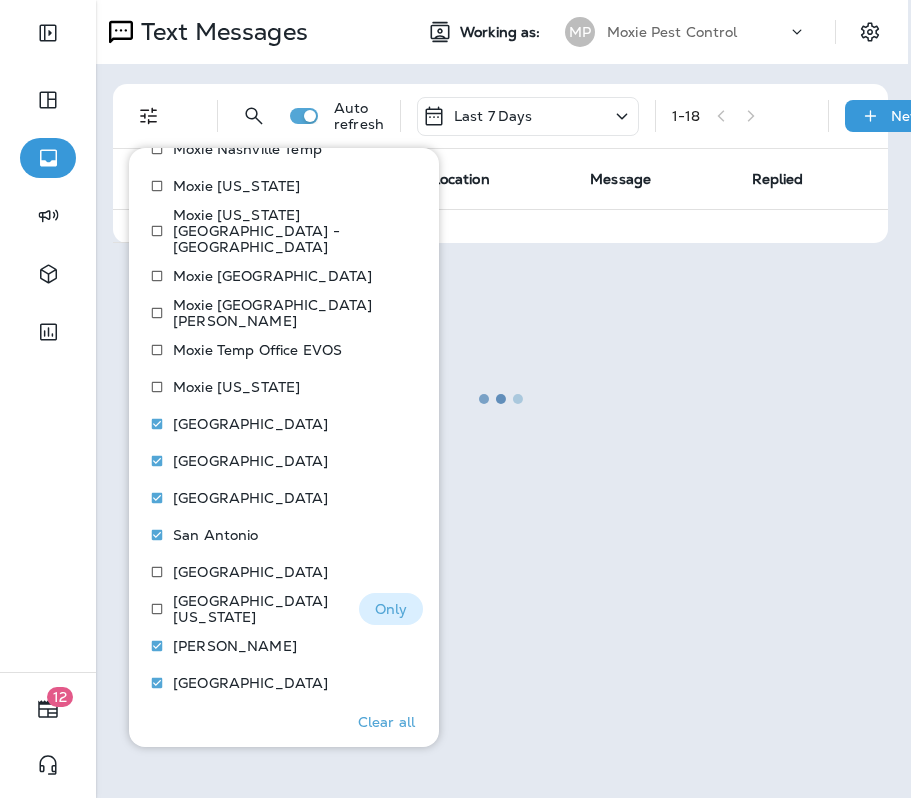 click on "[GEOGRAPHIC_DATA][US_STATE]" at bounding box center (258, 609) 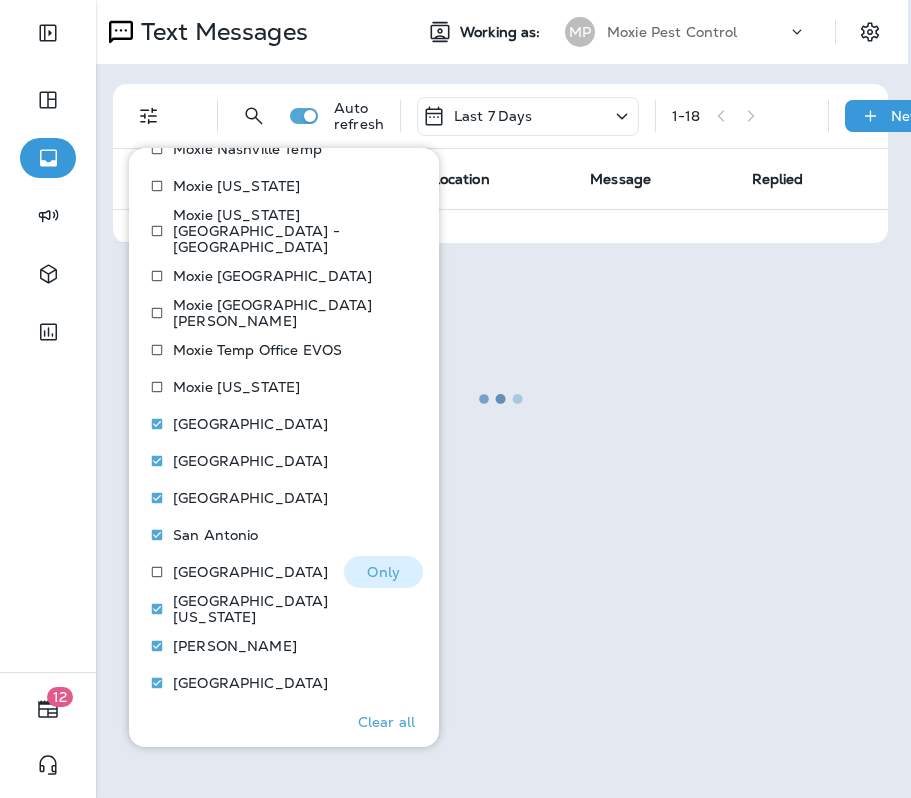 click on "[GEOGRAPHIC_DATA]" at bounding box center (250, 572) 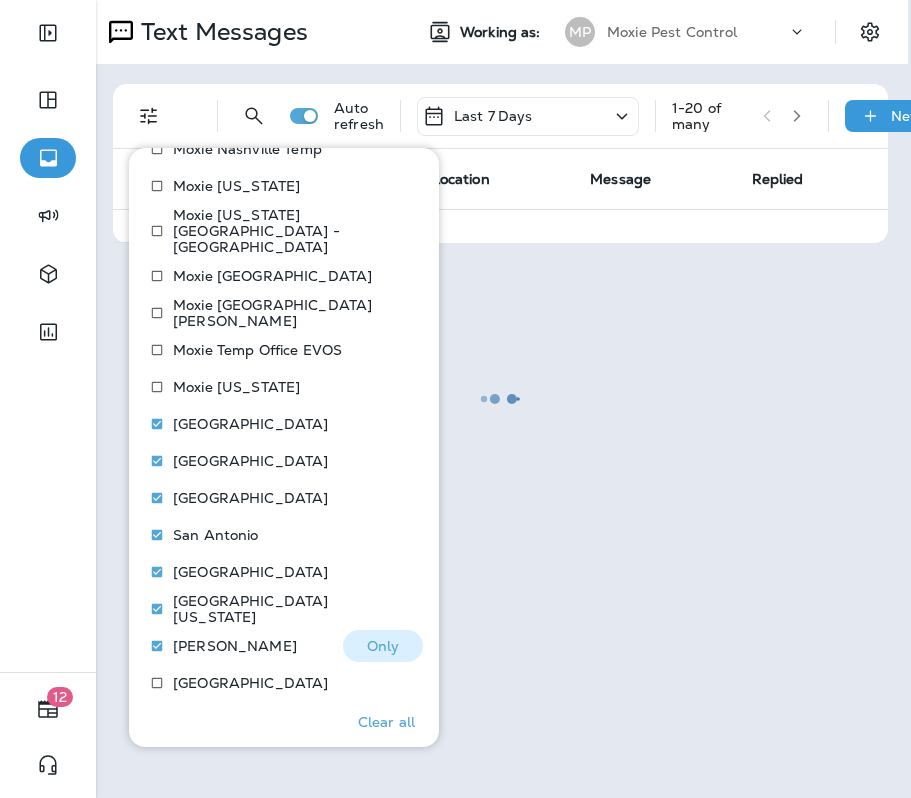click on "[PERSON_NAME]" at bounding box center (235, 646) 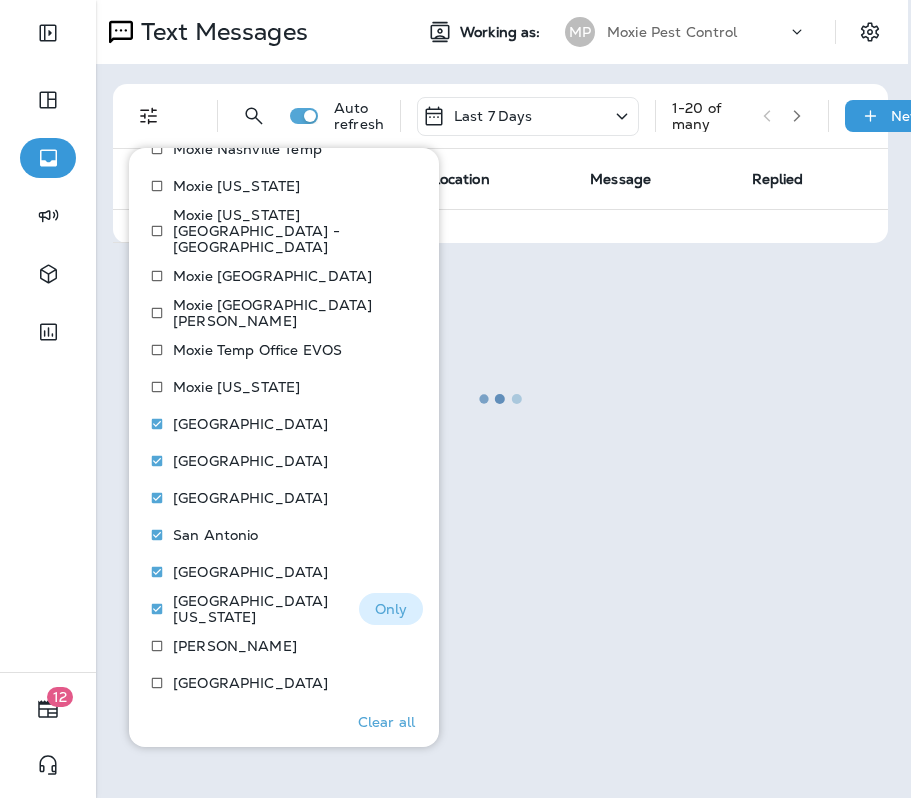 click on "[GEOGRAPHIC_DATA][US_STATE]" at bounding box center (258, 609) 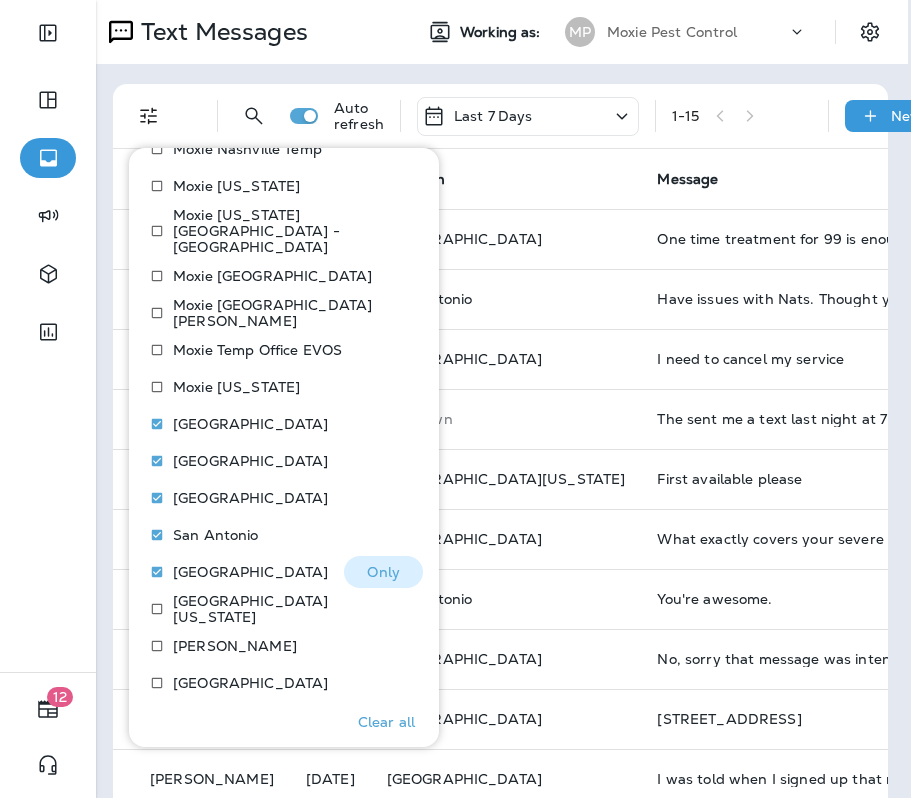click on "[GEOGRAPHIC_DATA]" at bounding box center (250, 572) 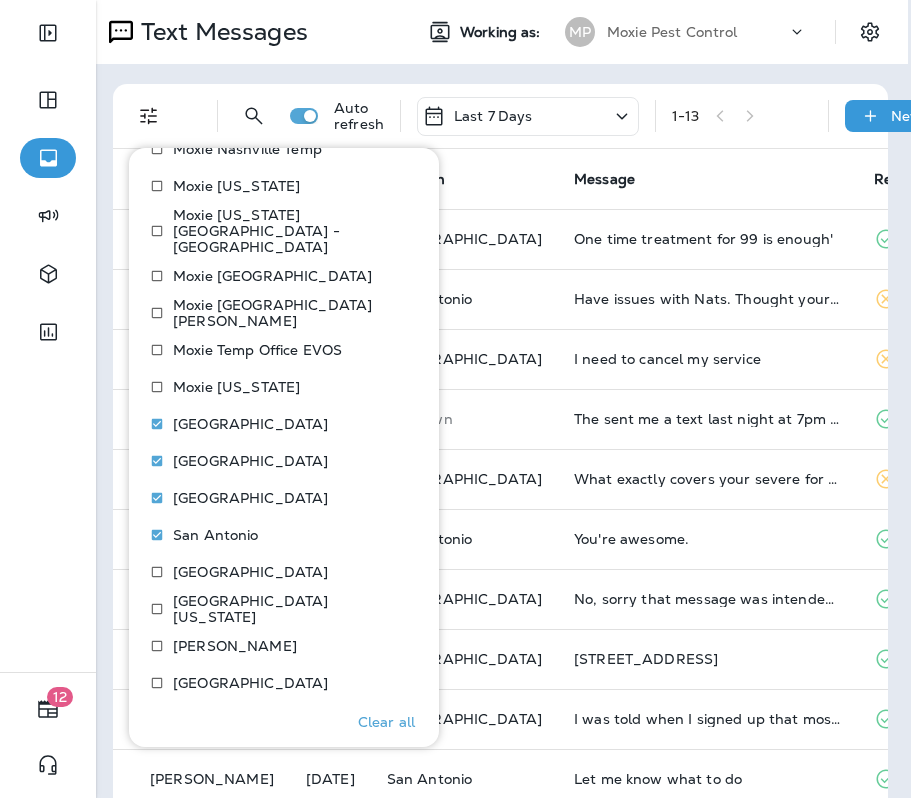 drag, startPoint x: 364, startPoint y: 78, endPoint x: 391, endPoint y: 95, distance: 31.906113 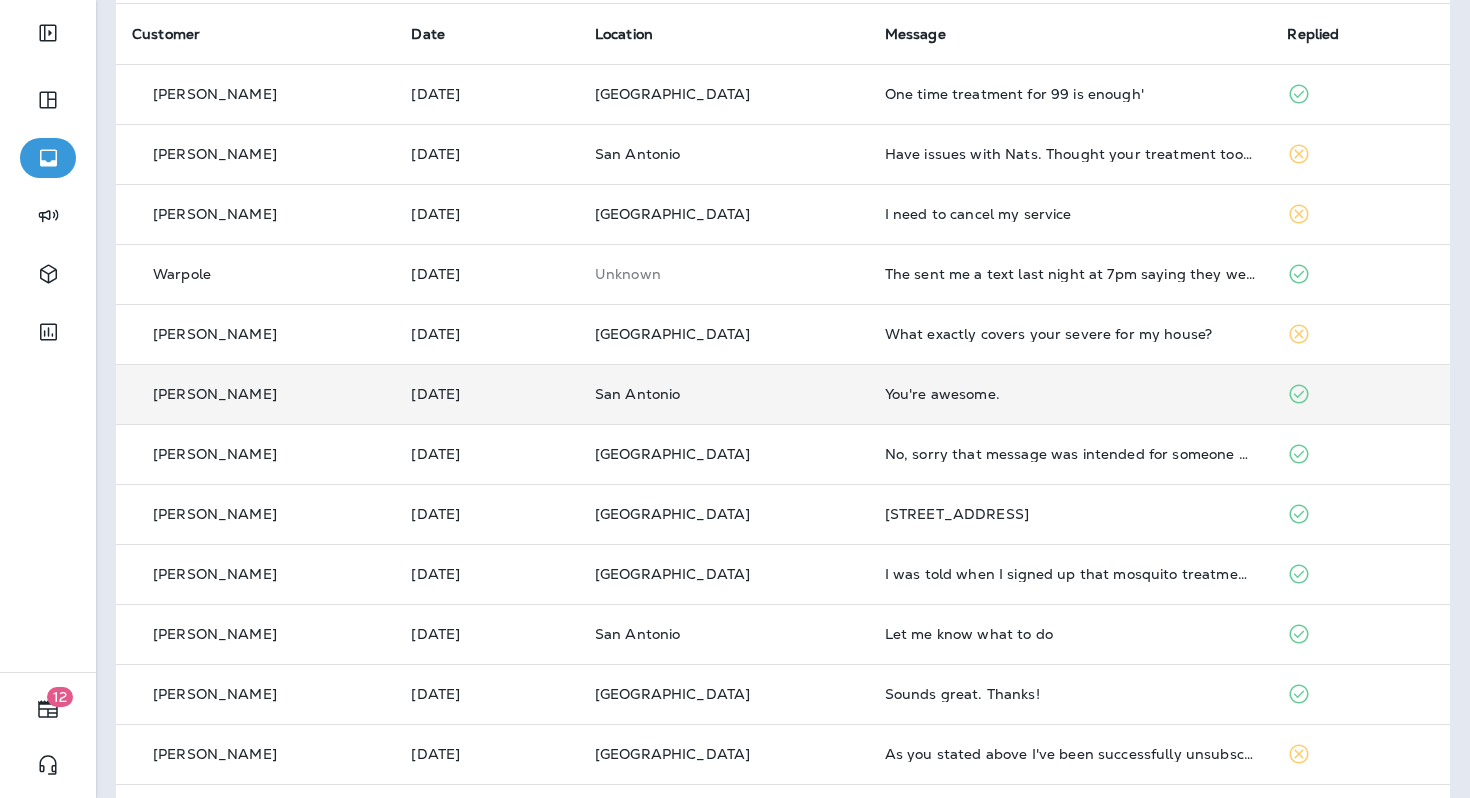 scroll, scrollTop: 211, scrollLeft: 0, axis: vertical 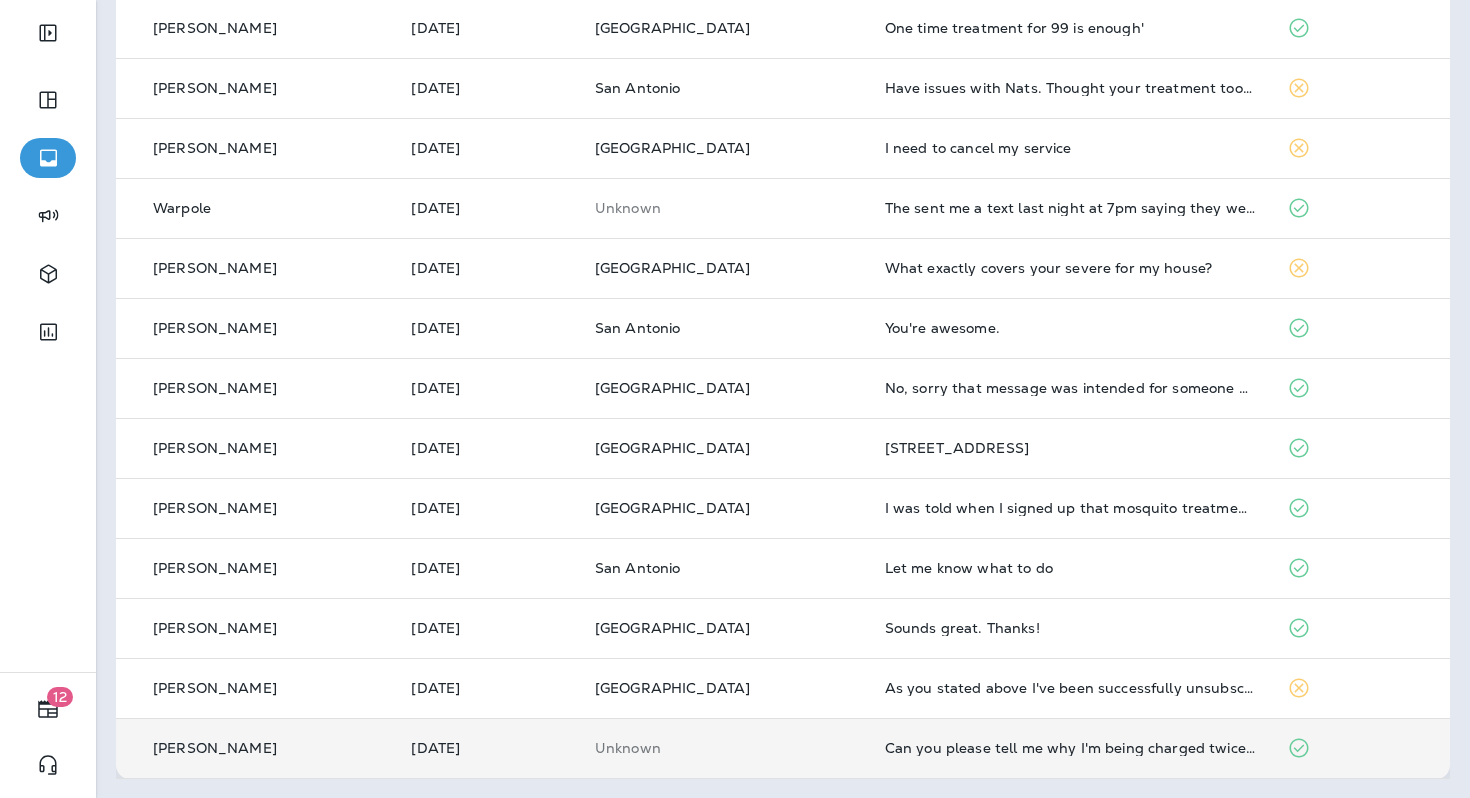 click on "Unknown" at bounding box center [724, 748] 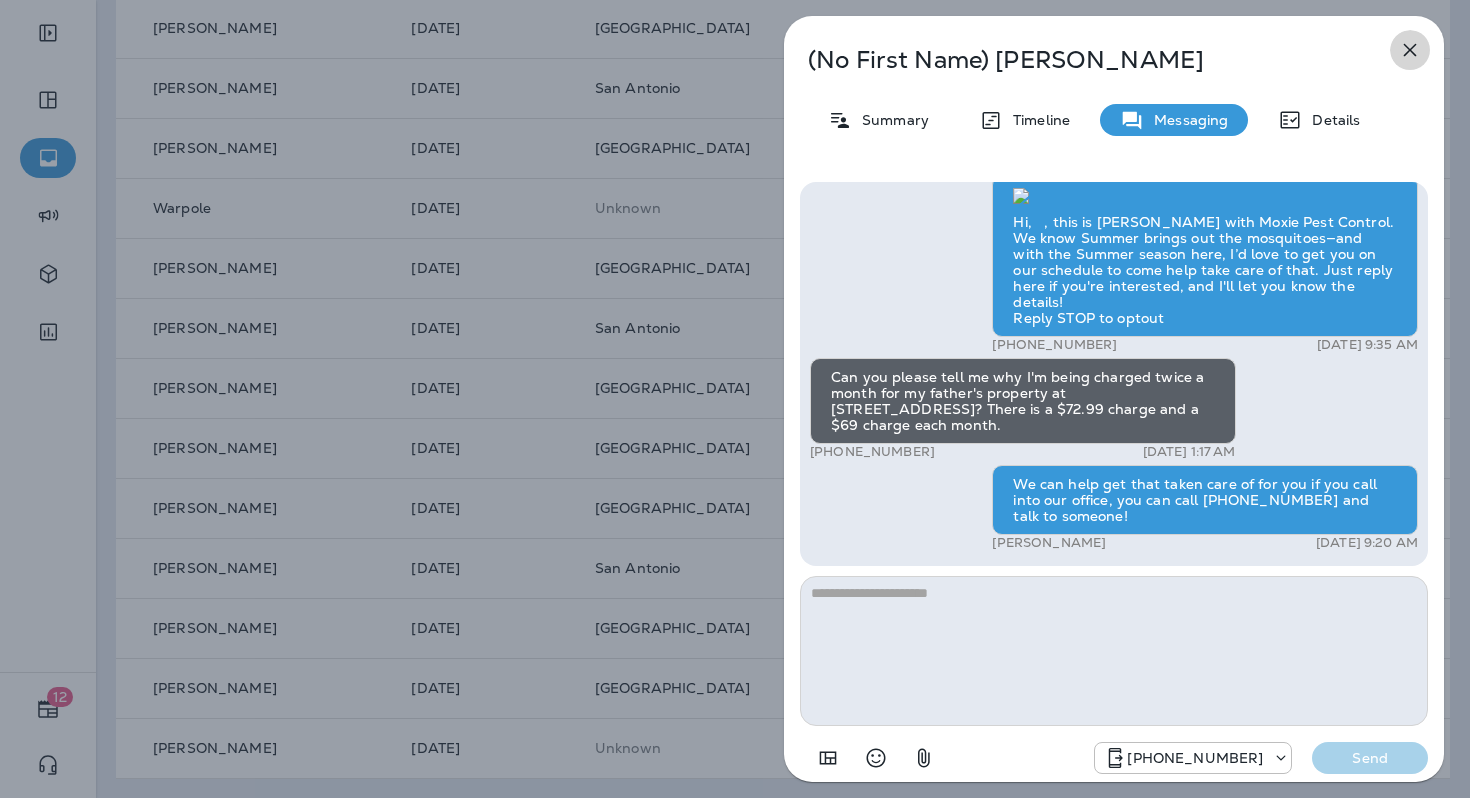 click 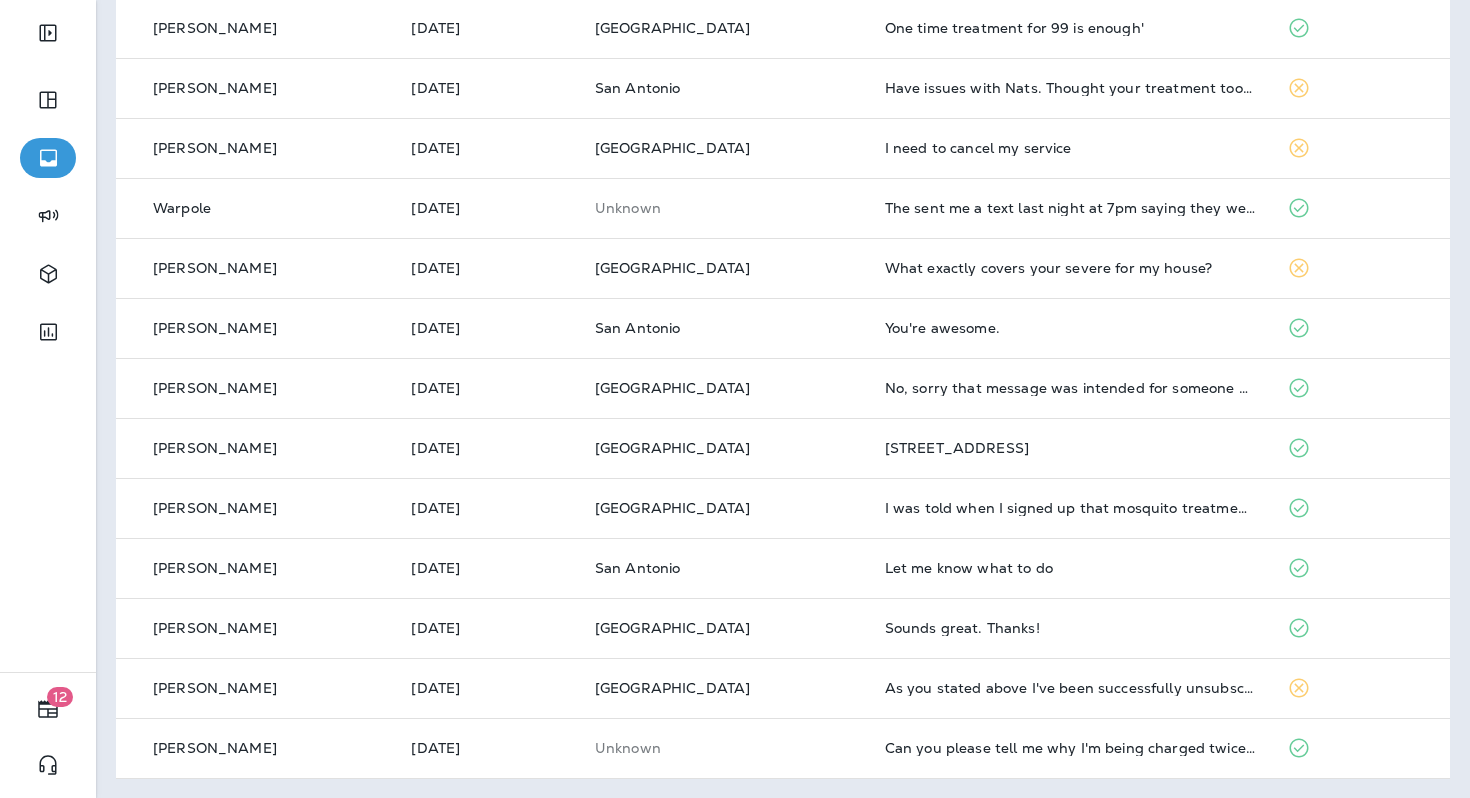 scroll, scrollTop: 0, scrollLeft: 0, axis: both 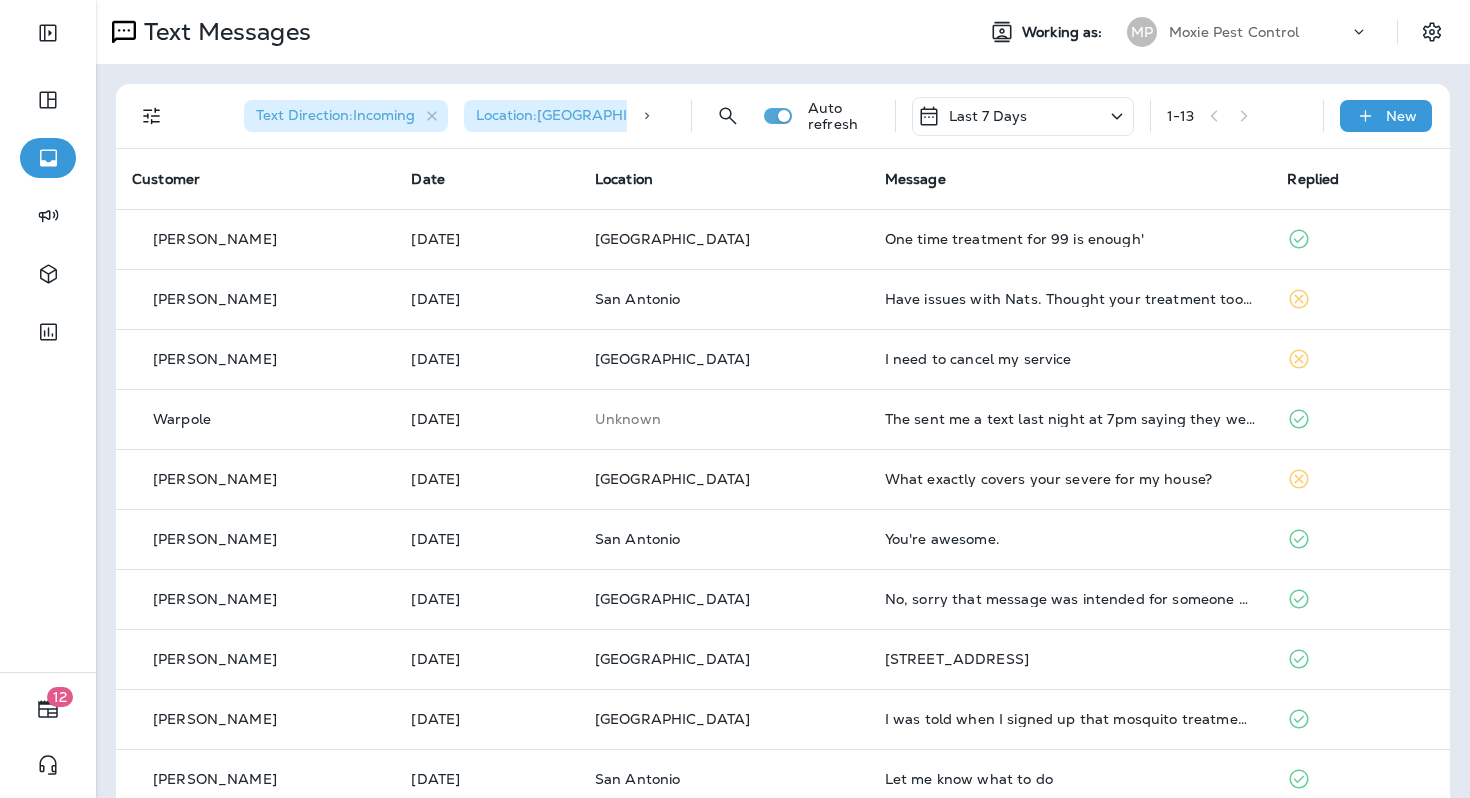 click on "1  -  13" at bounding box center (1237, 116) 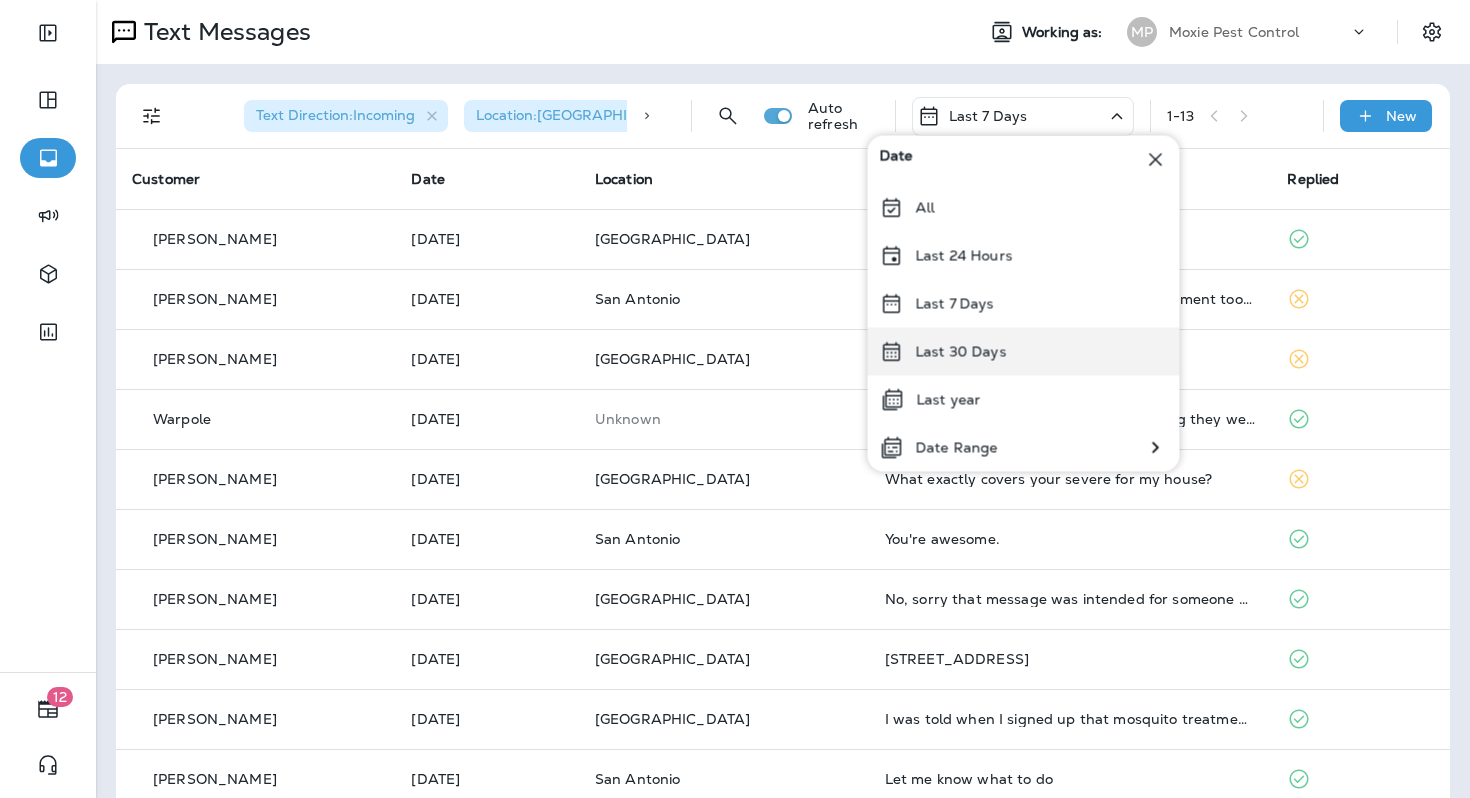 click on "Last 30 Days" at bounding box center (961, 352) 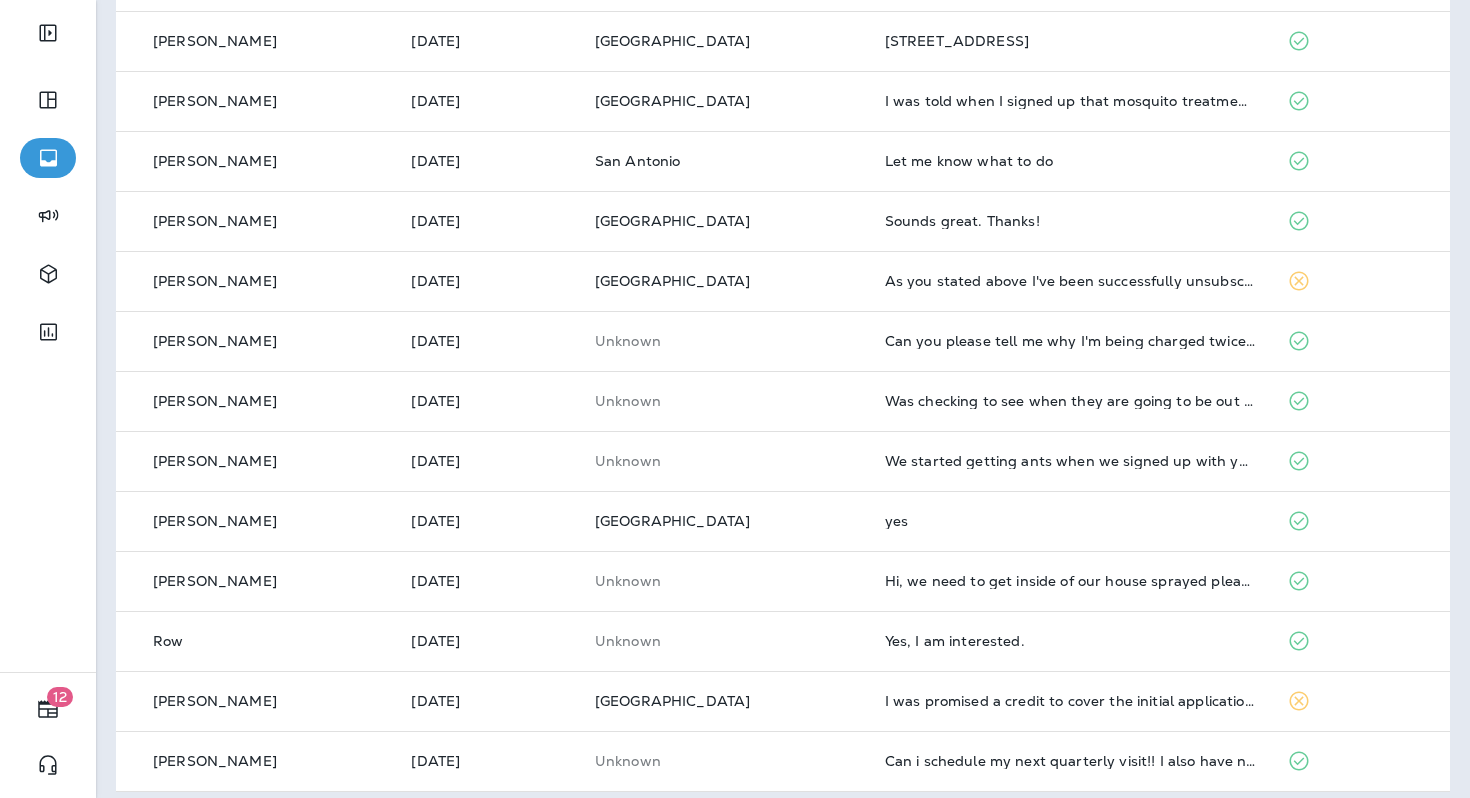 scroll, scrollTop: 631, scrollLeft: 0, axis: vertical 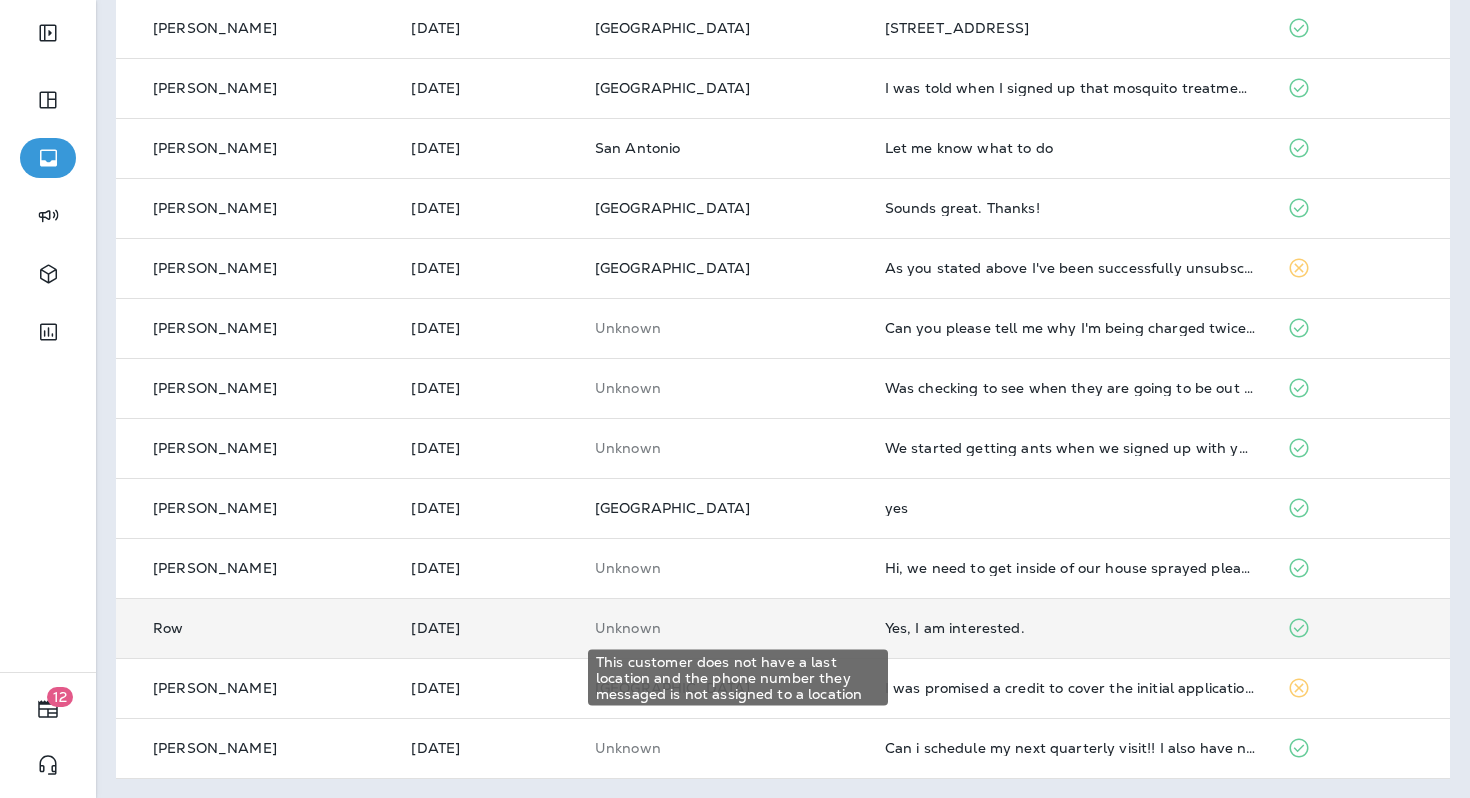 click on "Unknown" at bounding box center [724, 628] 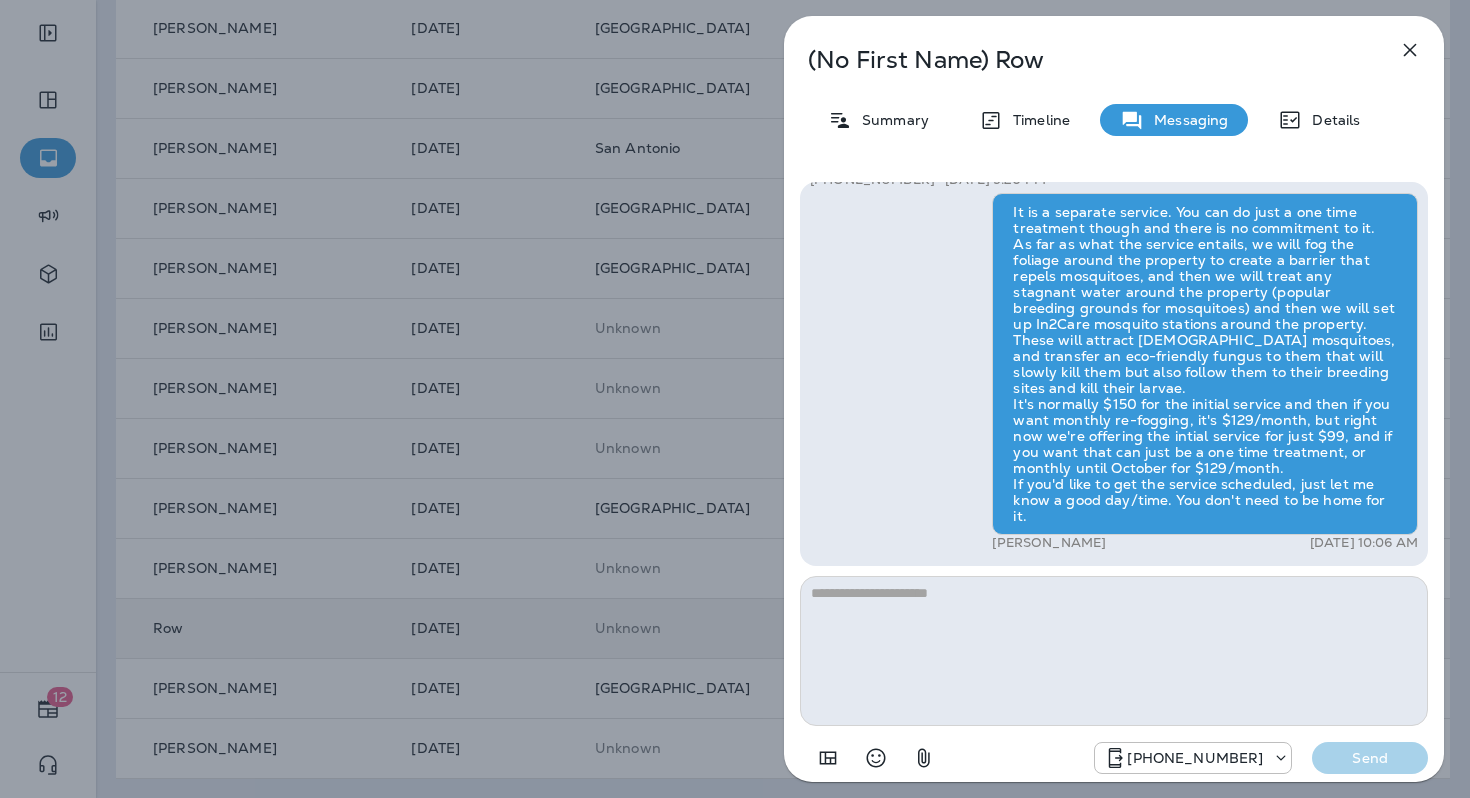 click on "(No First Name)   Row Summary   Timeline   Messaging   Details   Hi,   , this is [PERSON_NAME] with Moxie Pest Control. We know Summer brings out the mosquitoes—and with the Summer season here, I’d love to get you on our schedule to come help take care of that. Just reply here if you're interested, and I'll let you know the details!
Reply STOP to optout +18174823792 [DATE] 10:06 AM Yes, I am interested.  +1 (918) 607-2736 [DATE] 9:20 PM [PERSON_NAME] [DATE] 10:06 AM [PHONE_NUMBER] Send" at bounding box center [735, 399] 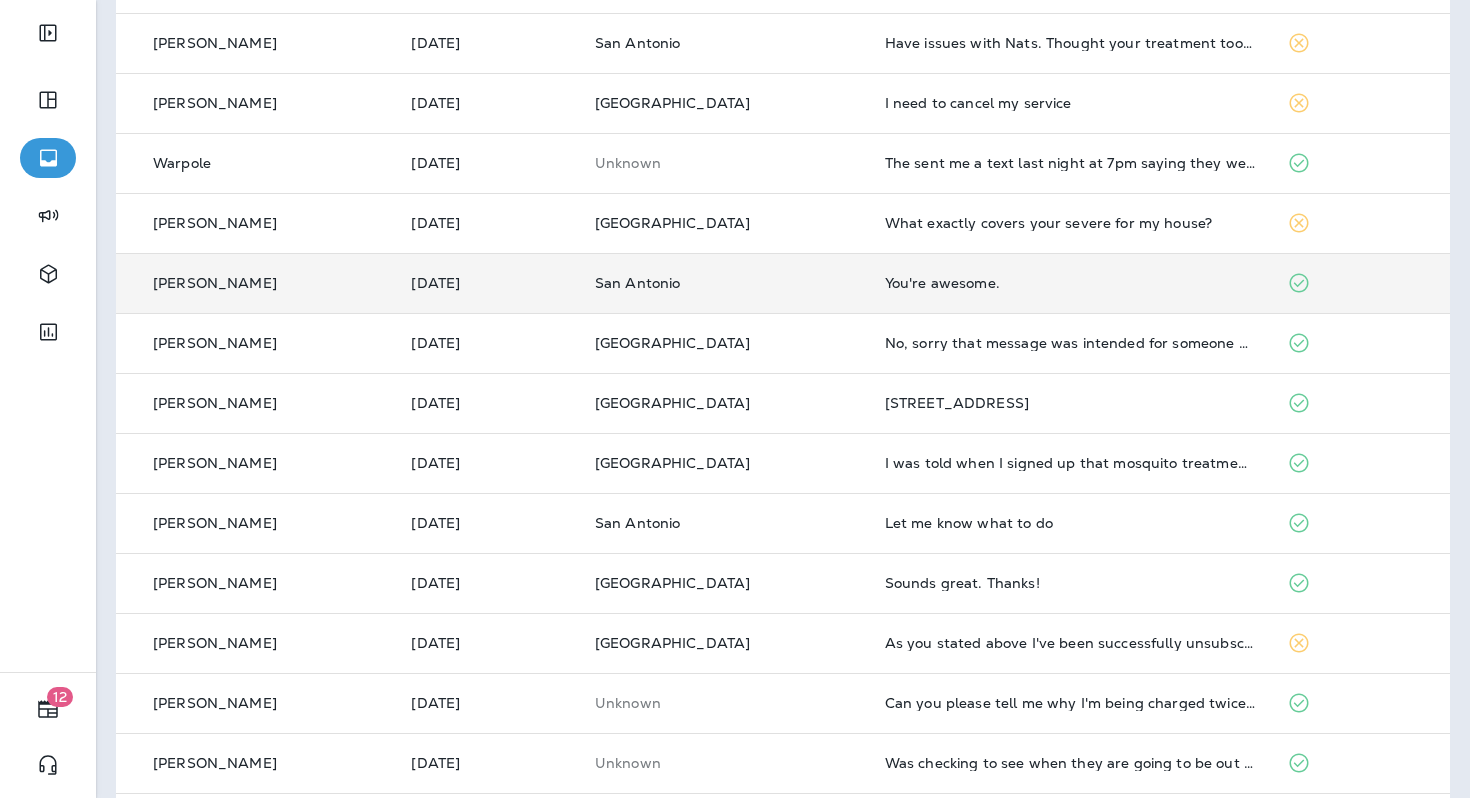 scroll, scrollTop: 0, scrollLeft: 0, axis: both 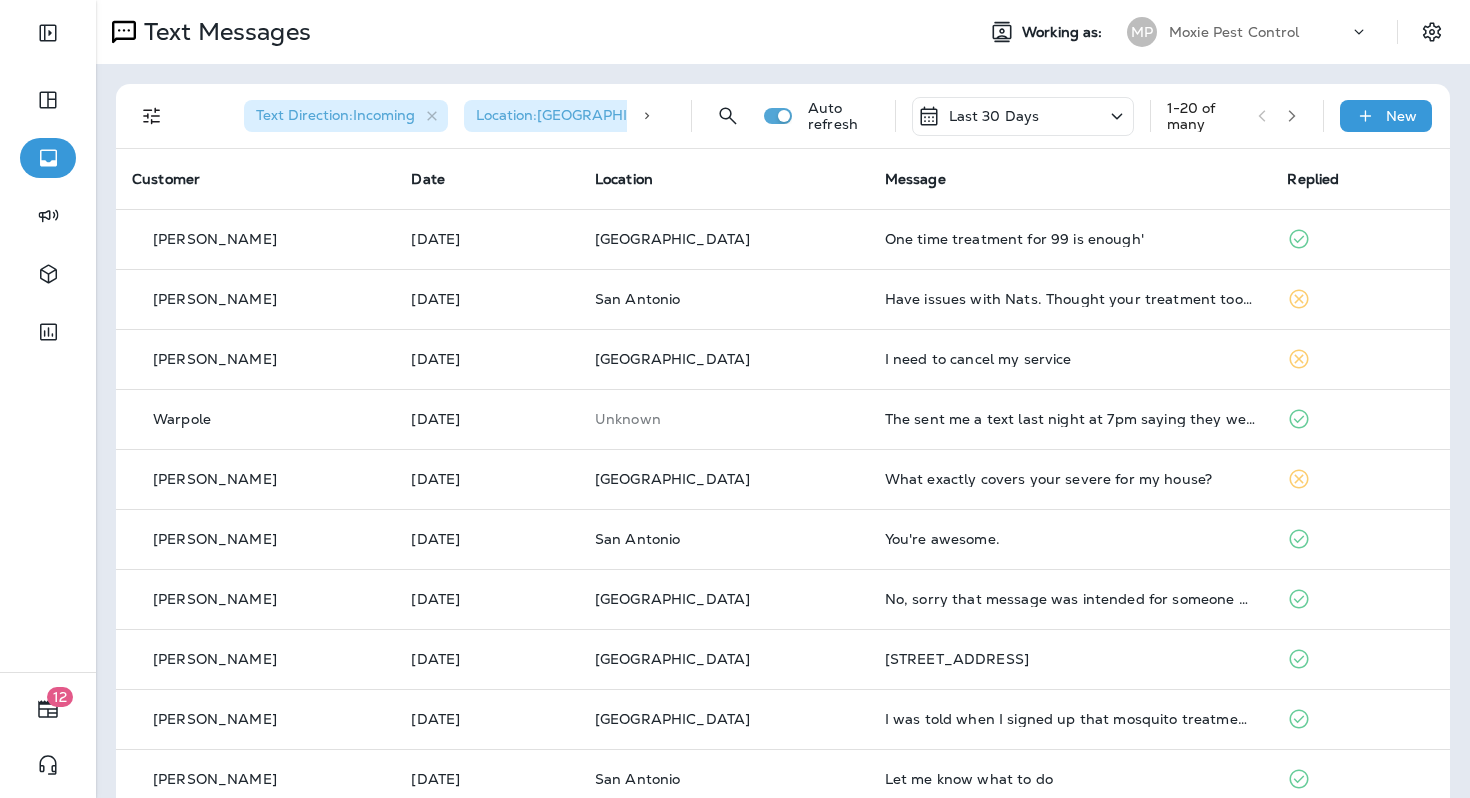 click 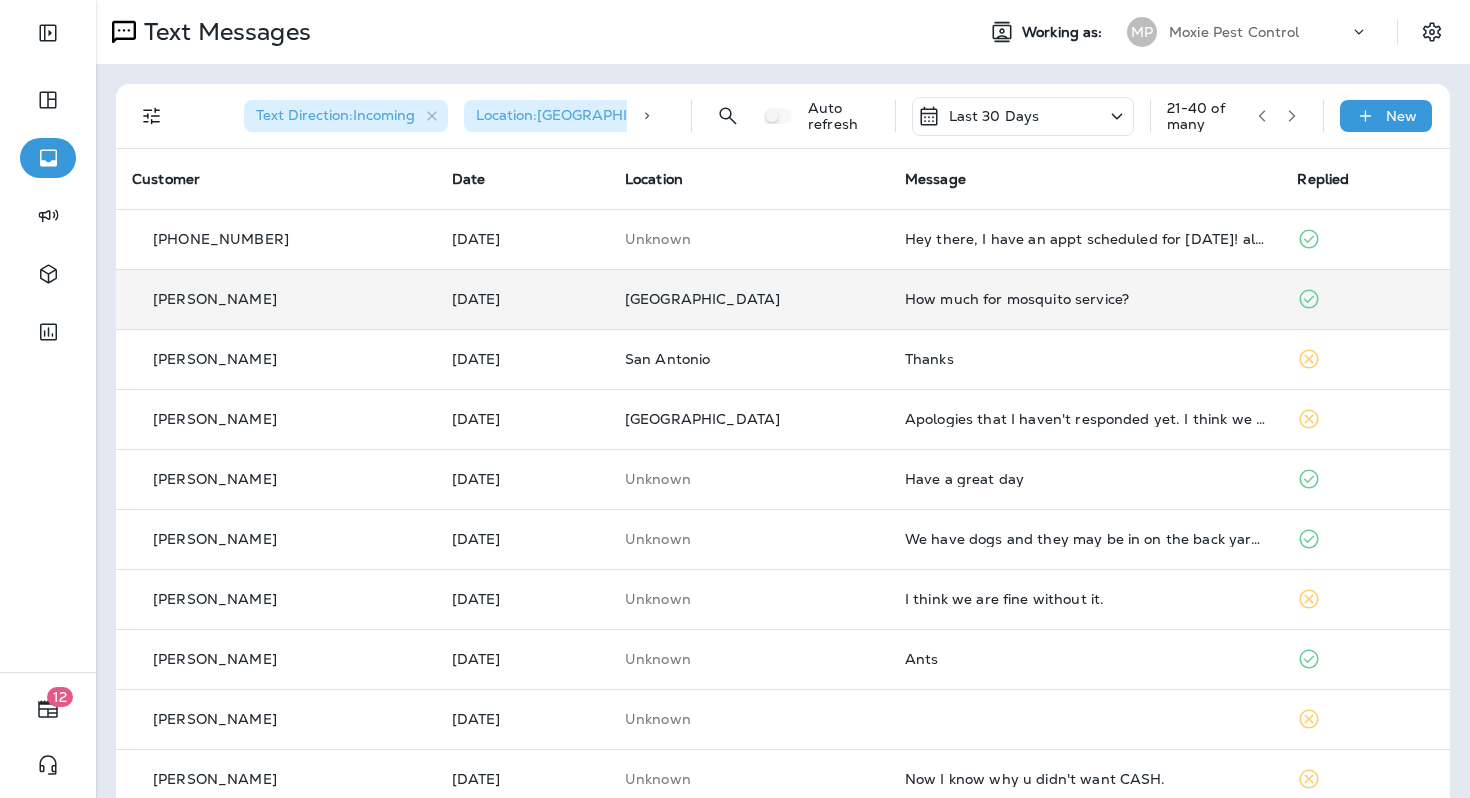 click on "[GEOGRAPHIC_DATA]" at bounding box center [749, 299] 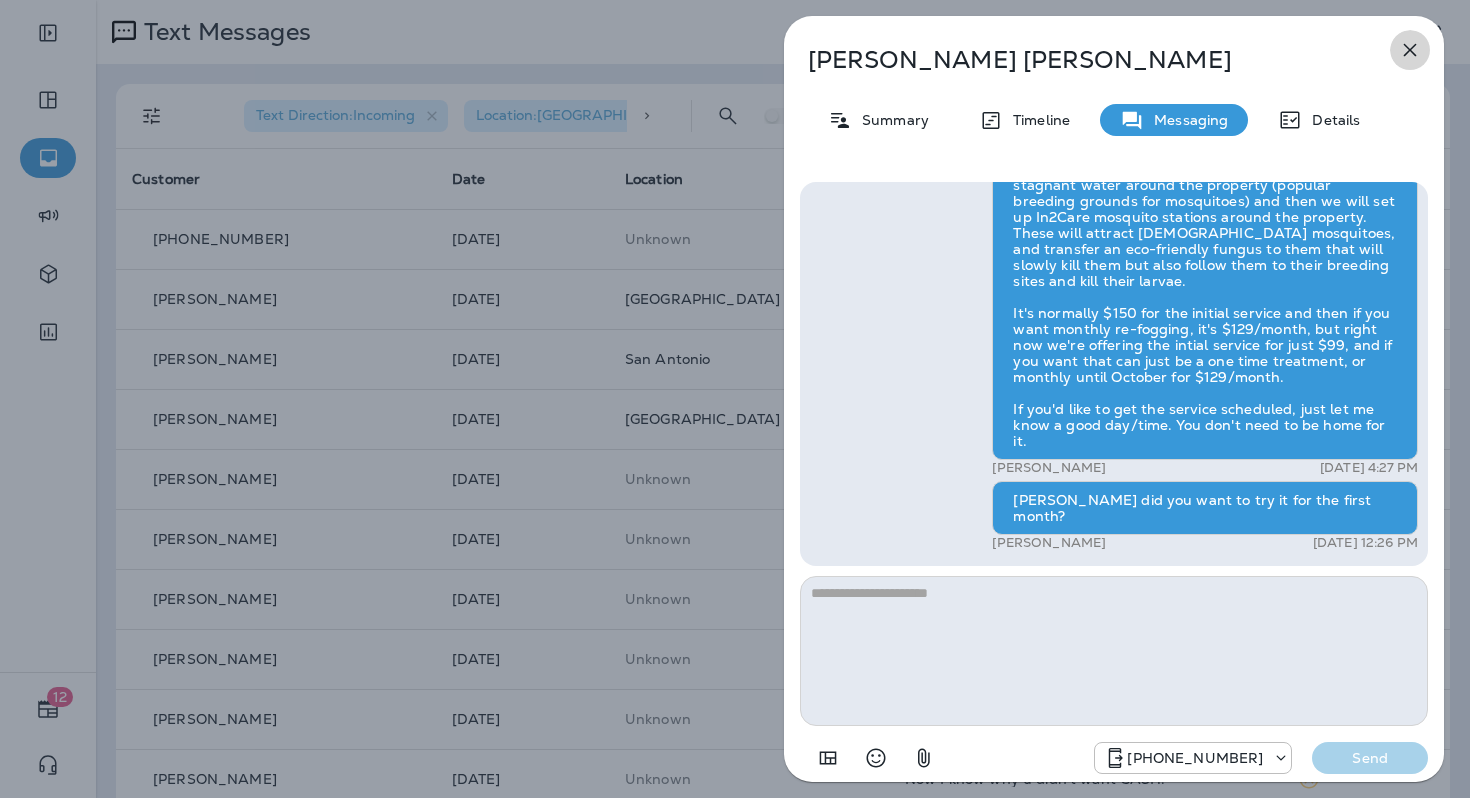 click 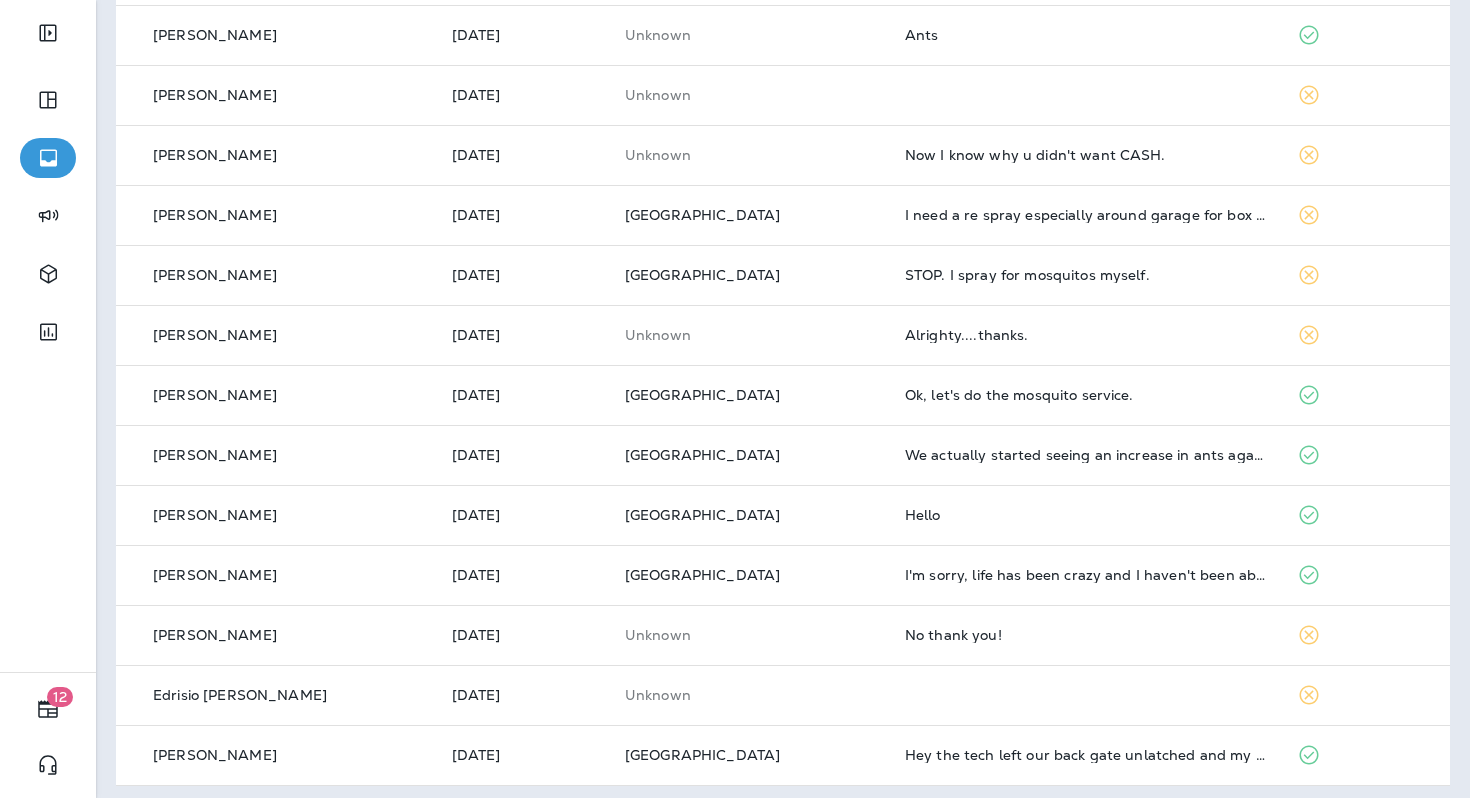 scroll, scrollTop: 631, scrollLeft: 0, axis: vertical 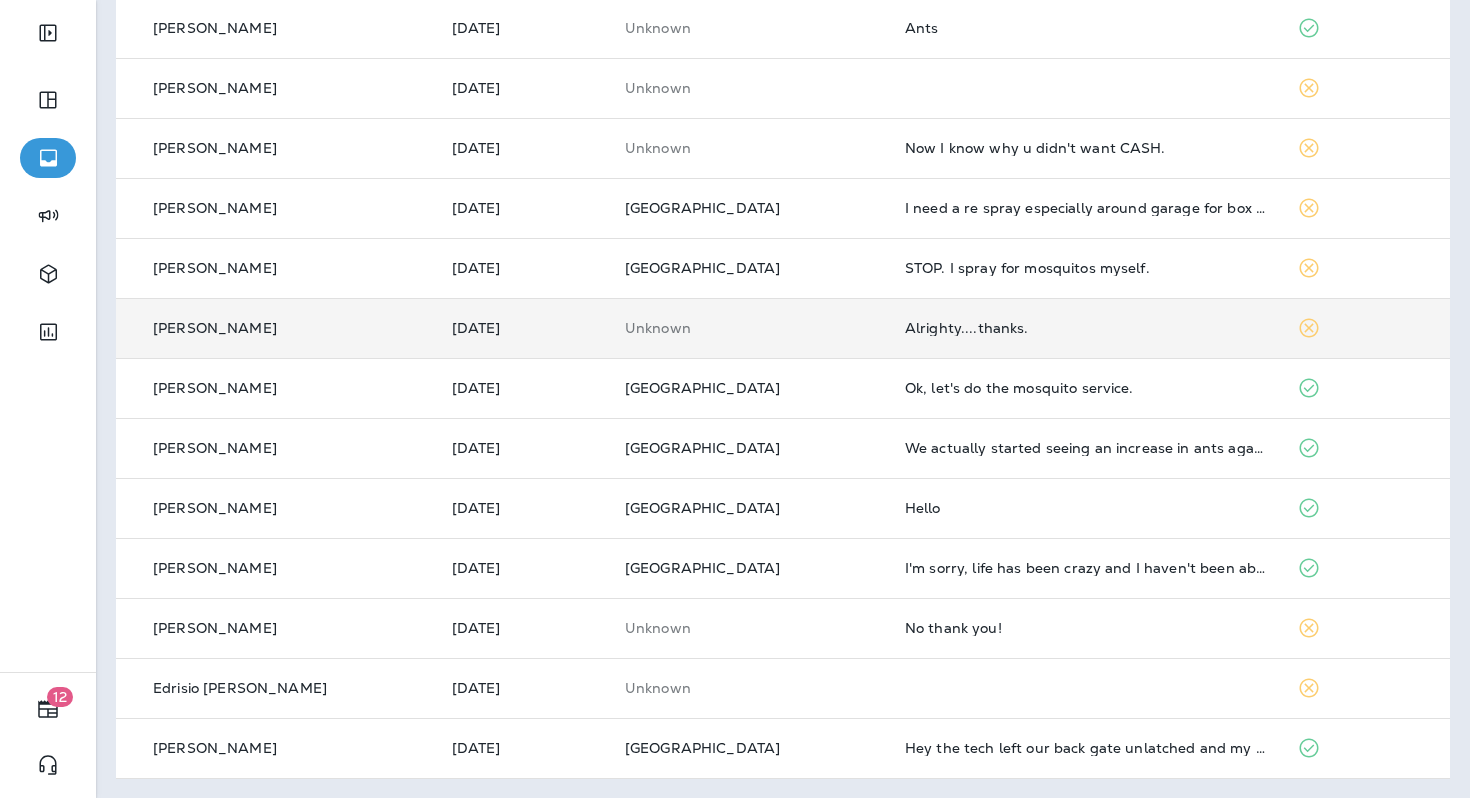 click on "Alrighty....thanks." at bounding box center (1085, 328) 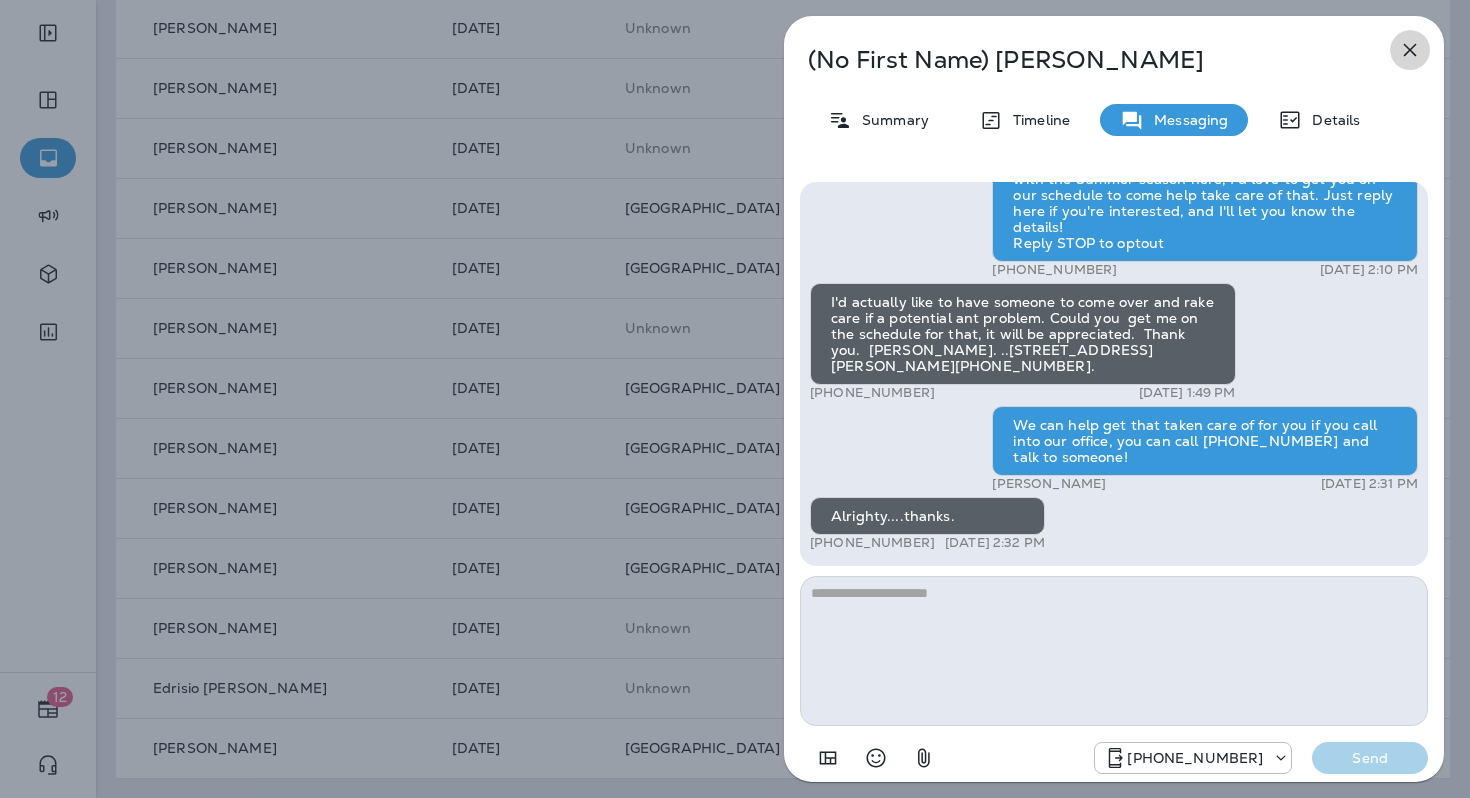 click 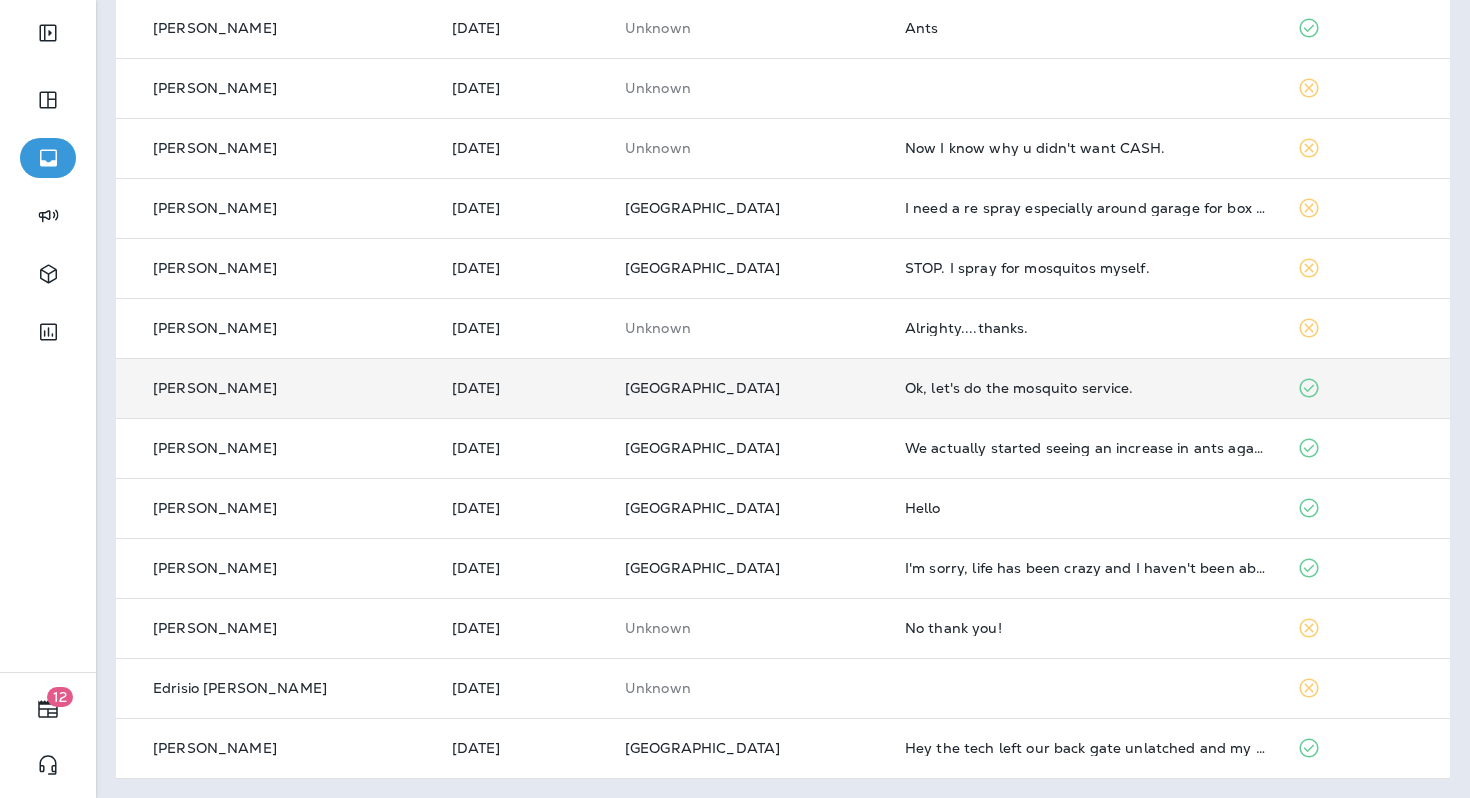 click on "Ok, let's do the mosquito service." at bounding box center (1085, 388) 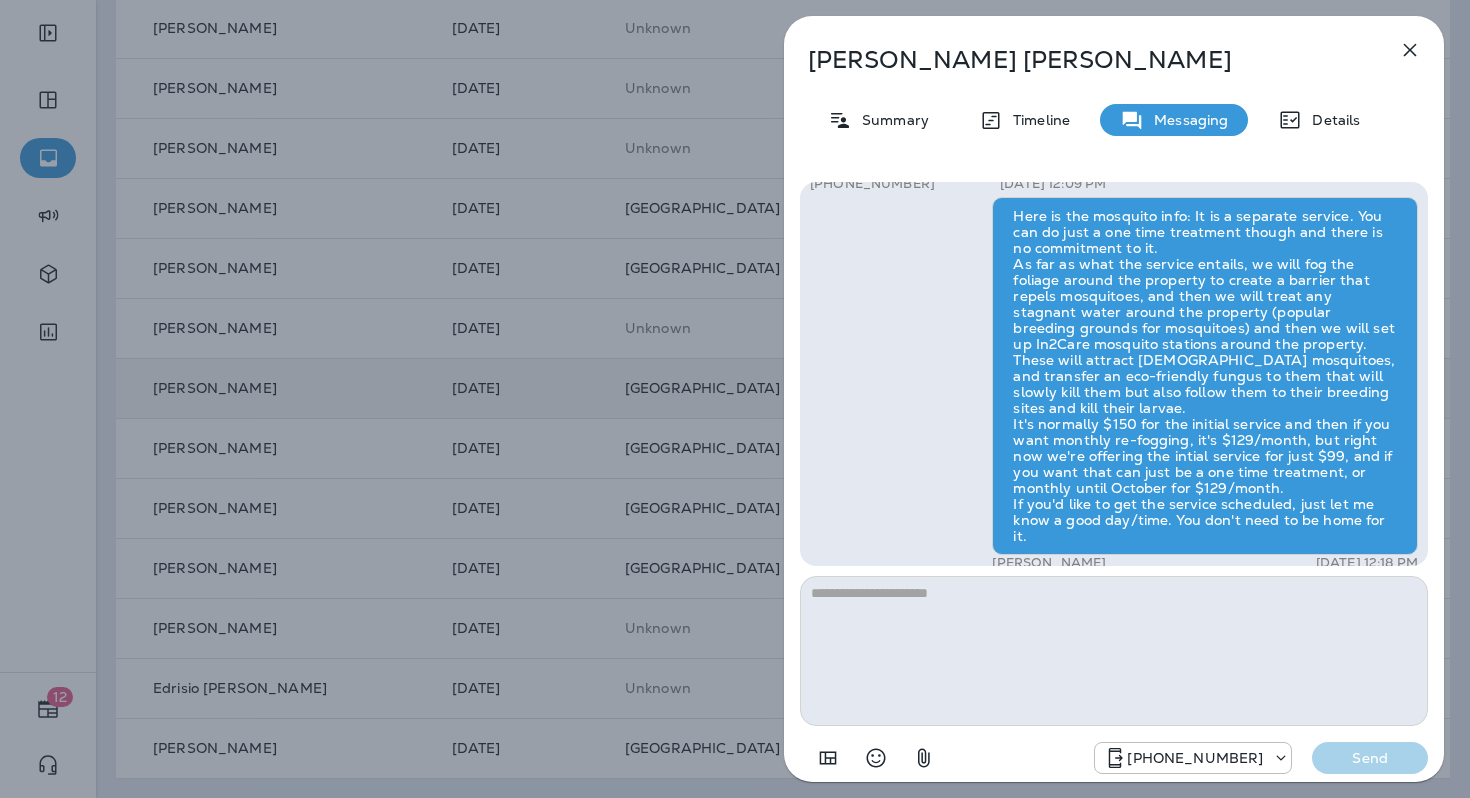 scroll, scrollTop: -465, scrollLeft: 0, axis: vertical 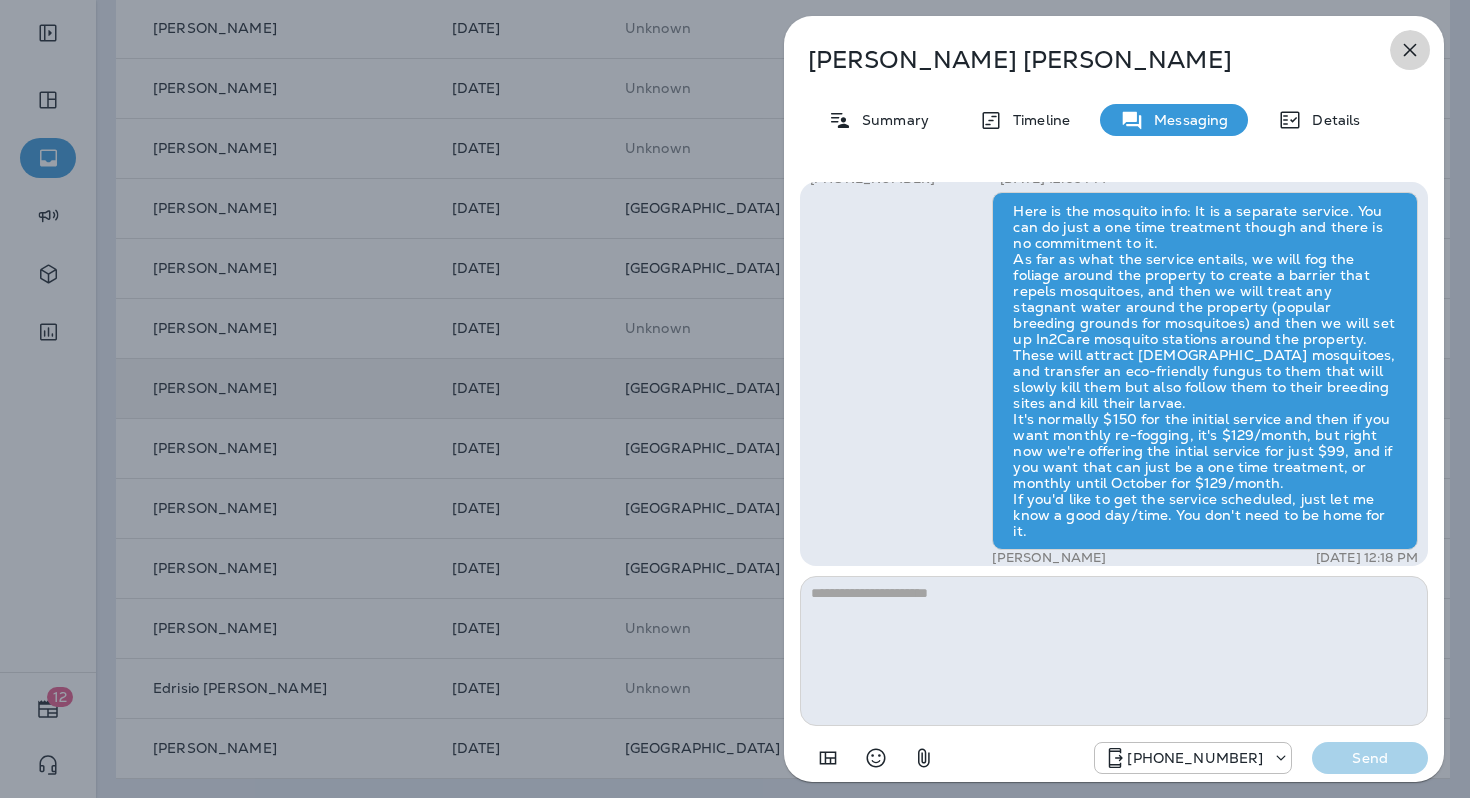 click 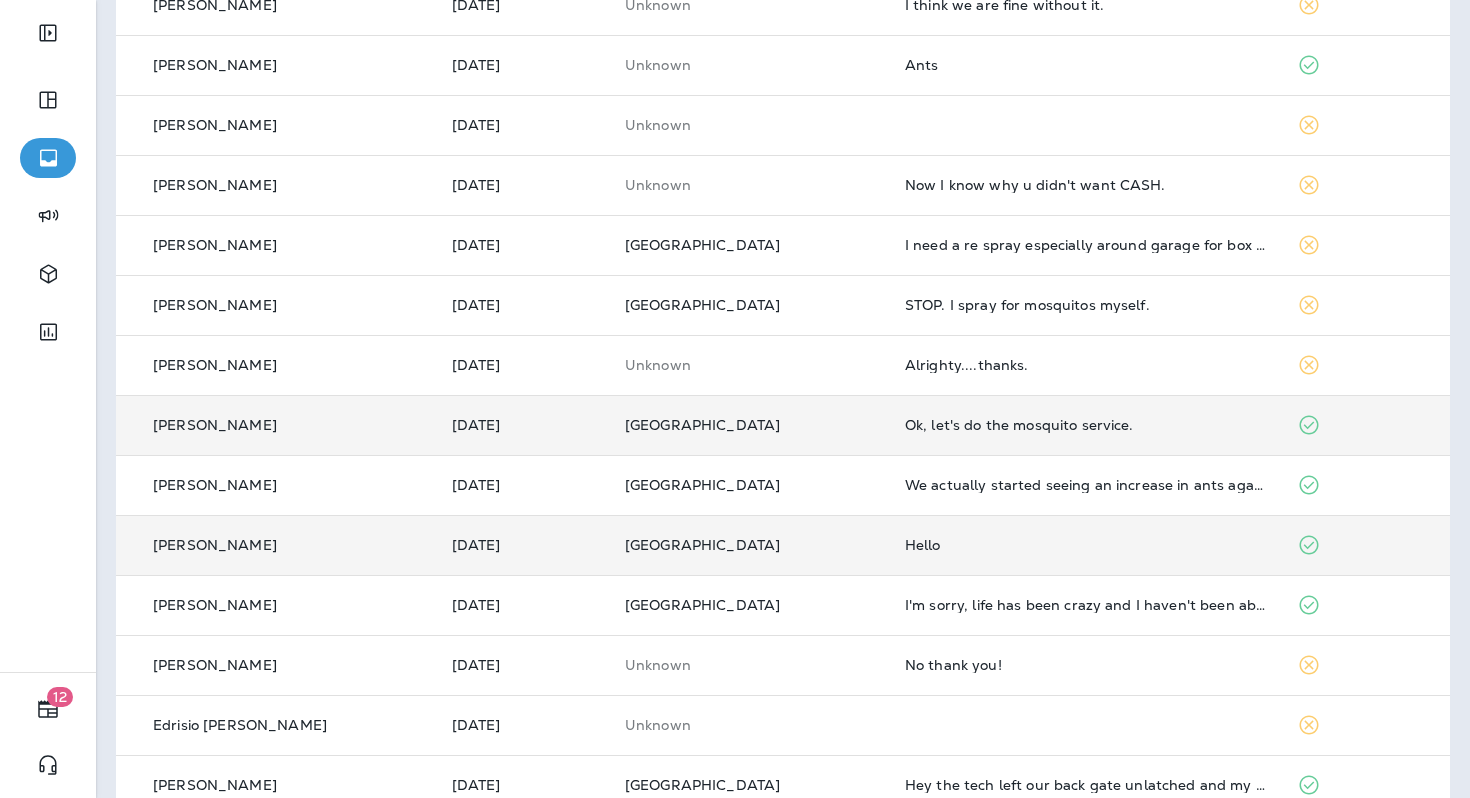 scroll, scrollTop: 592, scrollLeft: 0, axis: vertical 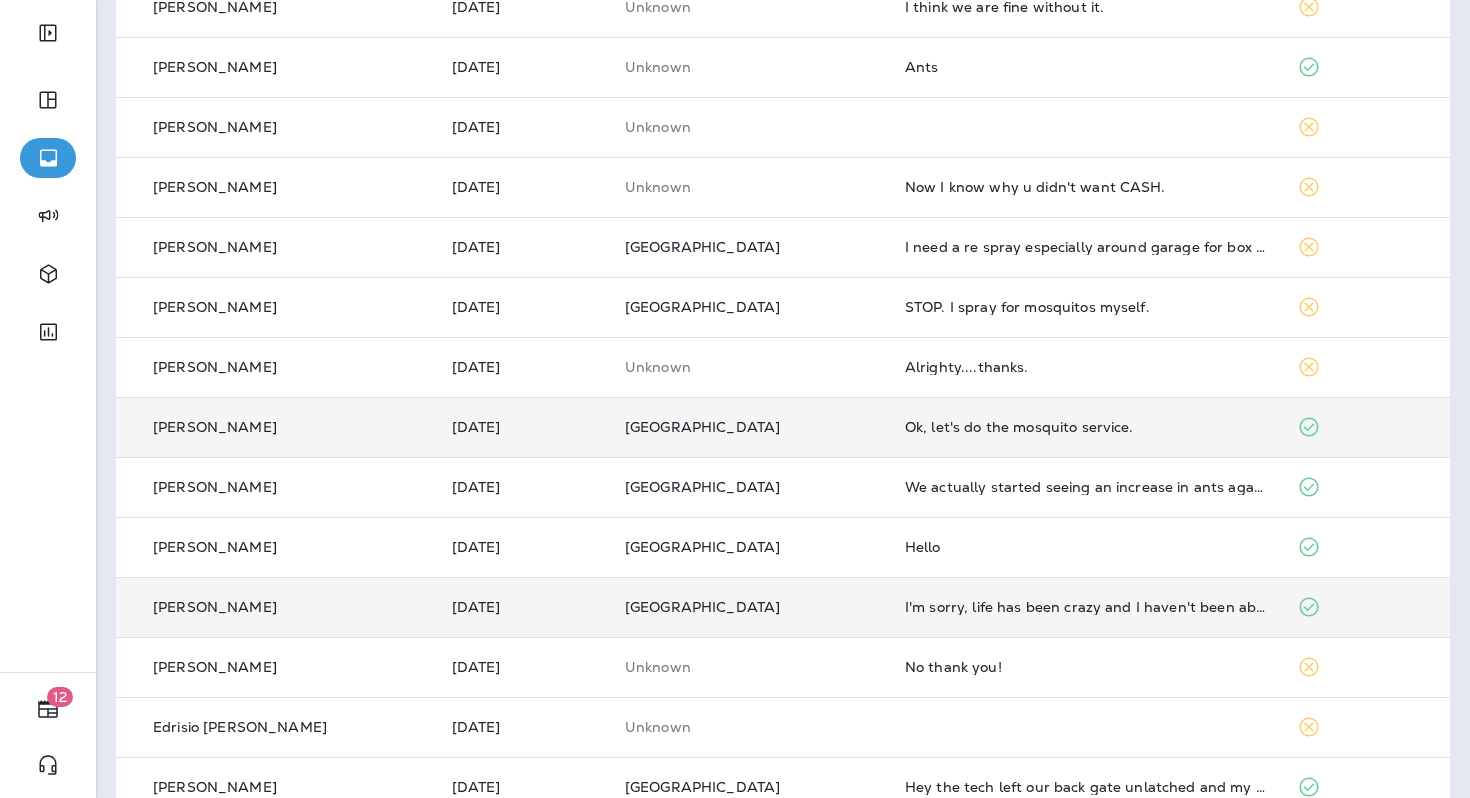 click on "I'm sorry, life has been crazy and I haven't been able to take a look at this. I will try to be in touch by [DATE]." at bounding box center (1085, 607) 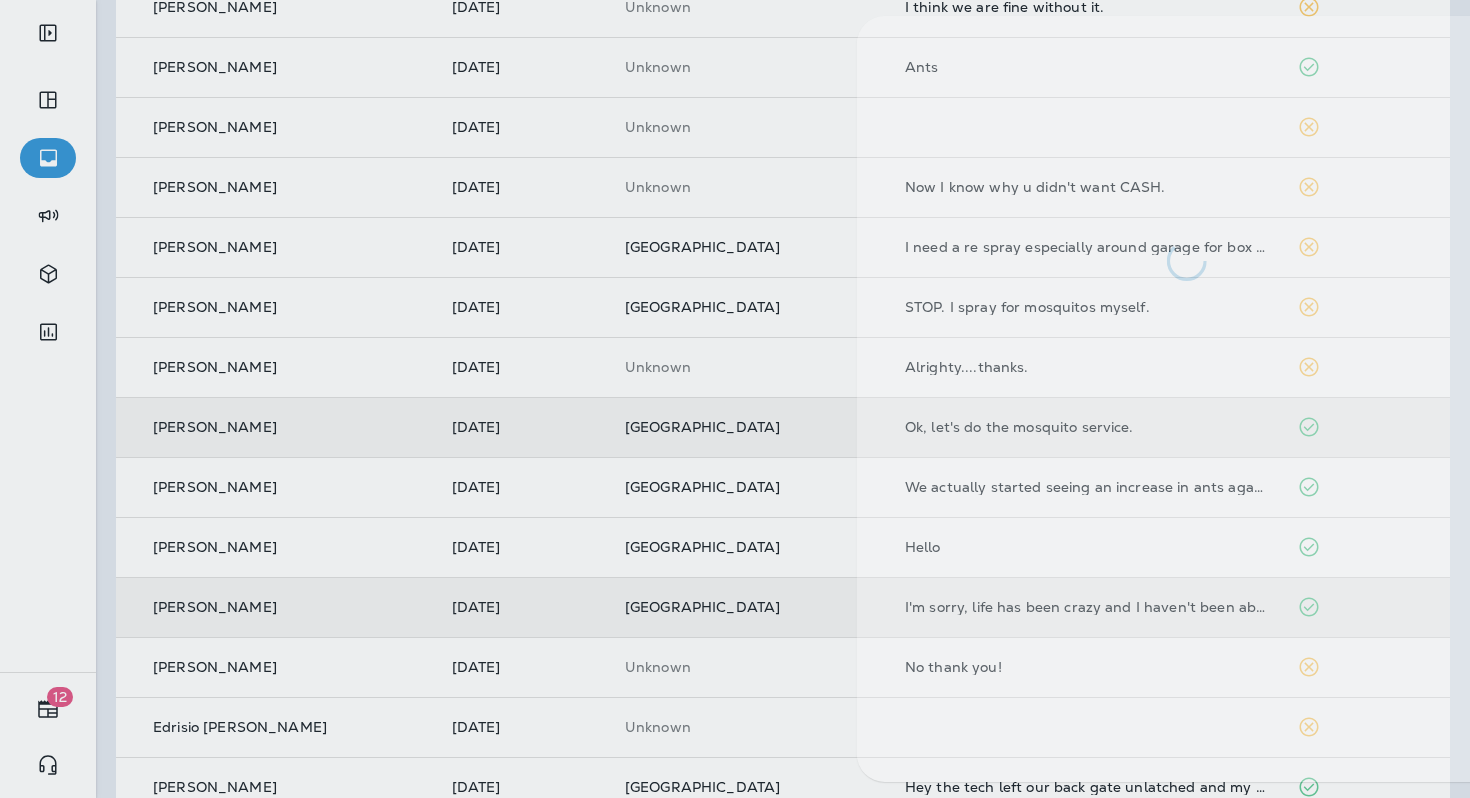 scroll, scrollTop: 591, scrollLeft: 0, axis: vertical 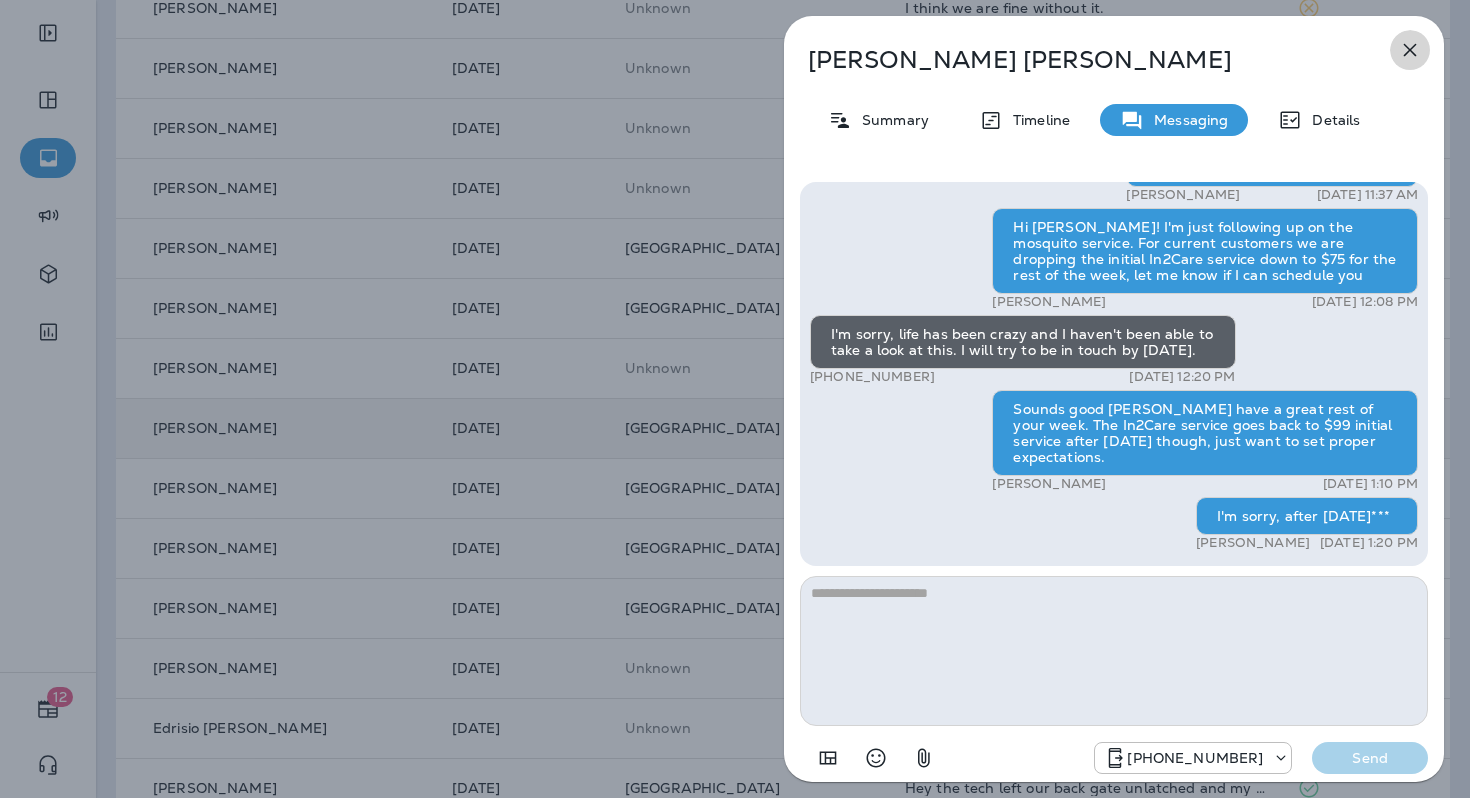 click 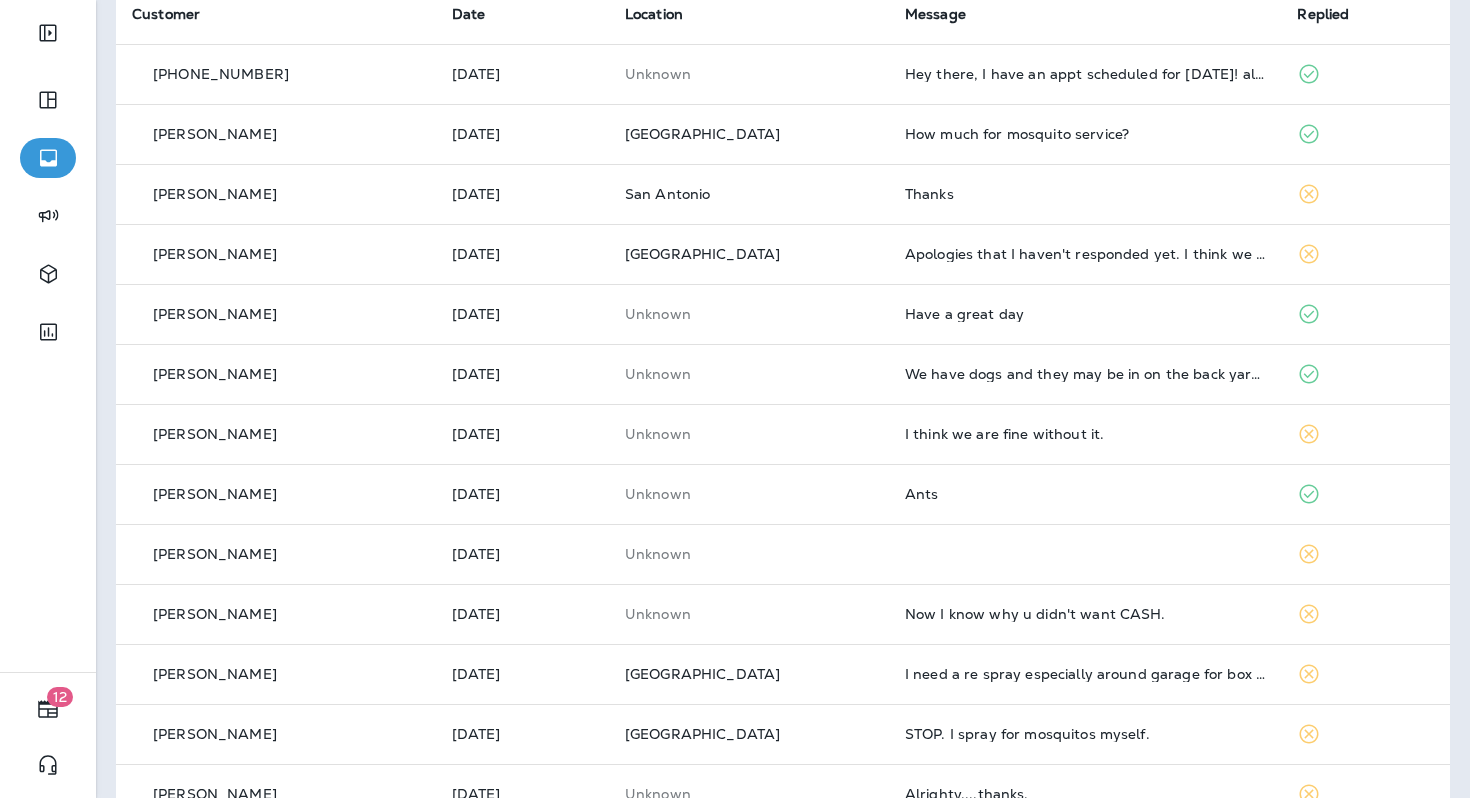 scroll, scrollTop: 0, scrollLeft: 0, axis: both 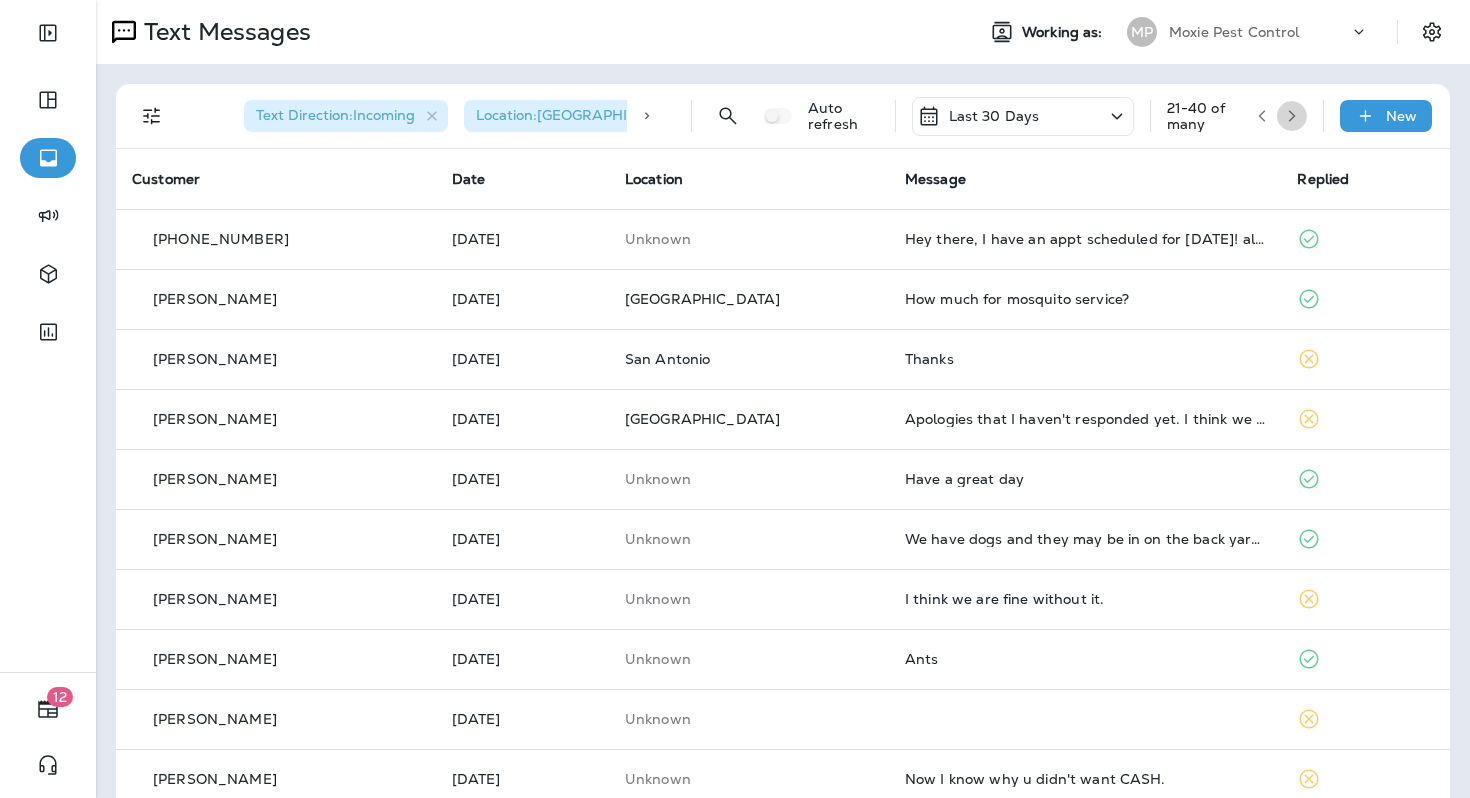 click at bounding box center (1292, 116) 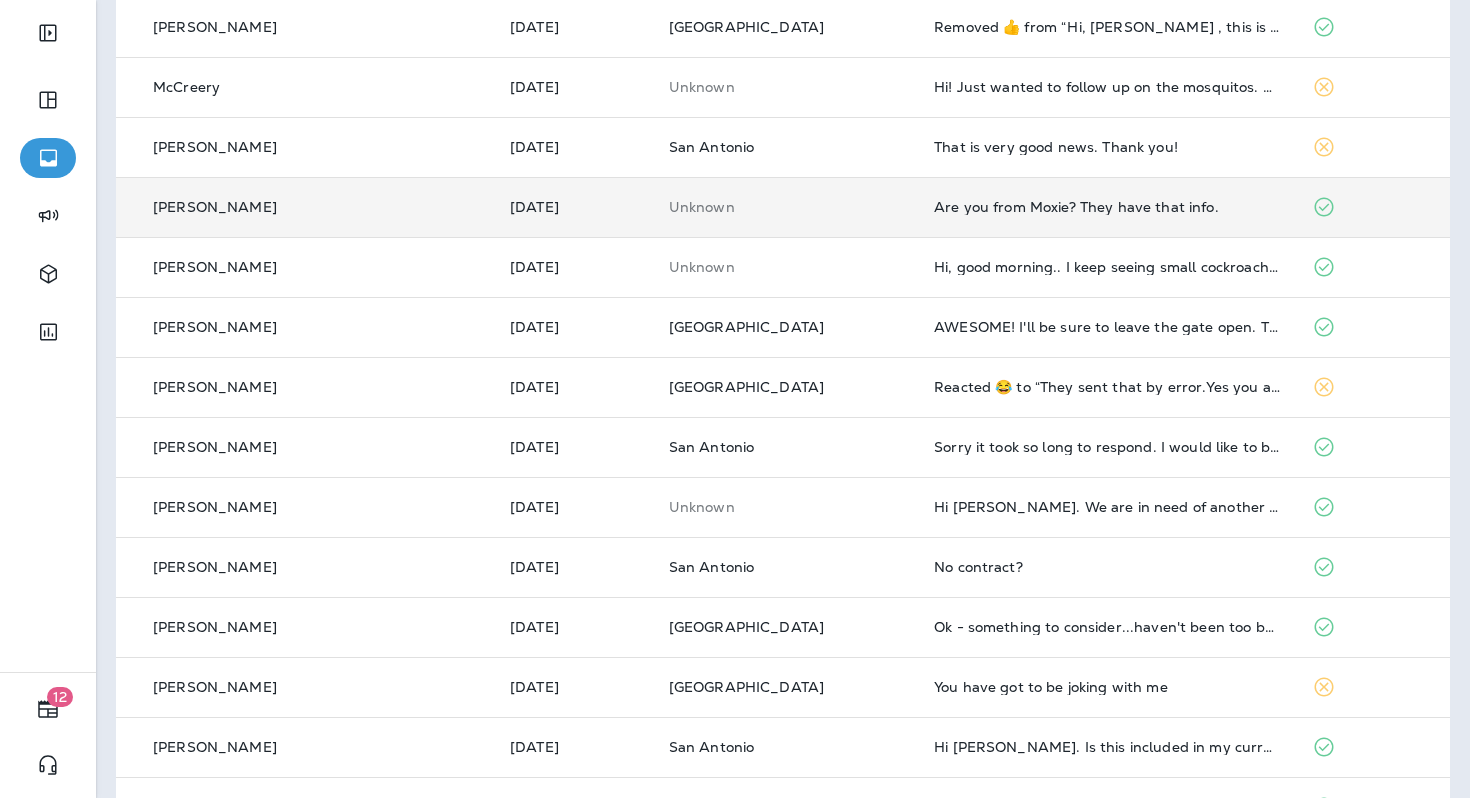 scroll, scrollTop: 274, scrollLeft: 0, axis: vertical 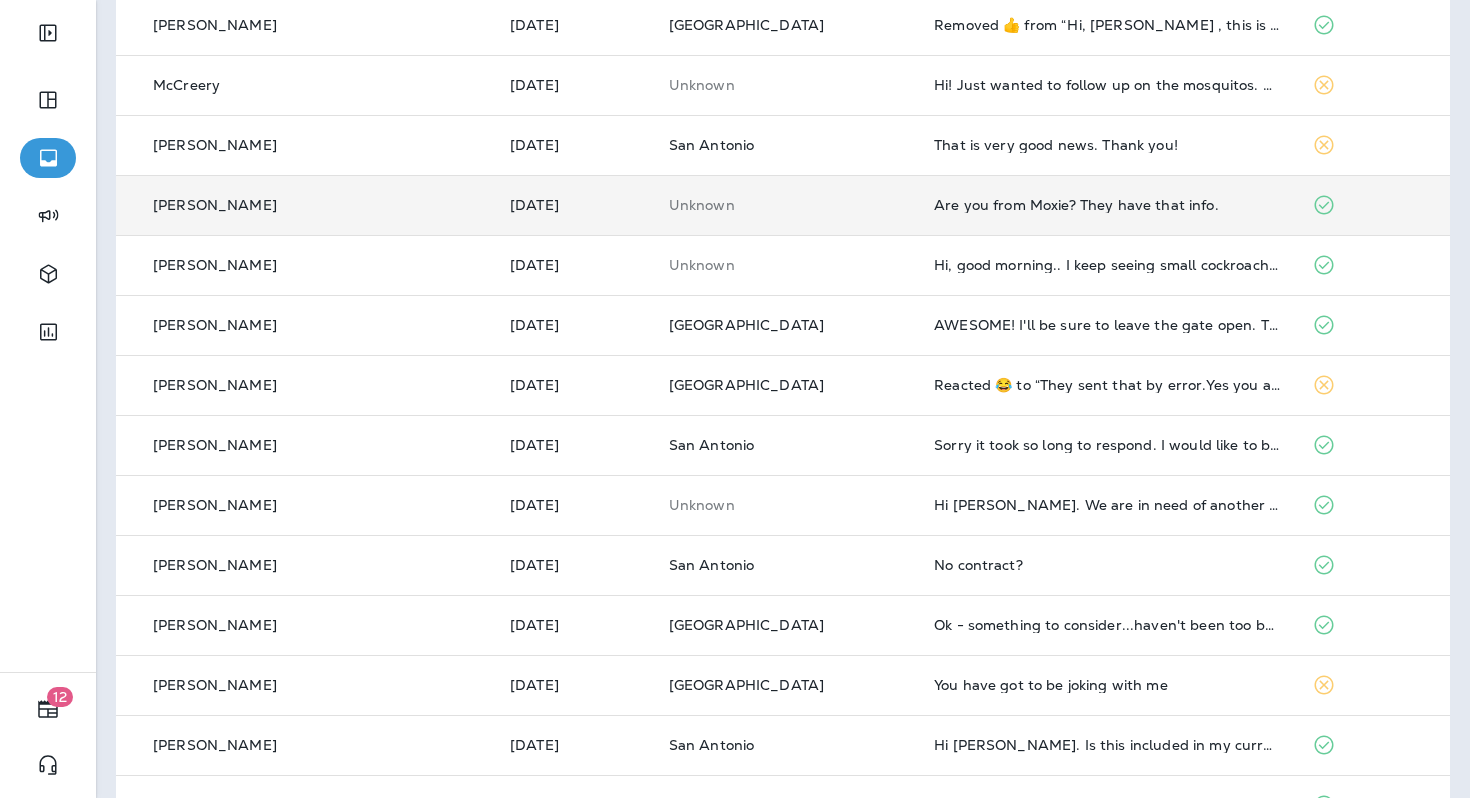 click on "AWESOME! I'll be sure to leave the gate open. Thank you!" at bounding box center [1107, 325] 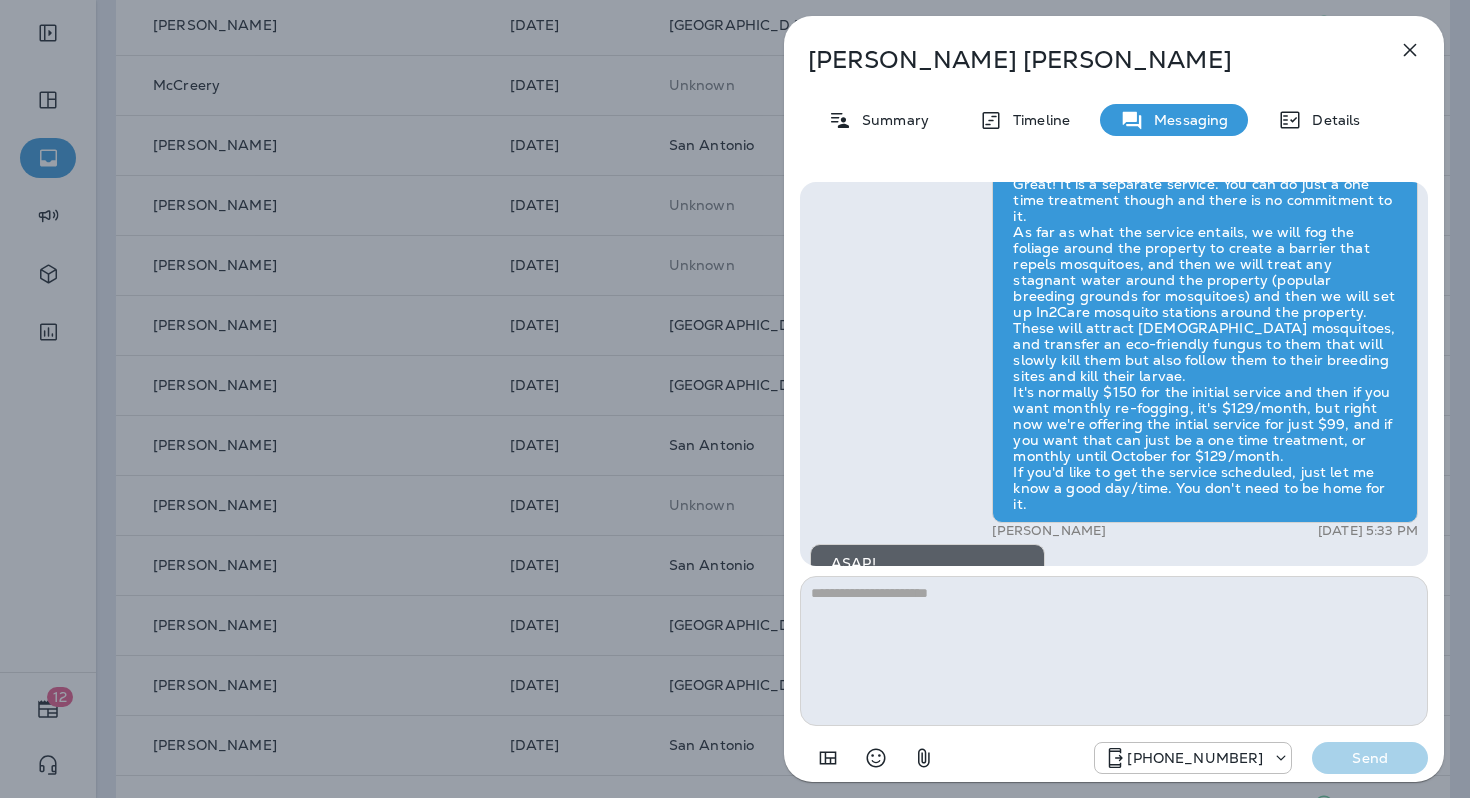 scroll, scrollTop: 0, scrollLeft: 0, axis: both 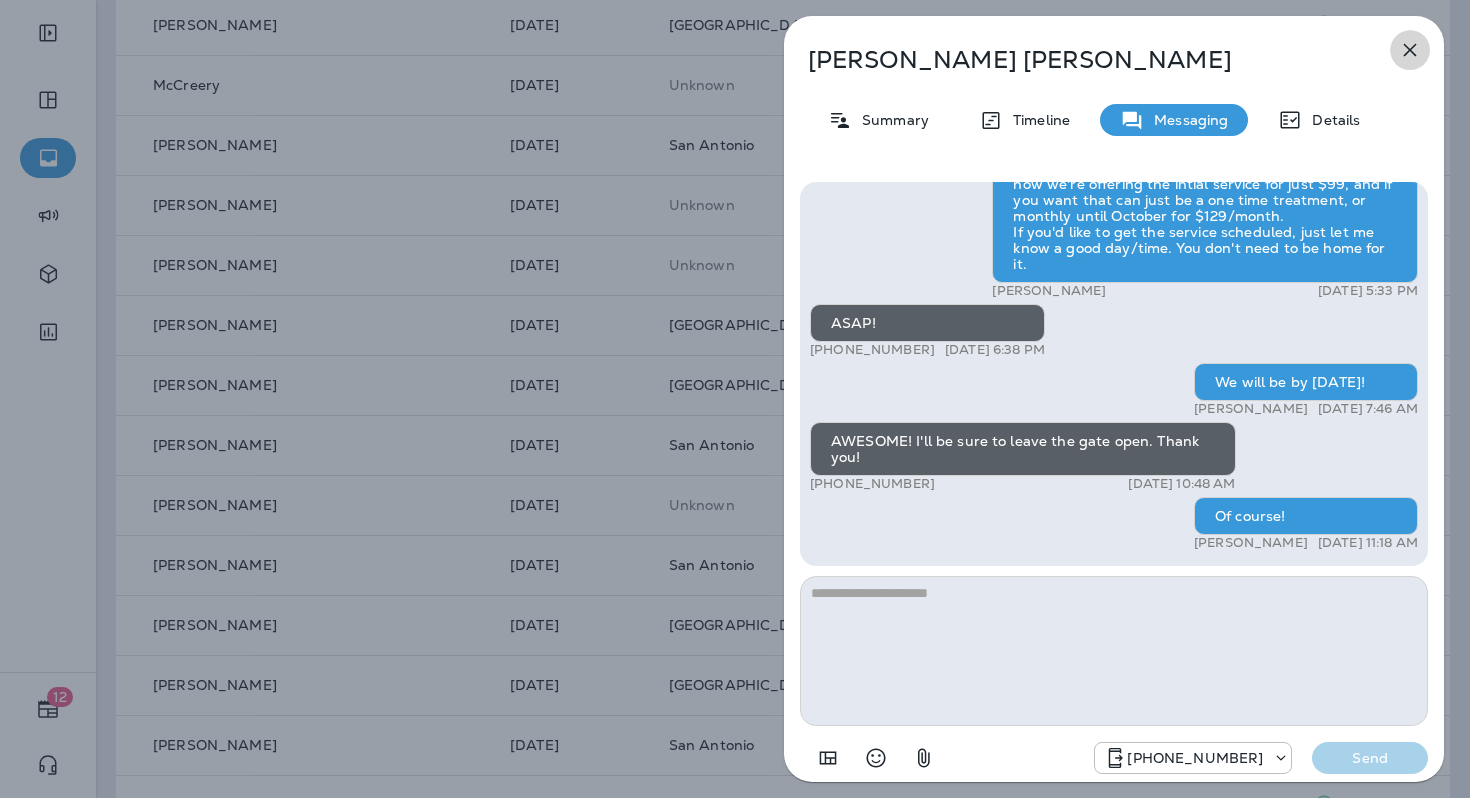 click 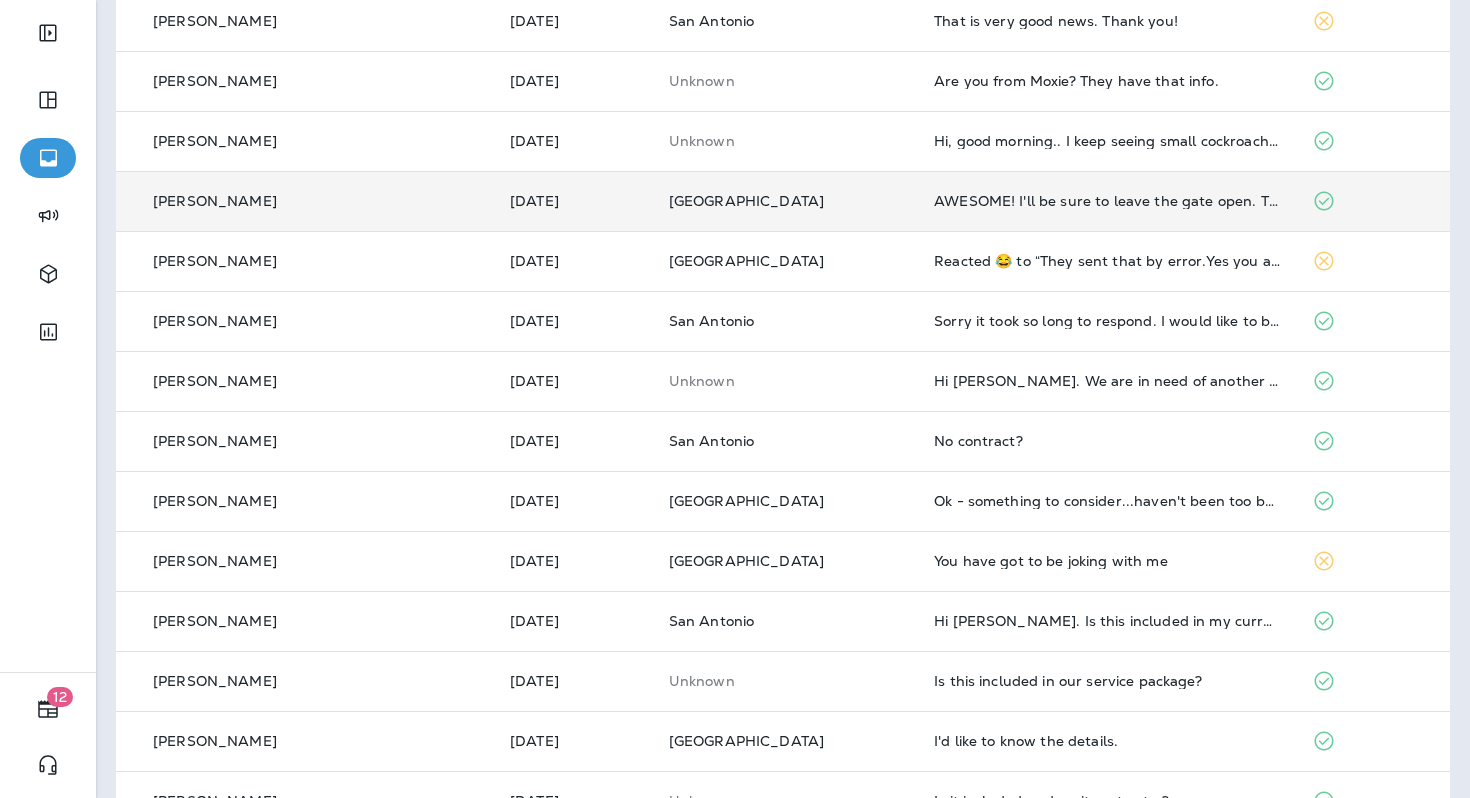 scroll, scrollTop: 405, scrollLeft: 0, axis: vertical 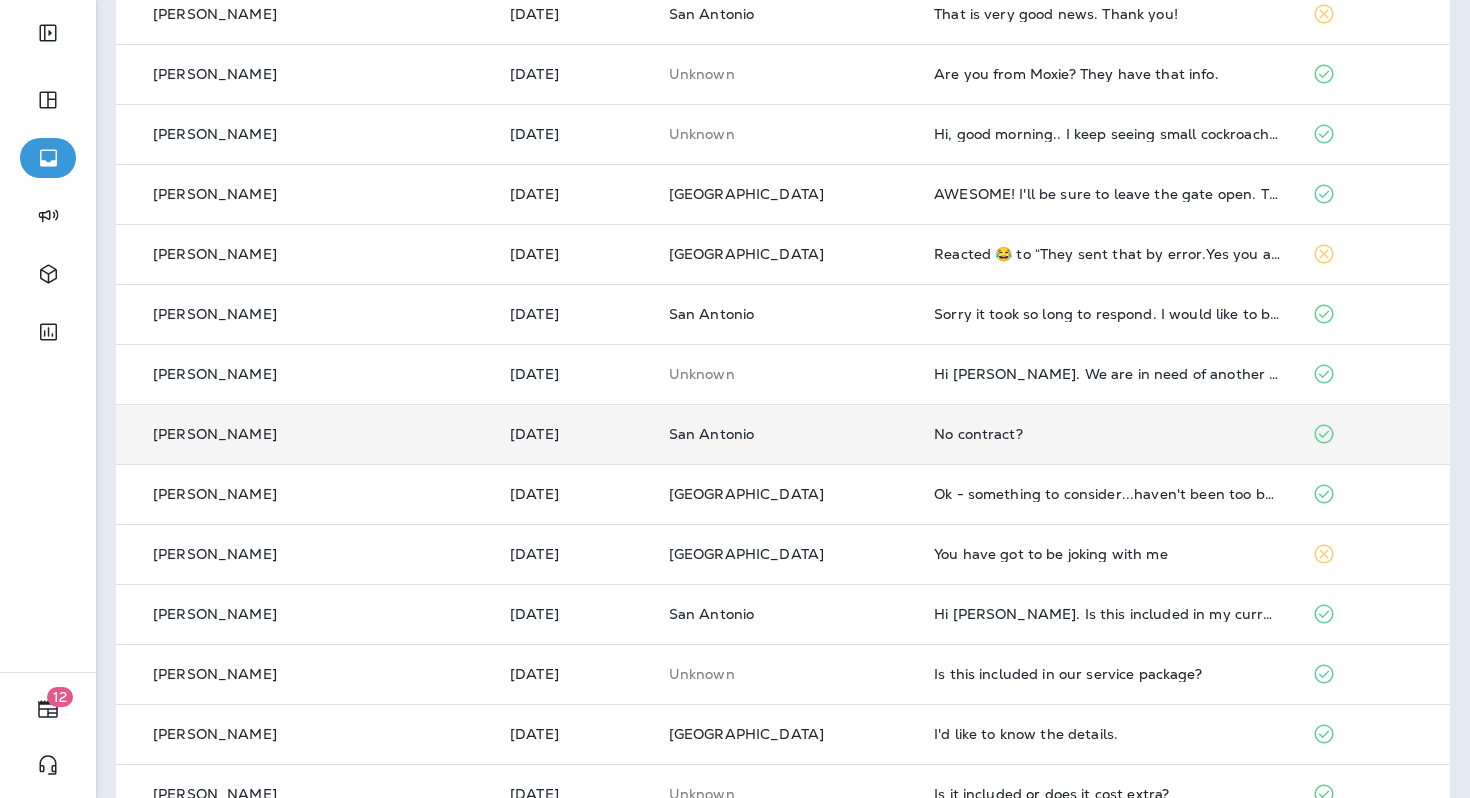 click on "No contract?" at bounding box center [1107, 434] 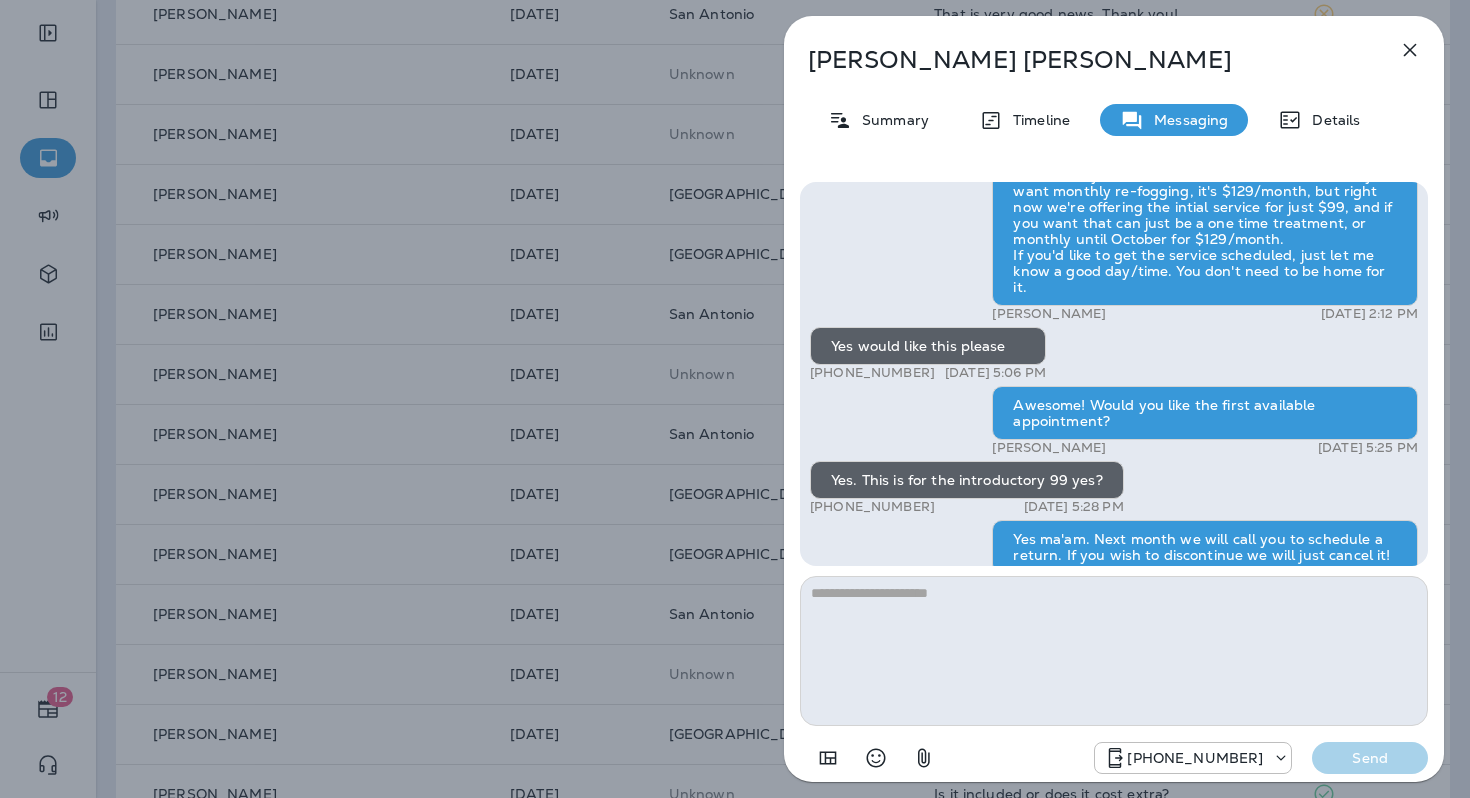 scroll, scrollTop: -301, scrollLeft: 0, axis: vertical 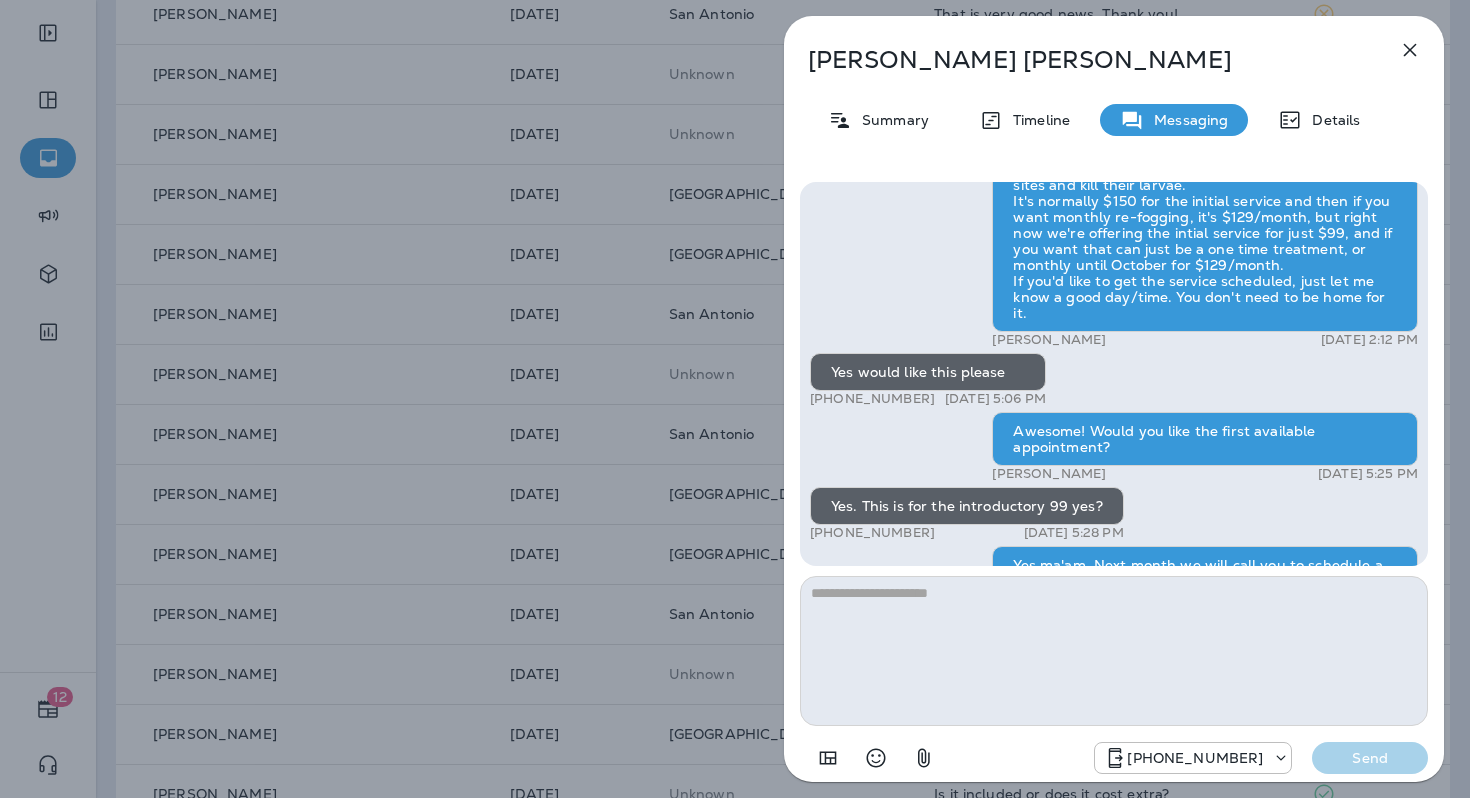 click 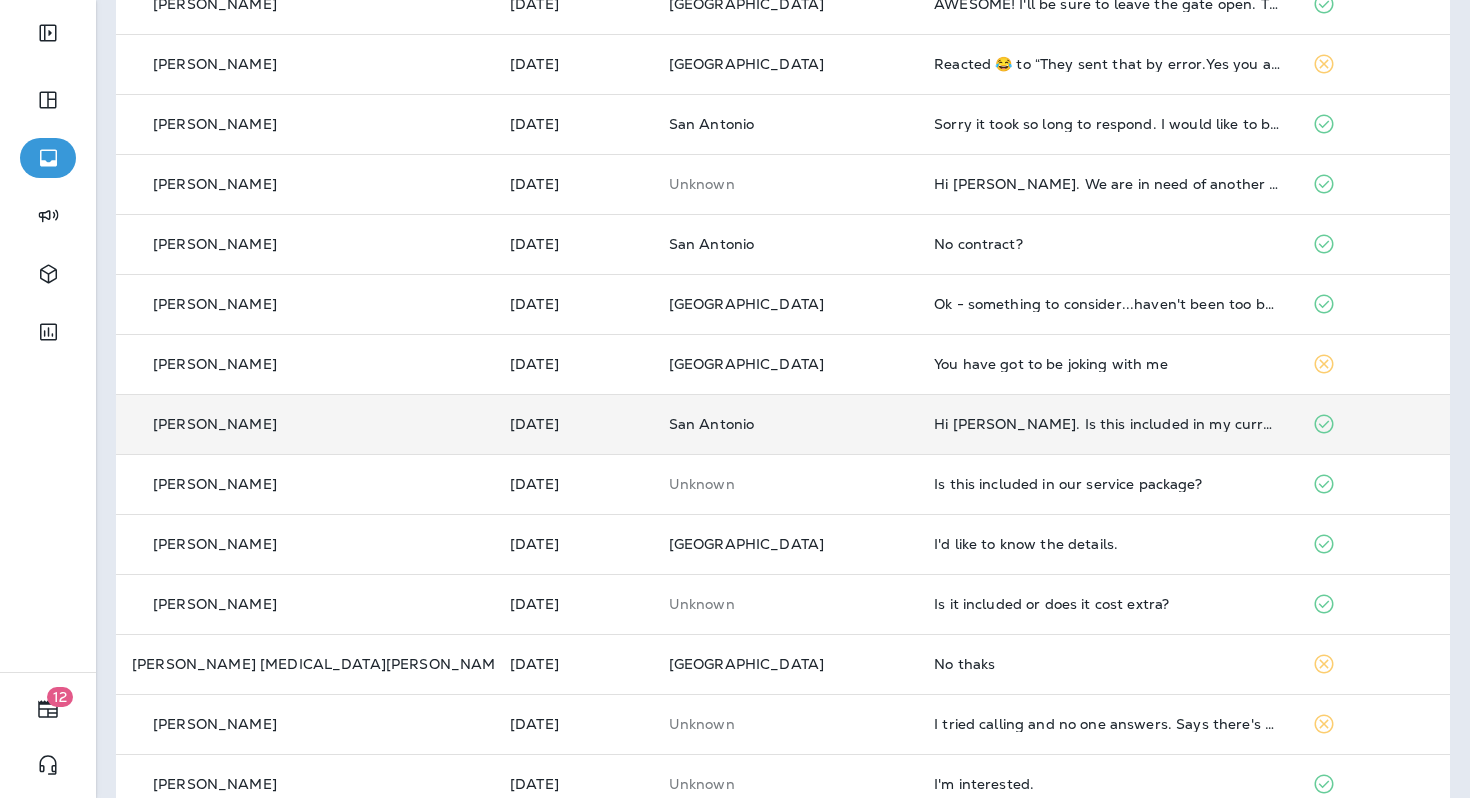 scroll, scrollTop: 631, scrollLeft: 0, axis: vertical 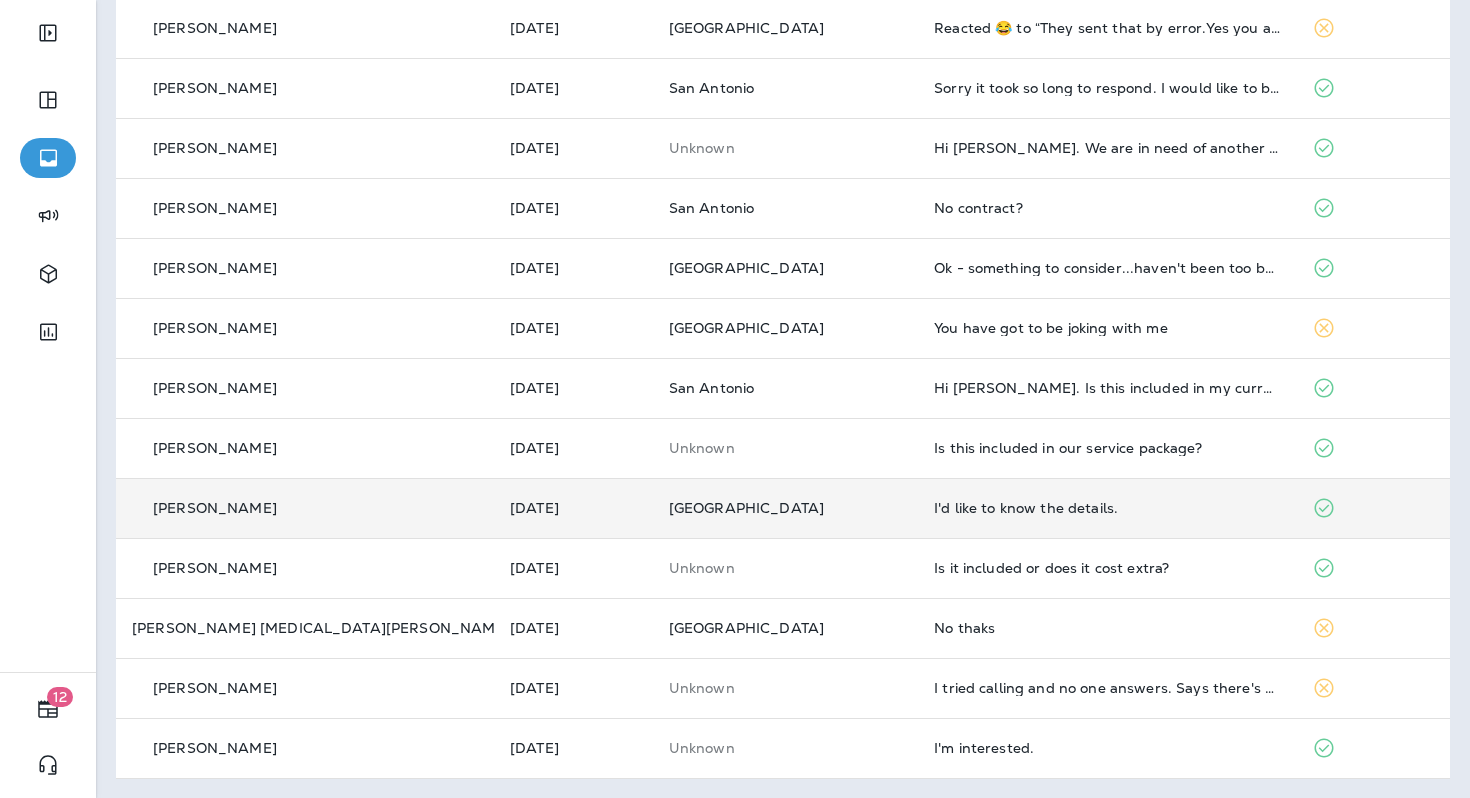click on "I'd like to know the details." at bounding box center [1107, 508] 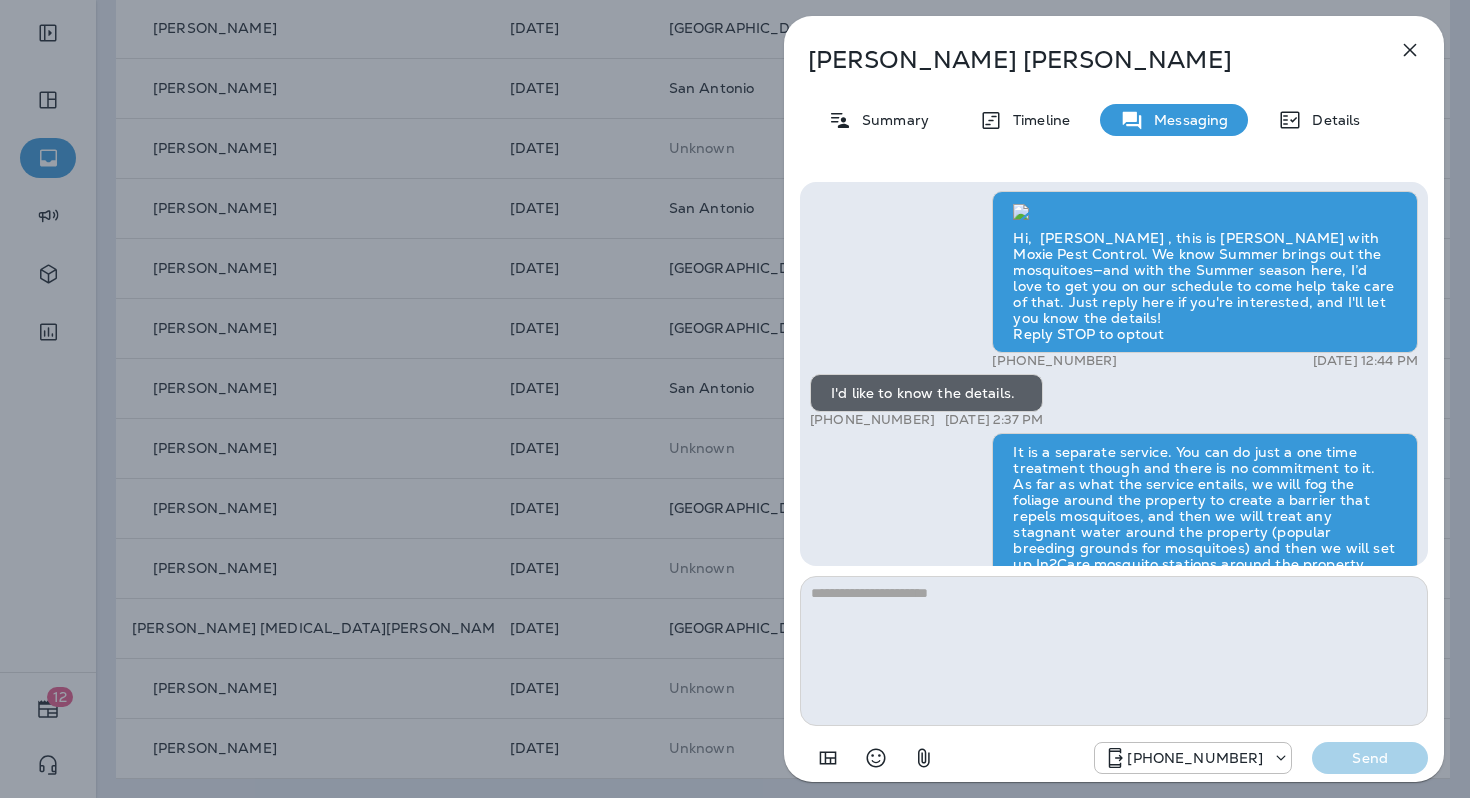 scroll, scrollTop: 0, scrollLeft: 0, axis: both 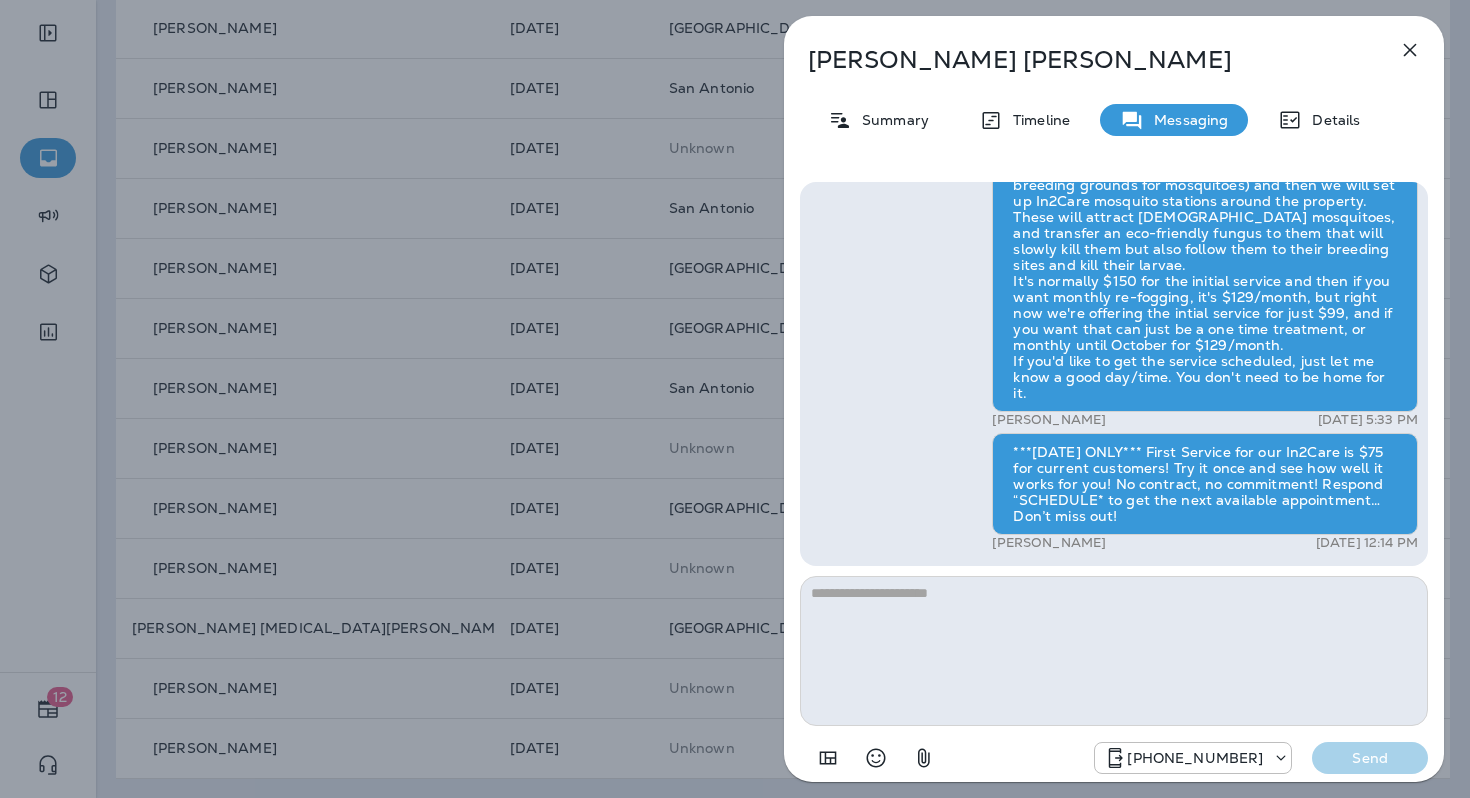 click 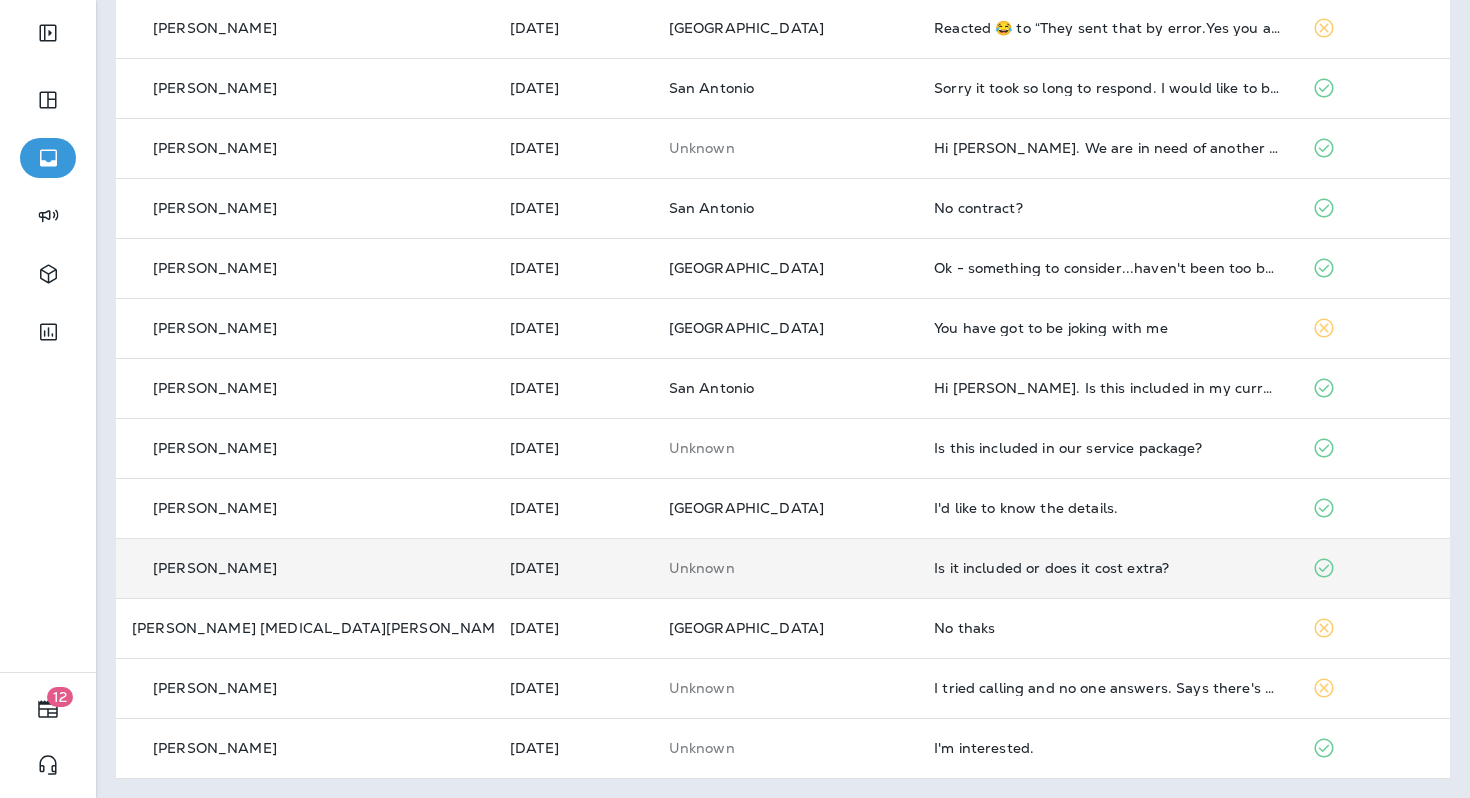 click on "Is it included or does it cost extra?" at bounding box center [1107, 568] 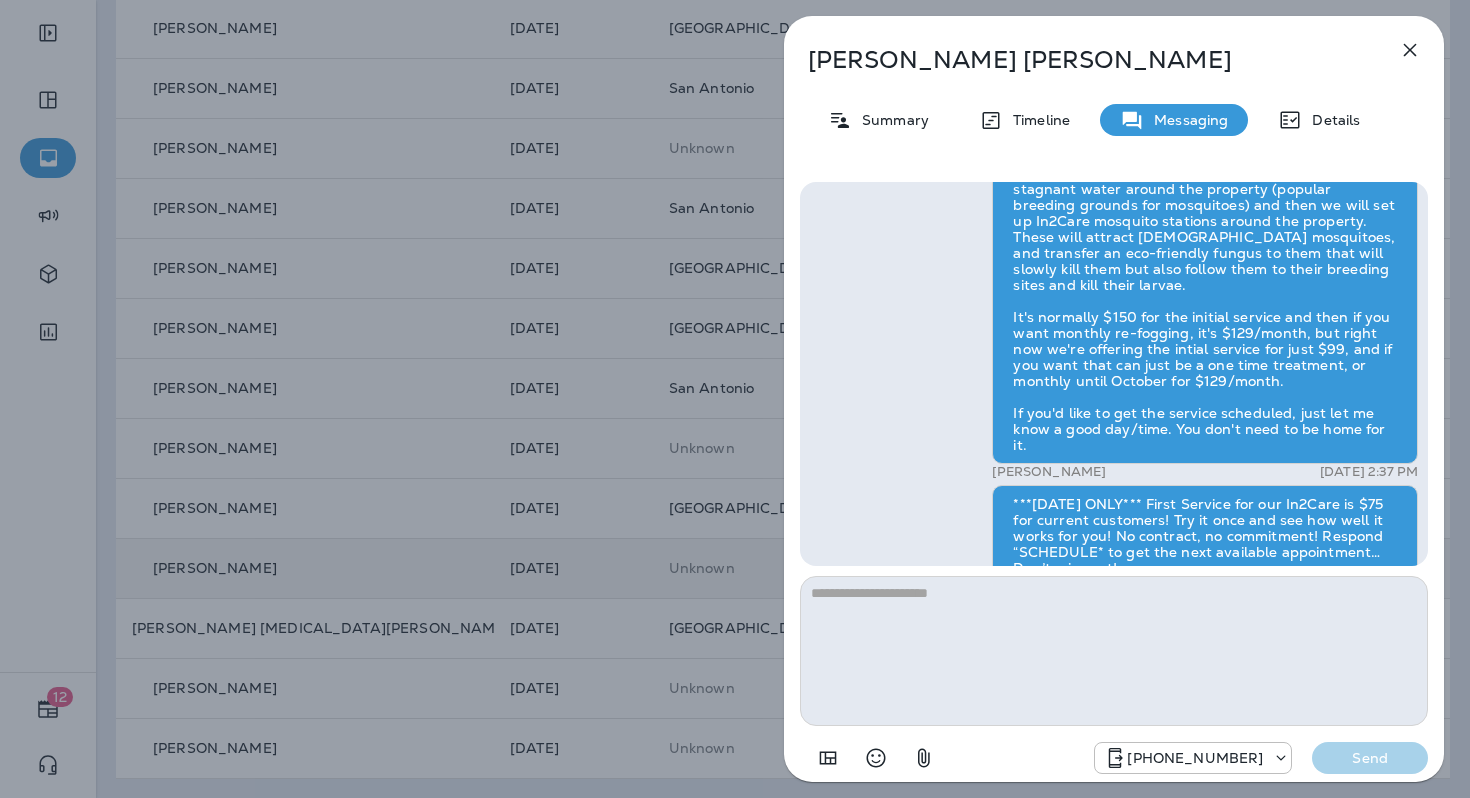 scroll, scrollTop: 0, scrollLeft: 0, axis: both 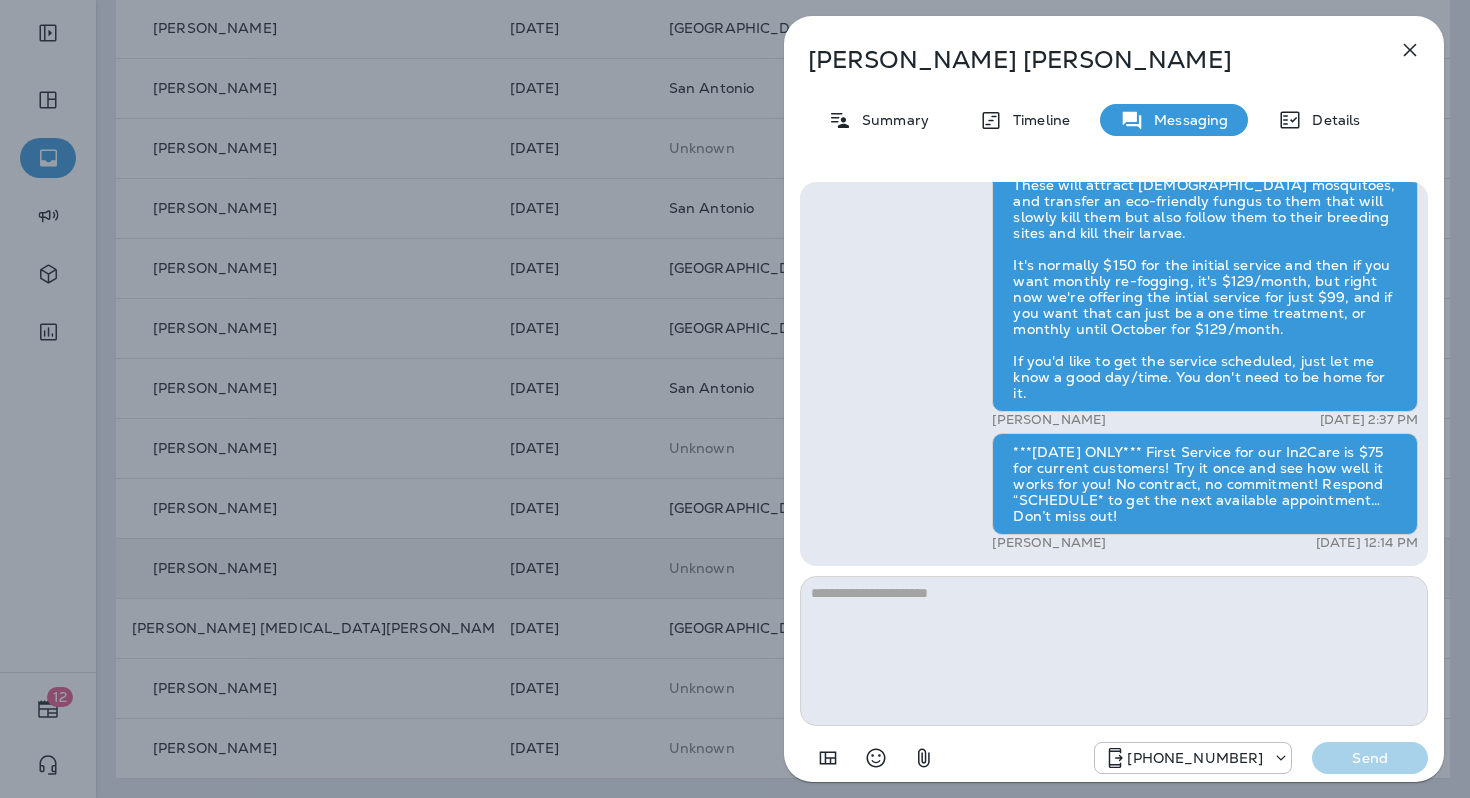 click at bounding box center [1410, 50] 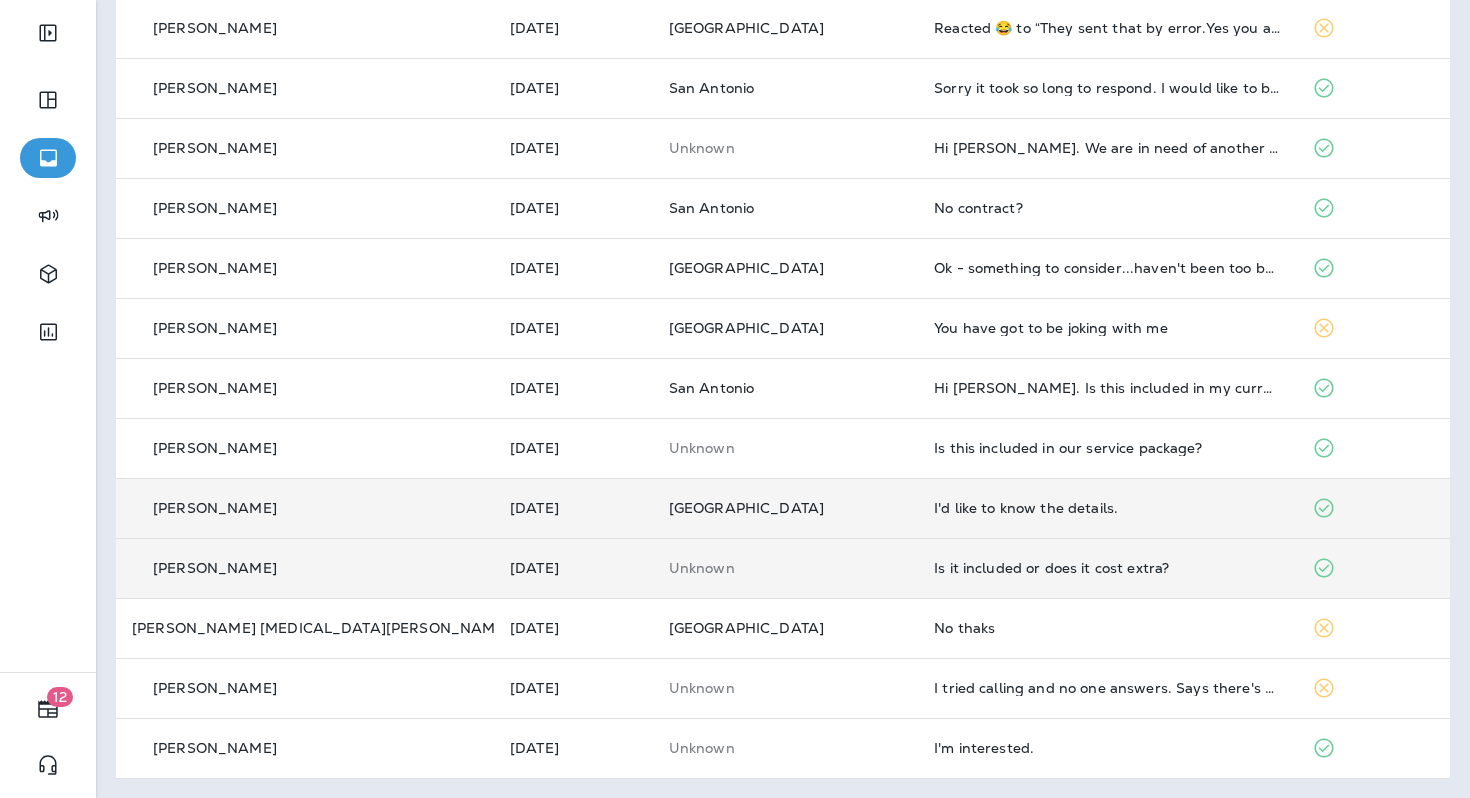 click on "I'd like to know the details." at bounding box center (1107, 508) 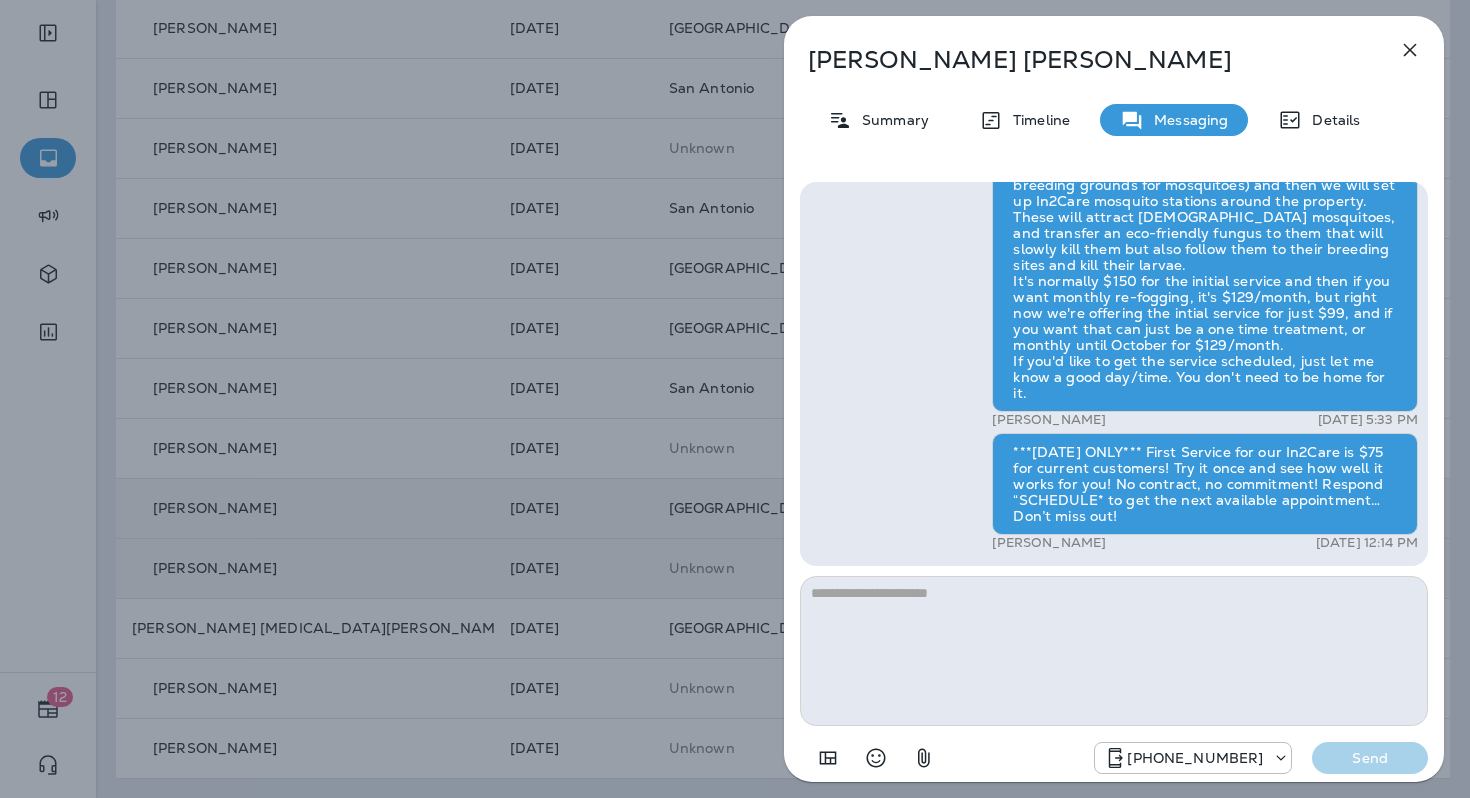 click 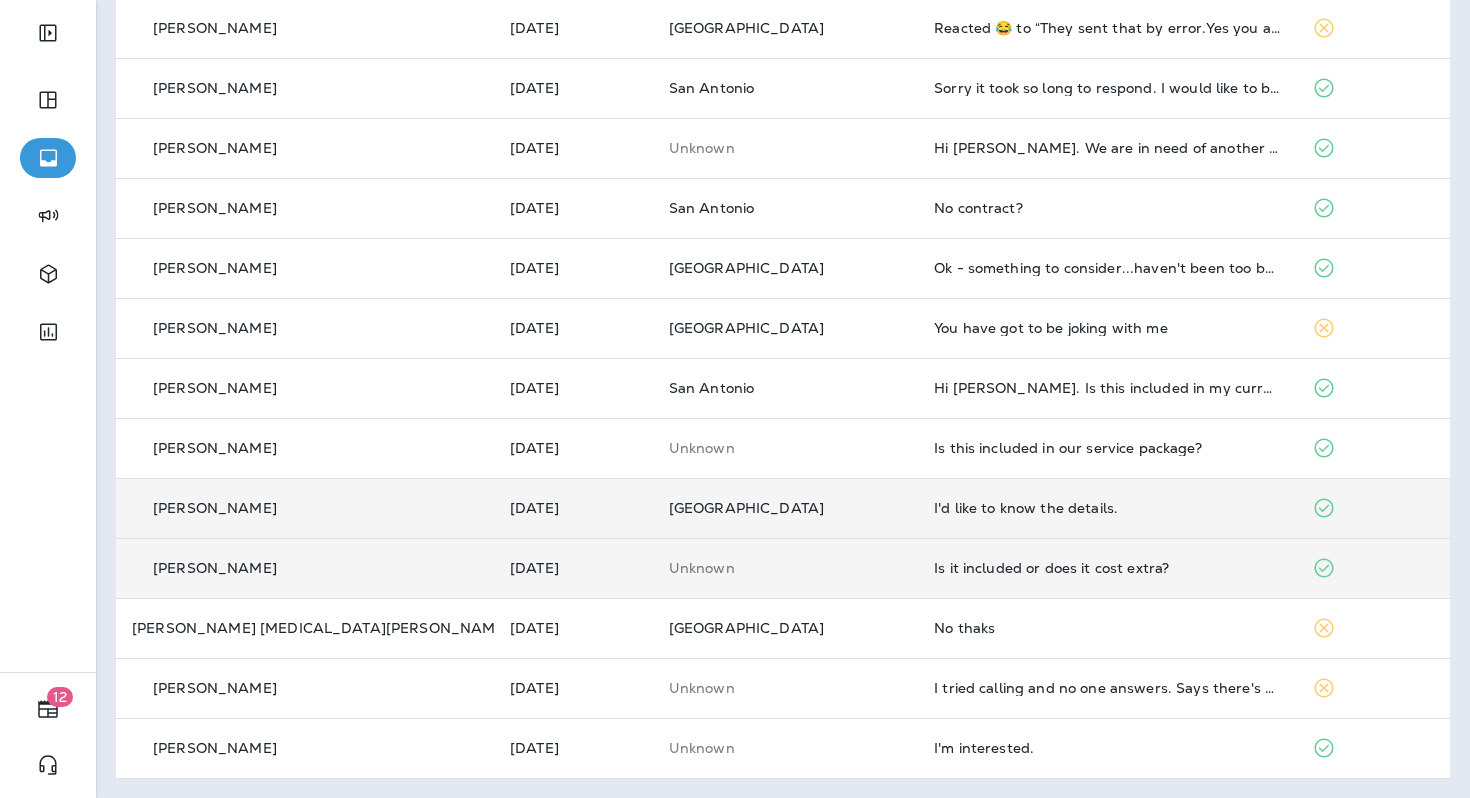 click on "Is it included or does it cost extra?" at bounding box center (1107, 568) 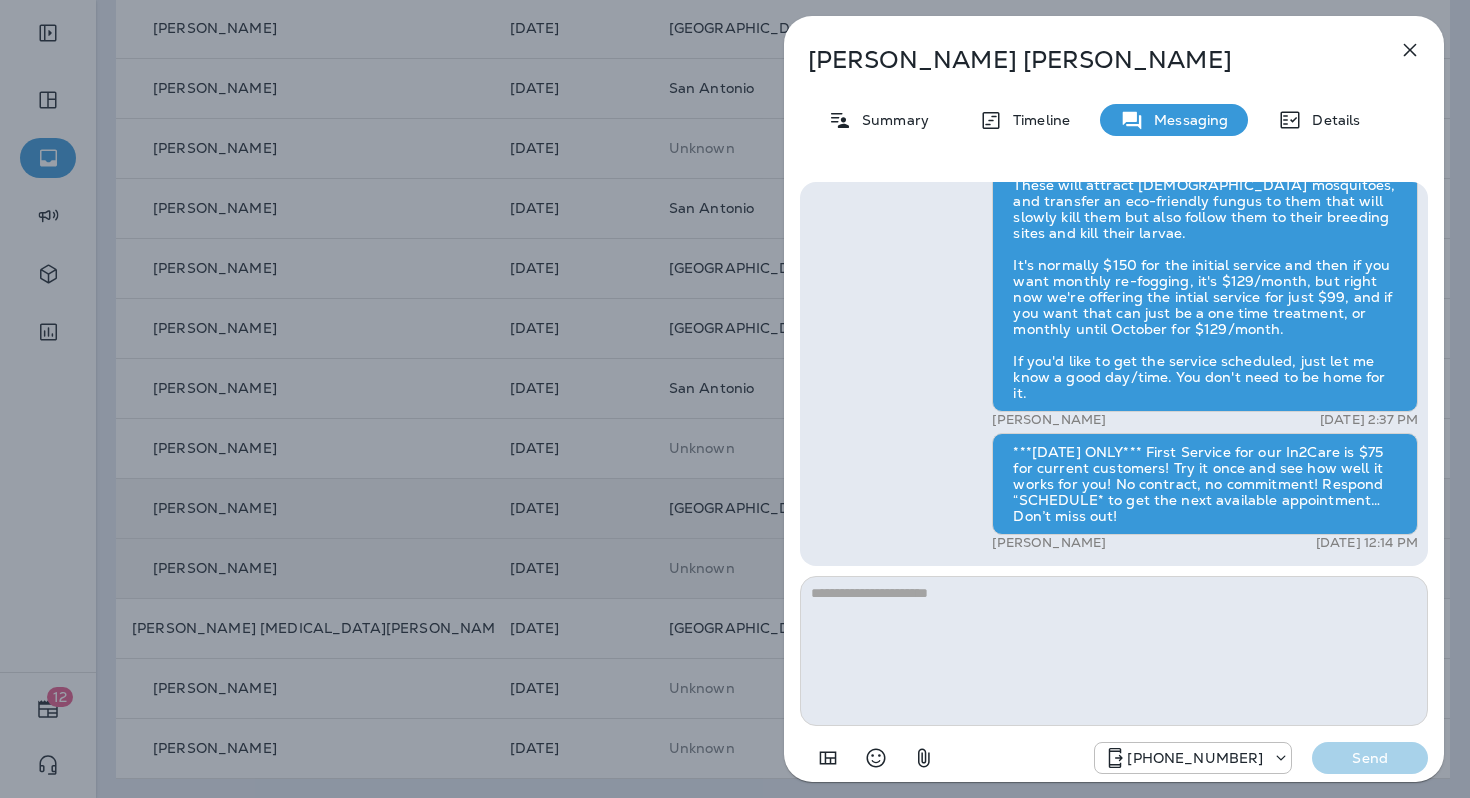 click 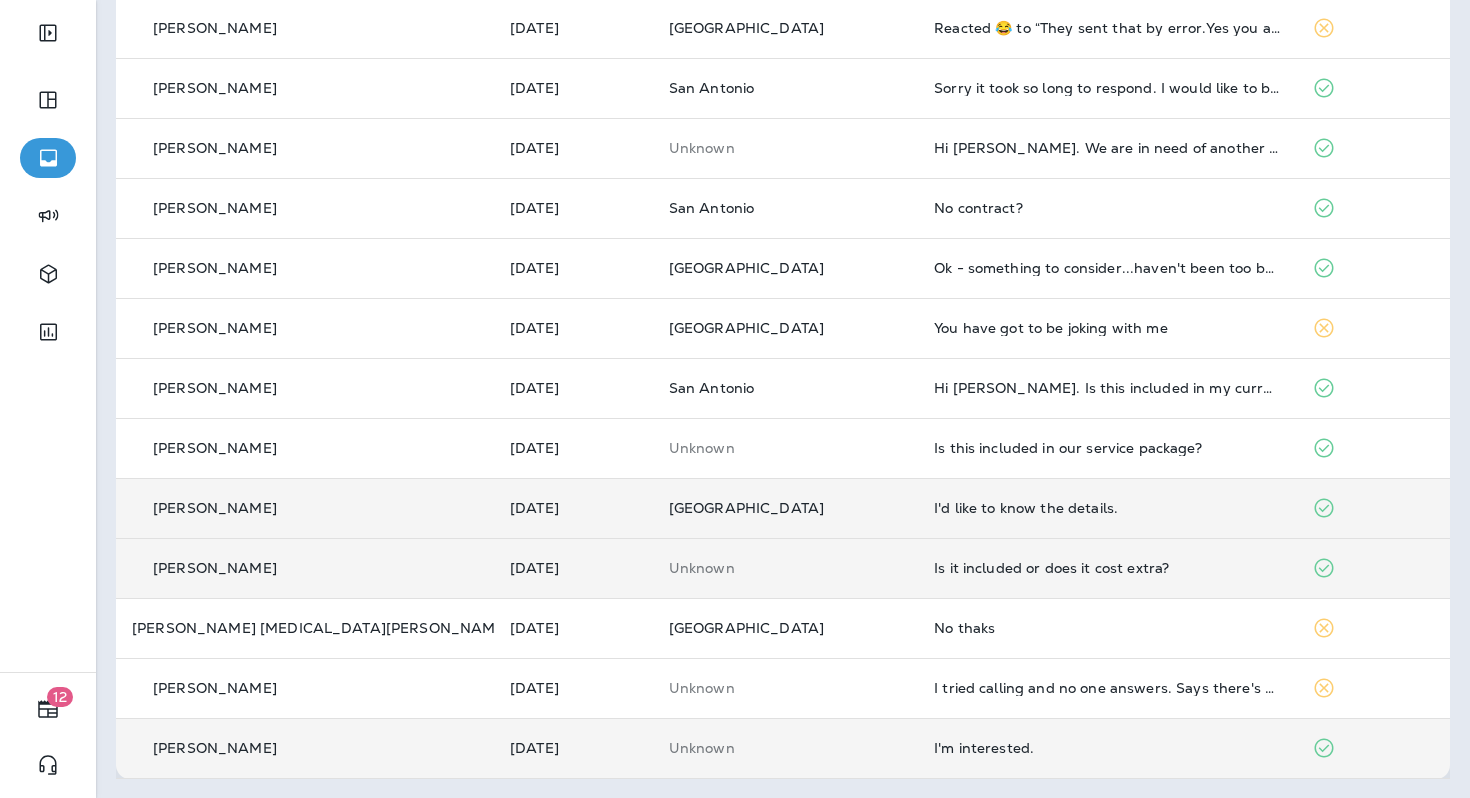 click on "I'm interested." at bounding box center (1107, 748) 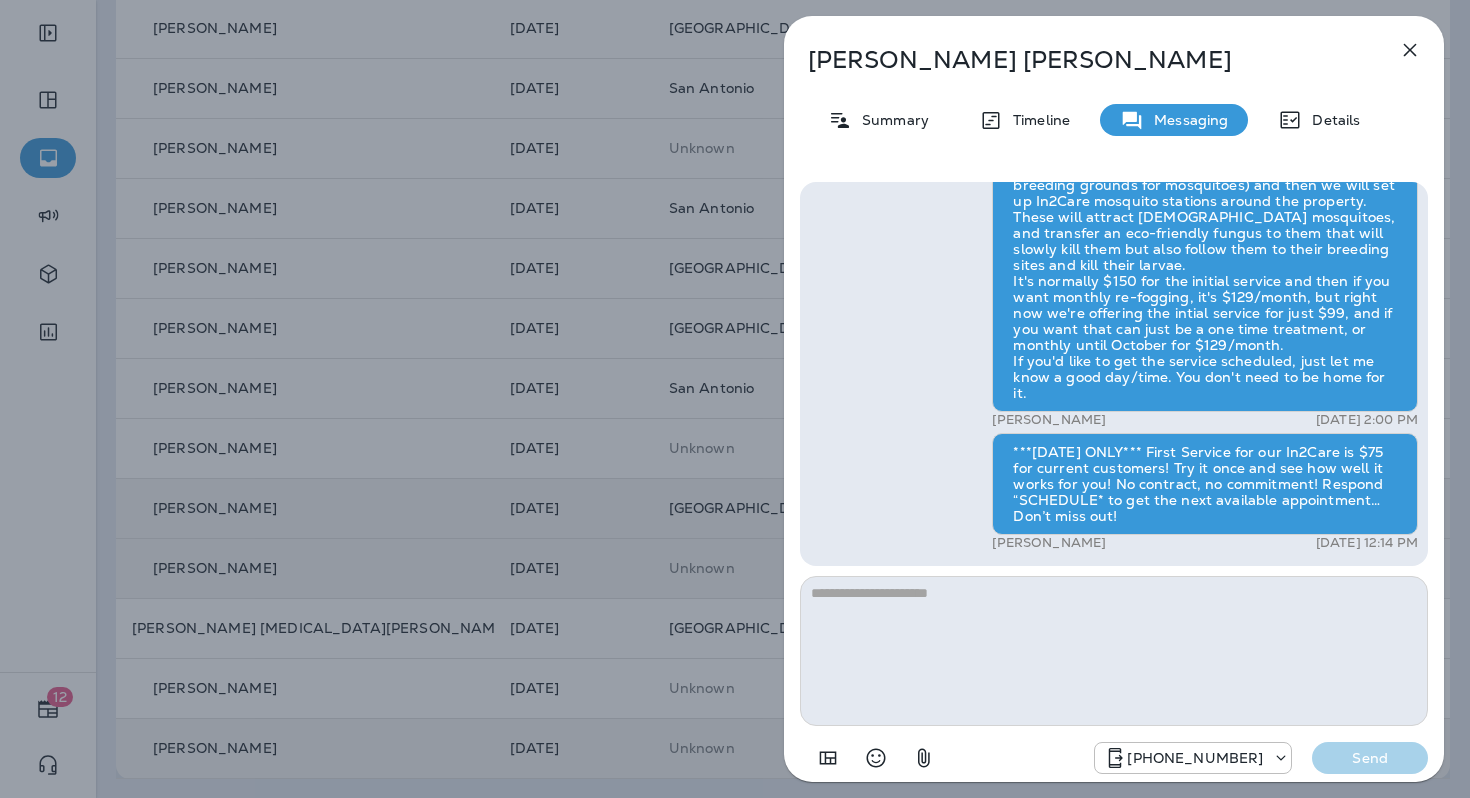 scroll, scrollTop: -1, scrollLeft: 0, axis: vertical 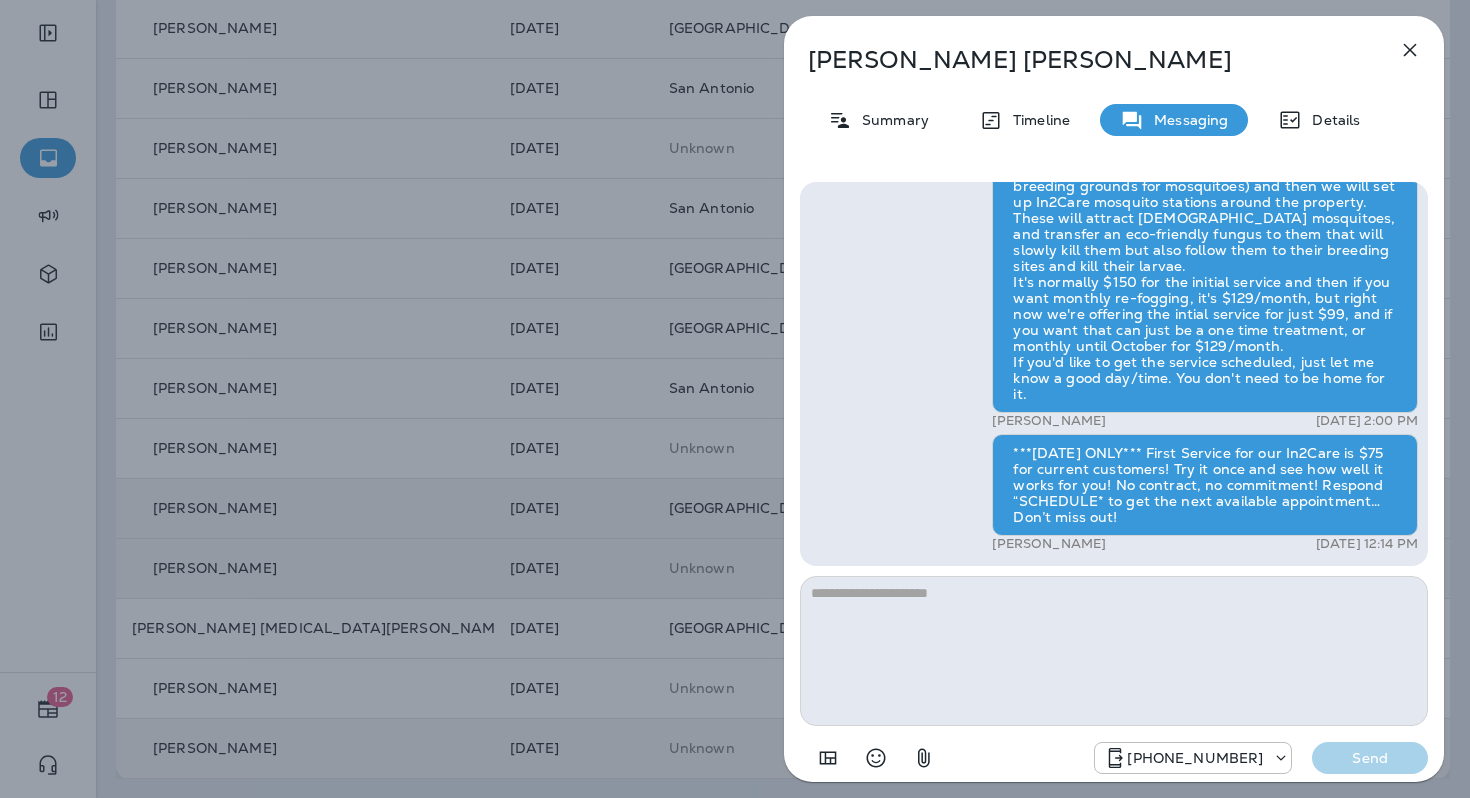 drag, startPoint x: 1410, startPoint y: 43, endPoint x: 1440, endPoint y: 58, distance: 33.54102 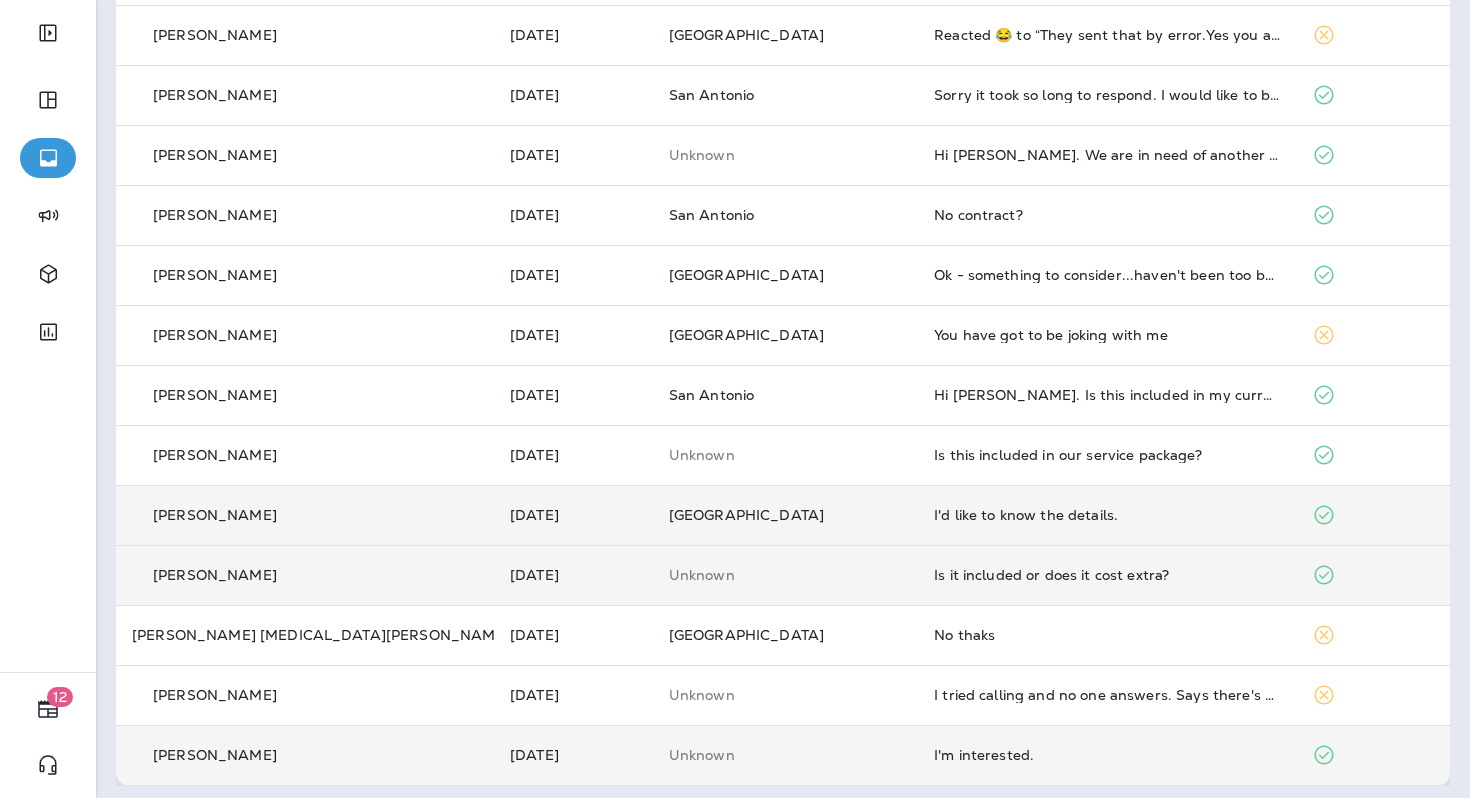 scroll, scrollTop: 0, scrollLeft: 0, axis: both 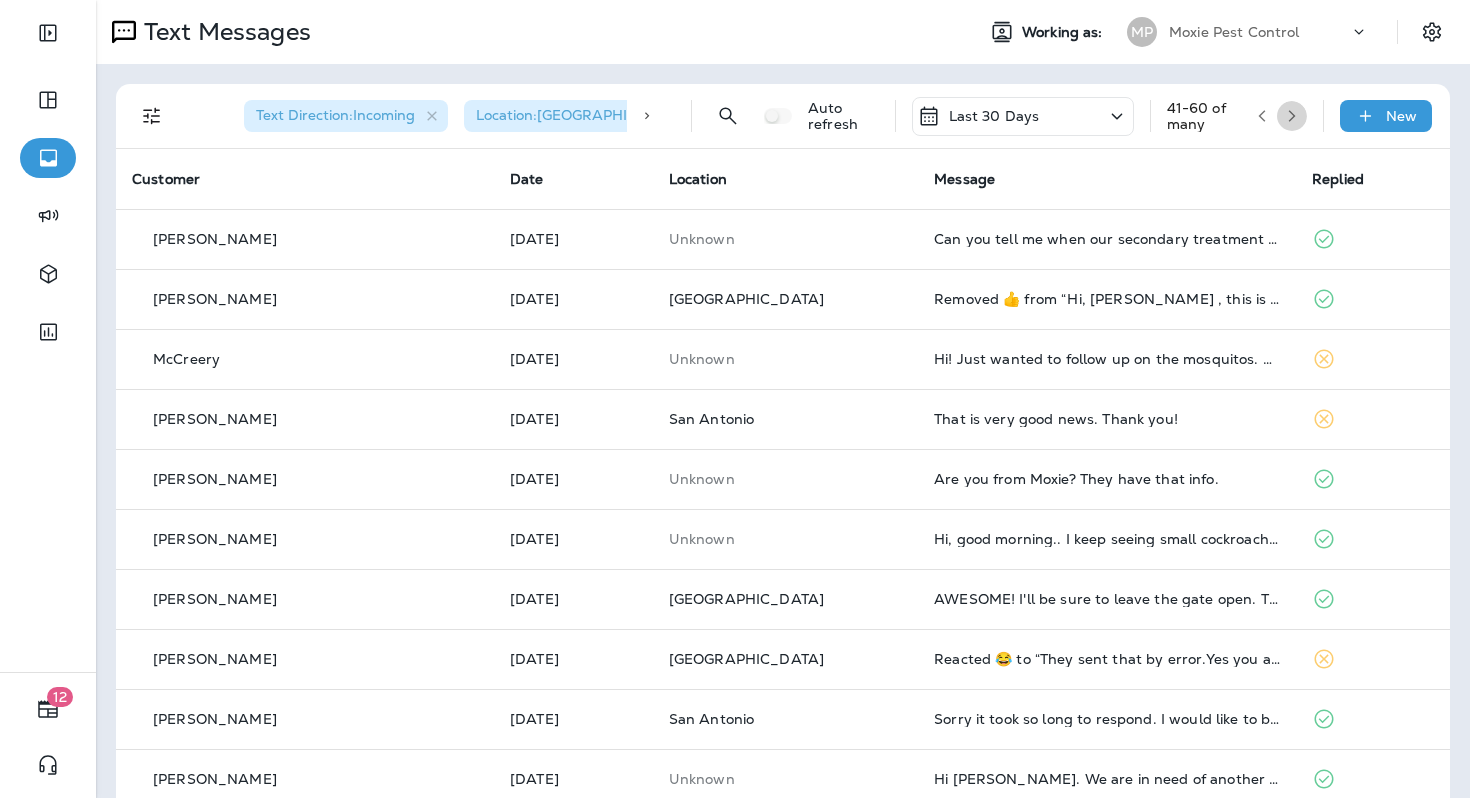 click 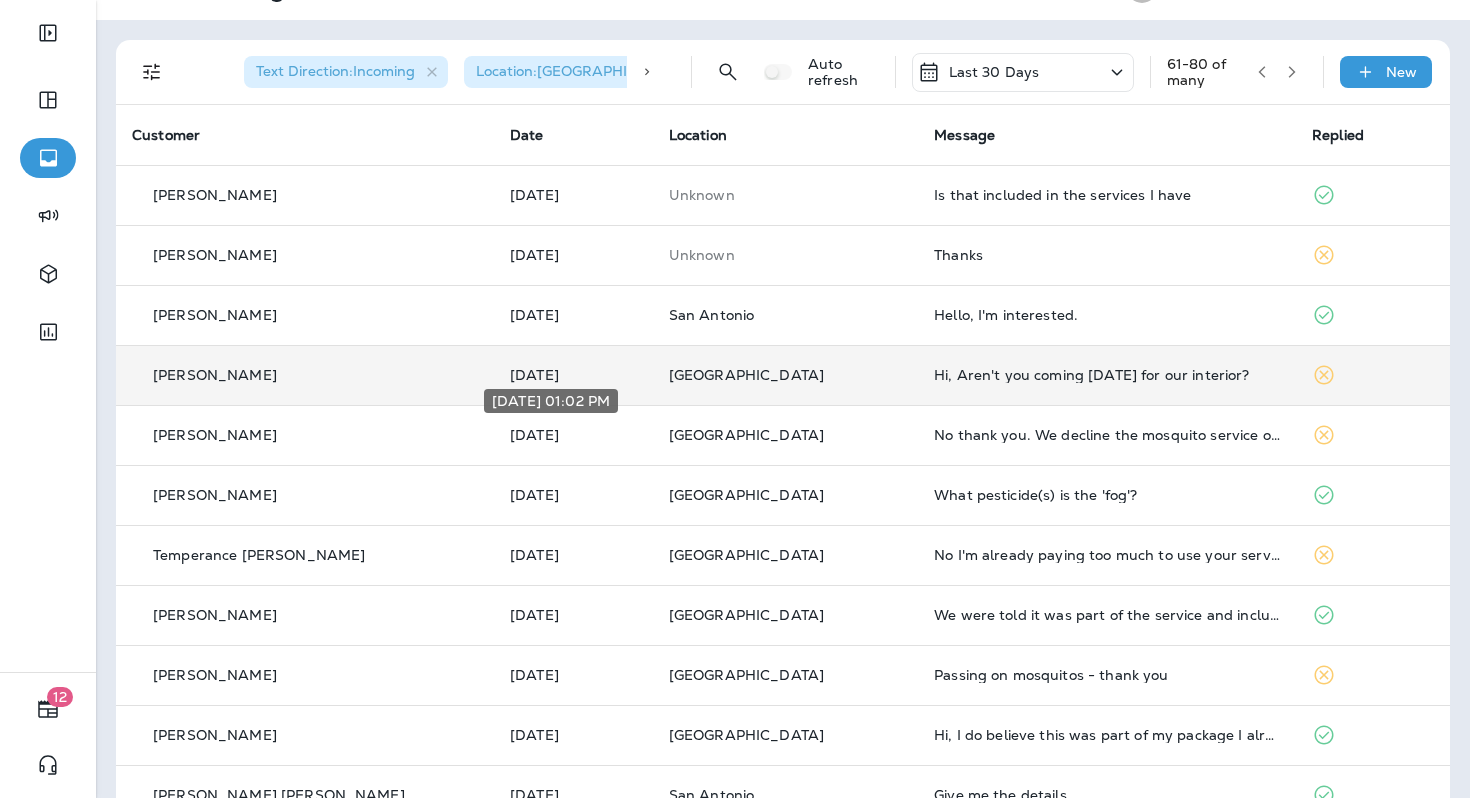 scroll, scrollTop: 42, scrollLeft: 0, axis: vertical 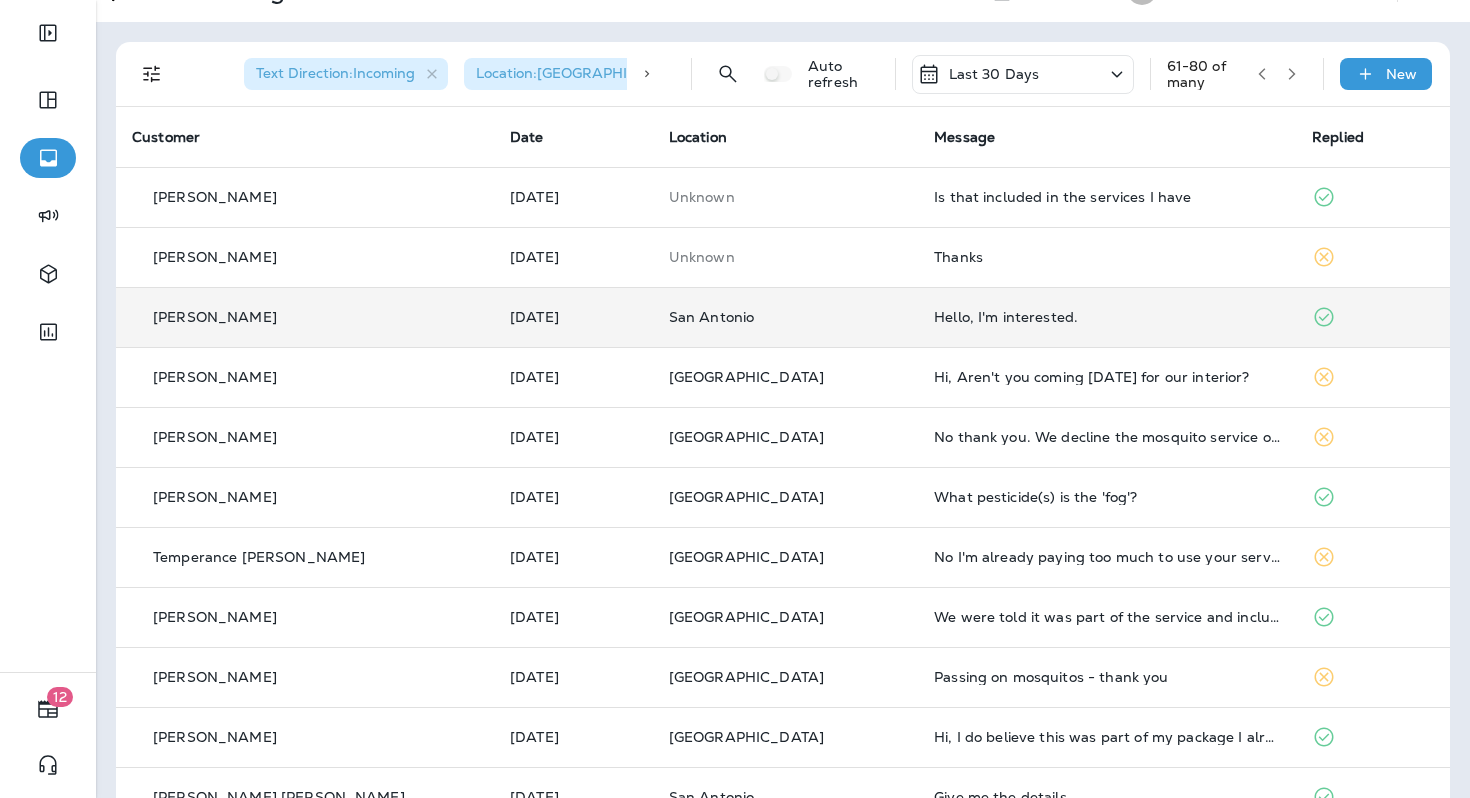 click on "Hello, I'm interested." at bounding box center [1107, 317] 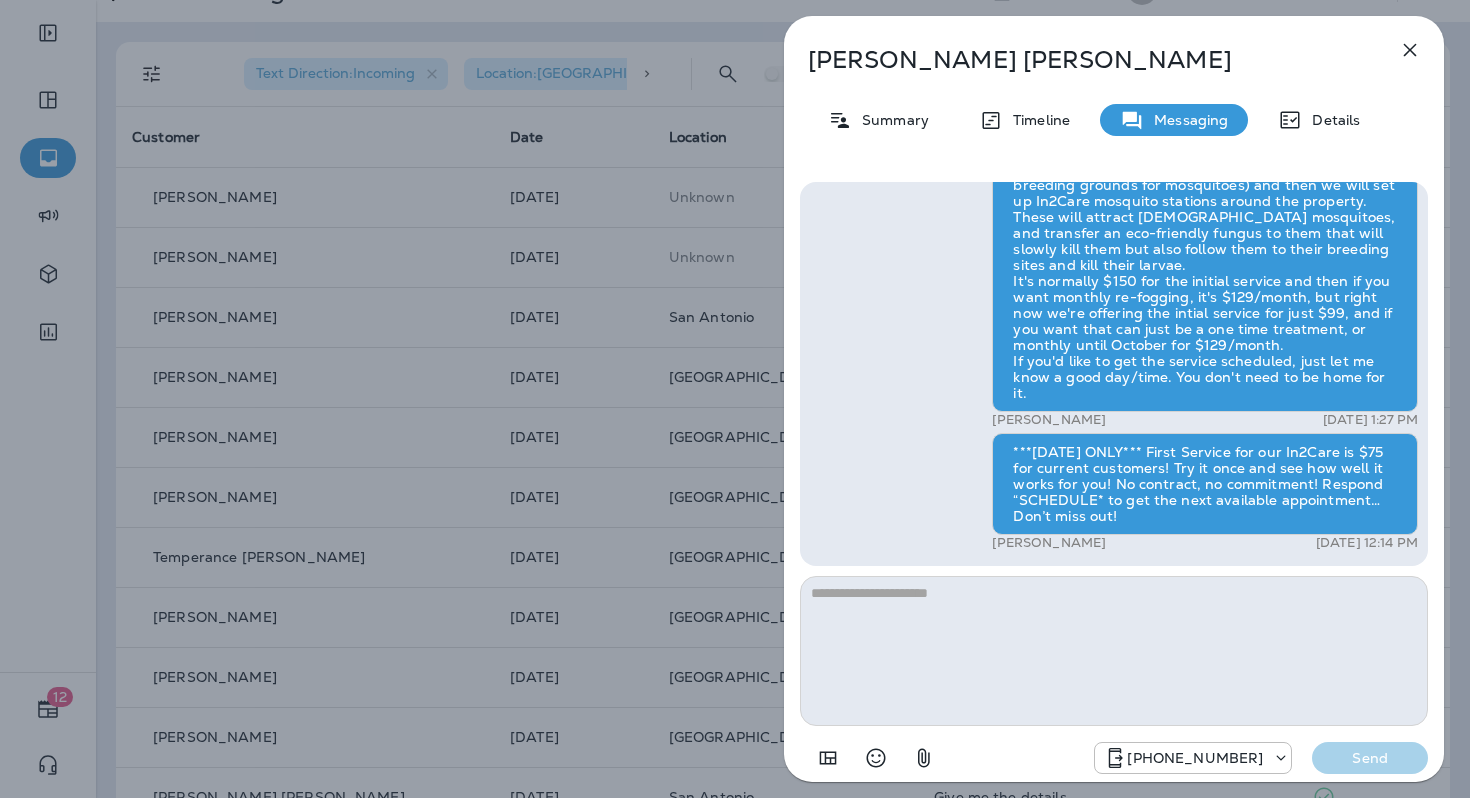 click 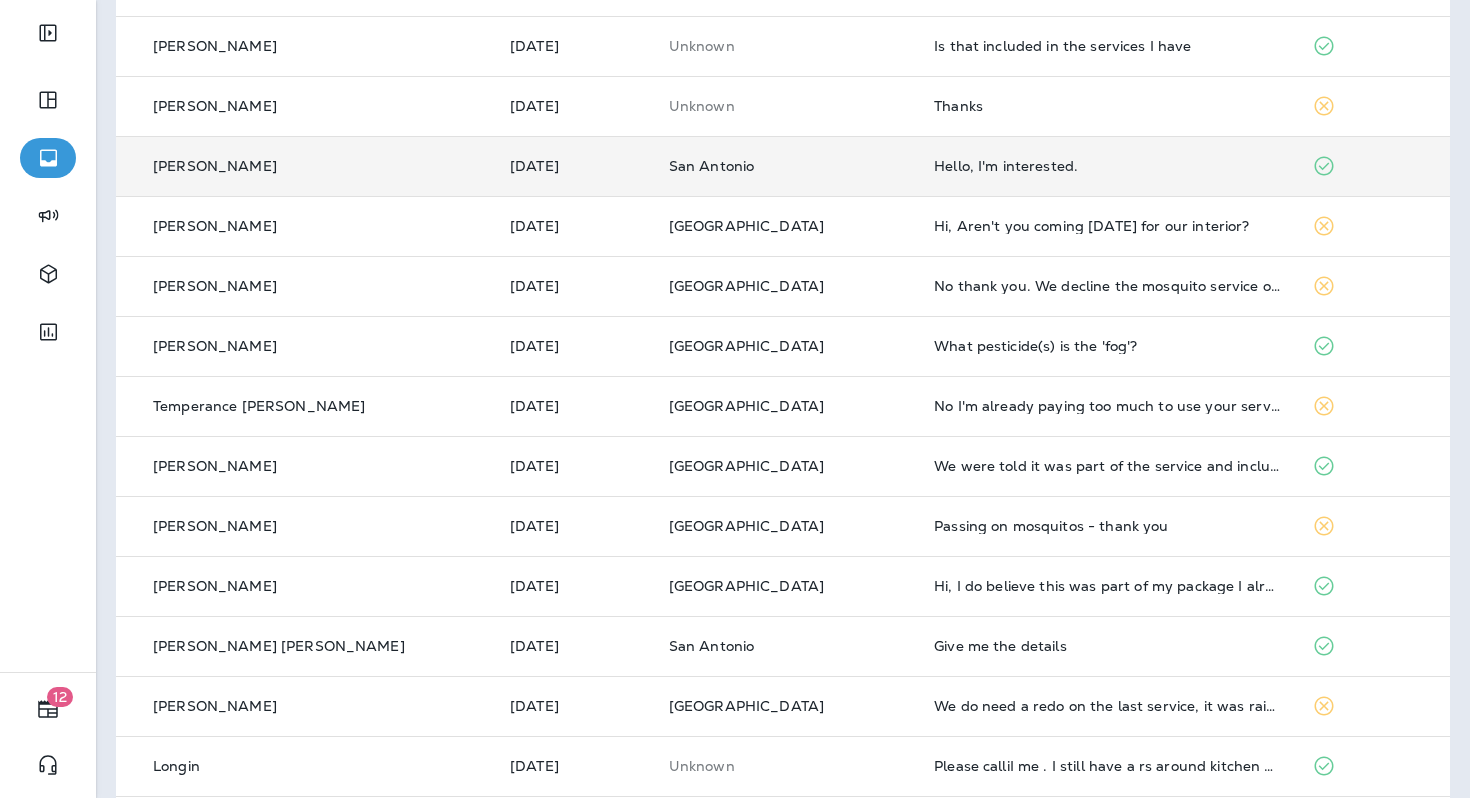 scroll, scrollTop: 246, scrollLeft: 0, axis: vertical 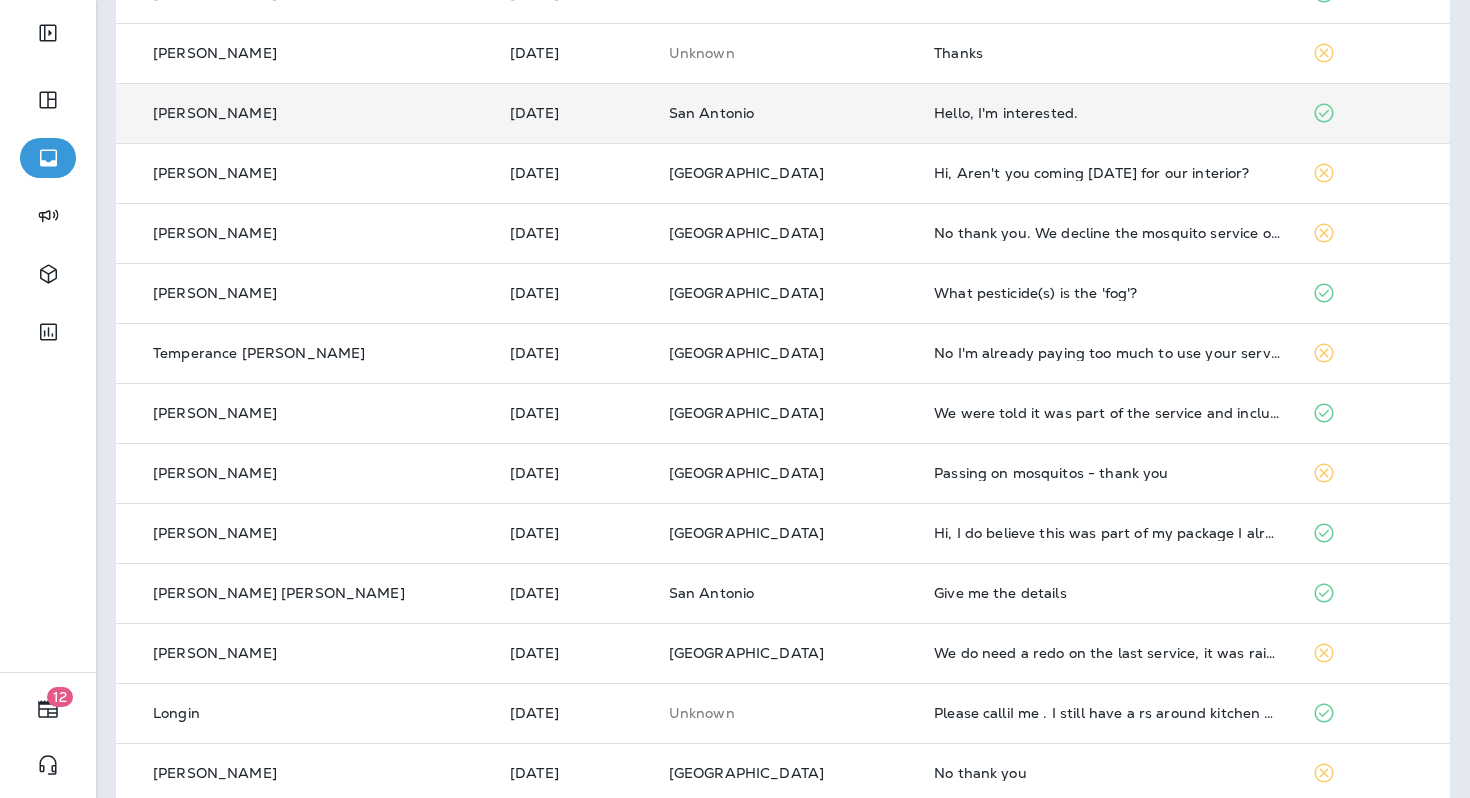 click on "What pesticide(s) is the 'fog'?" at bounding box center [1107, 293] 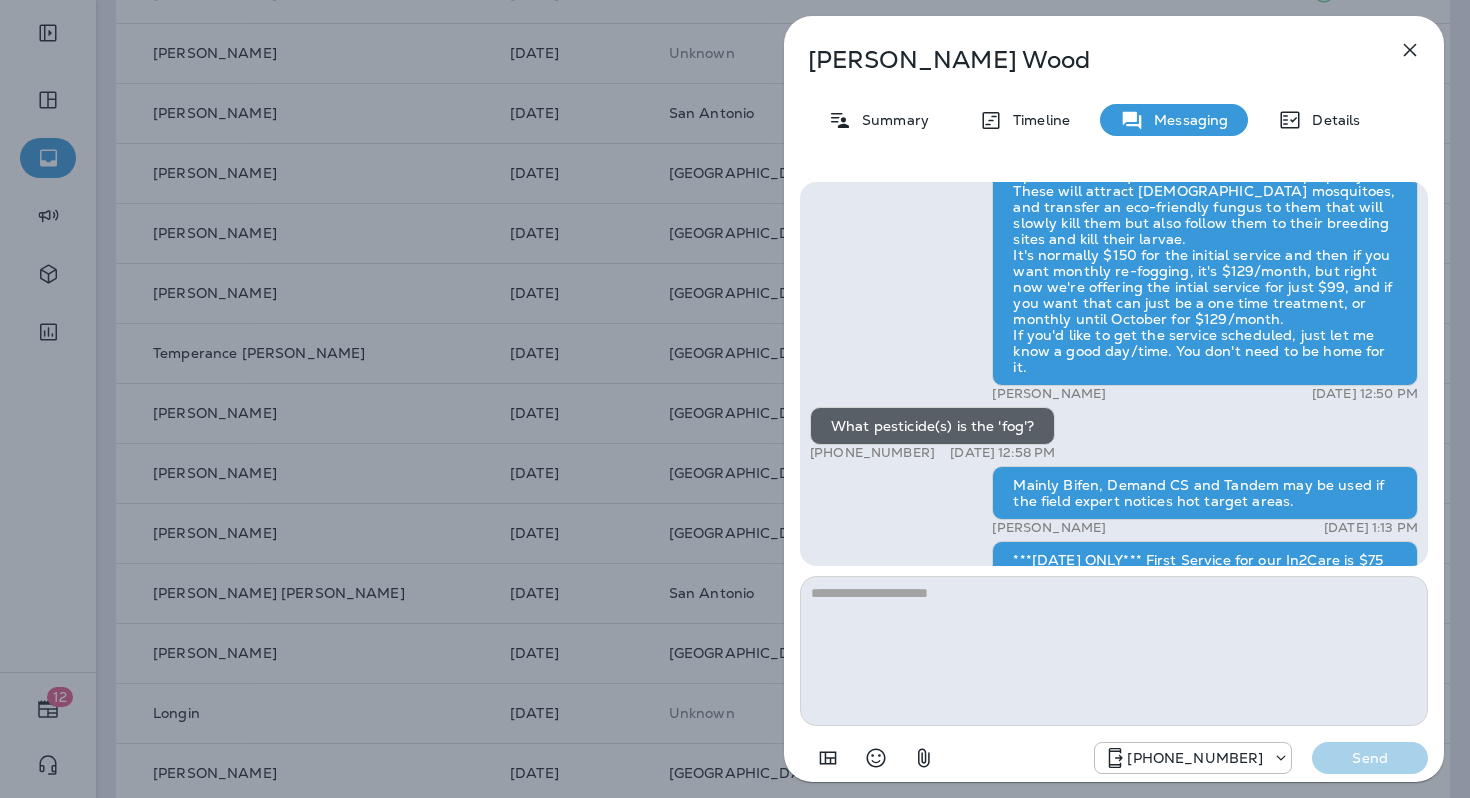 scroll, scrollTop: 0, scrollLeft: 0, axis: both 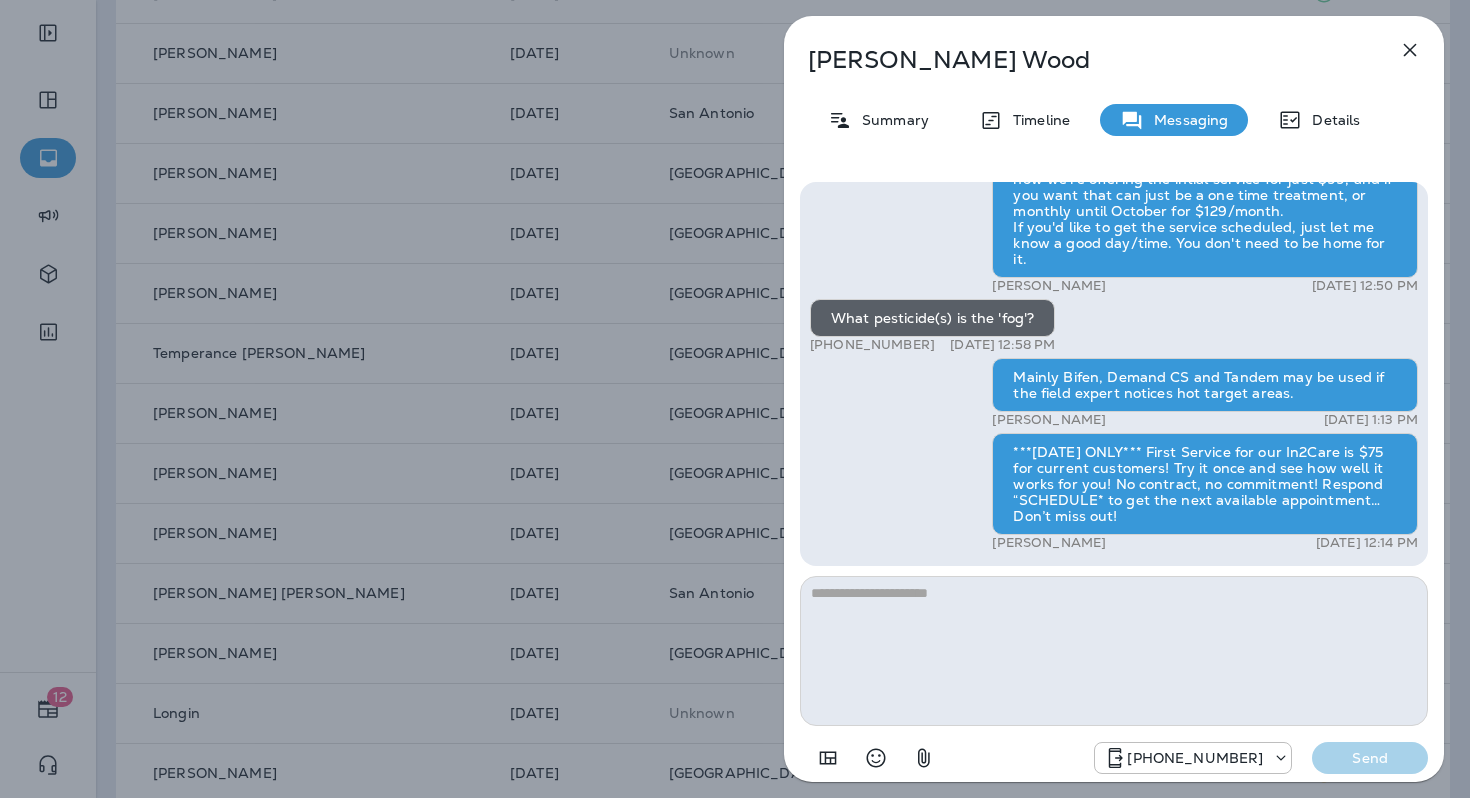 click 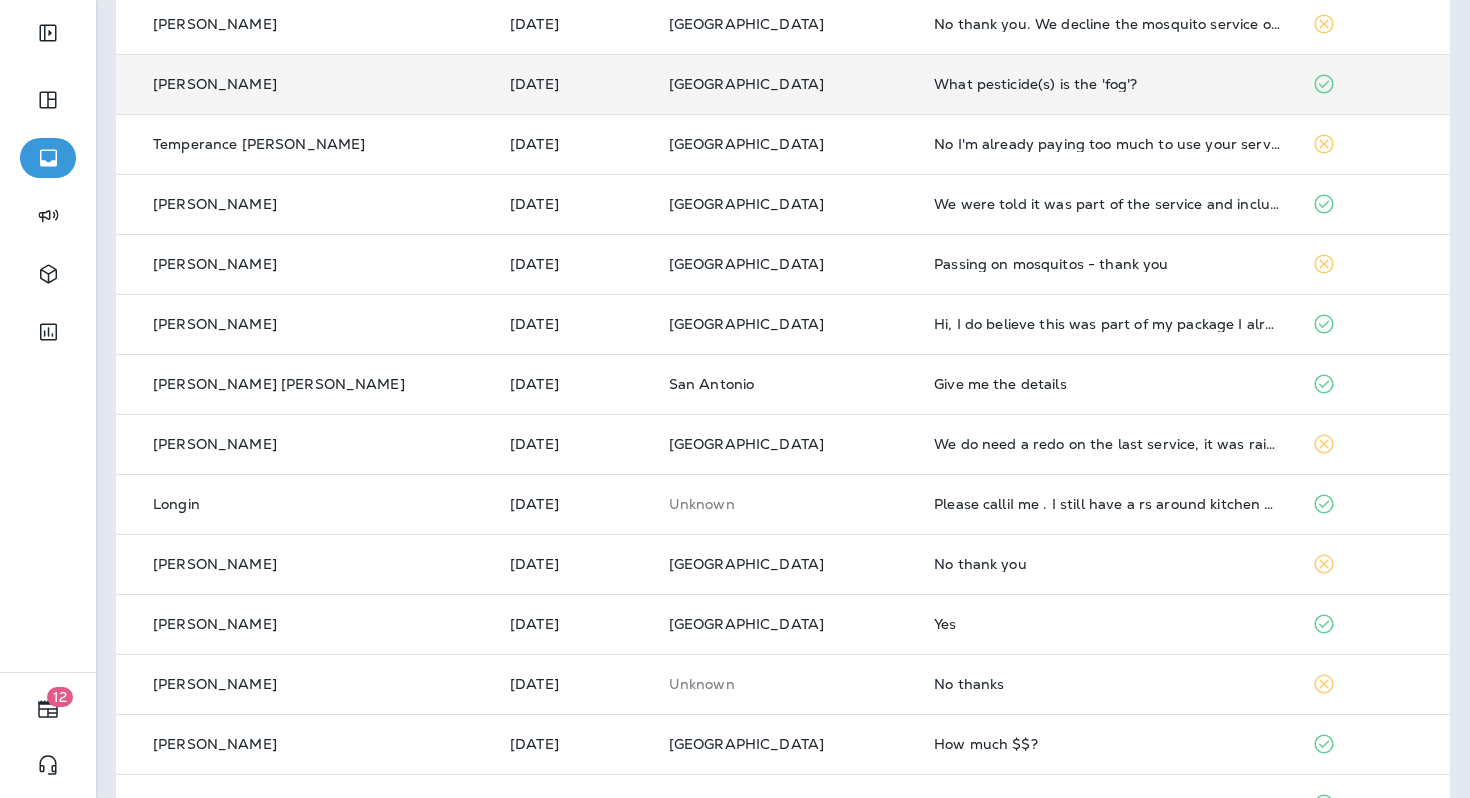 scroll, scrollTop: 457, scrollLeft: 0, axis: vertical 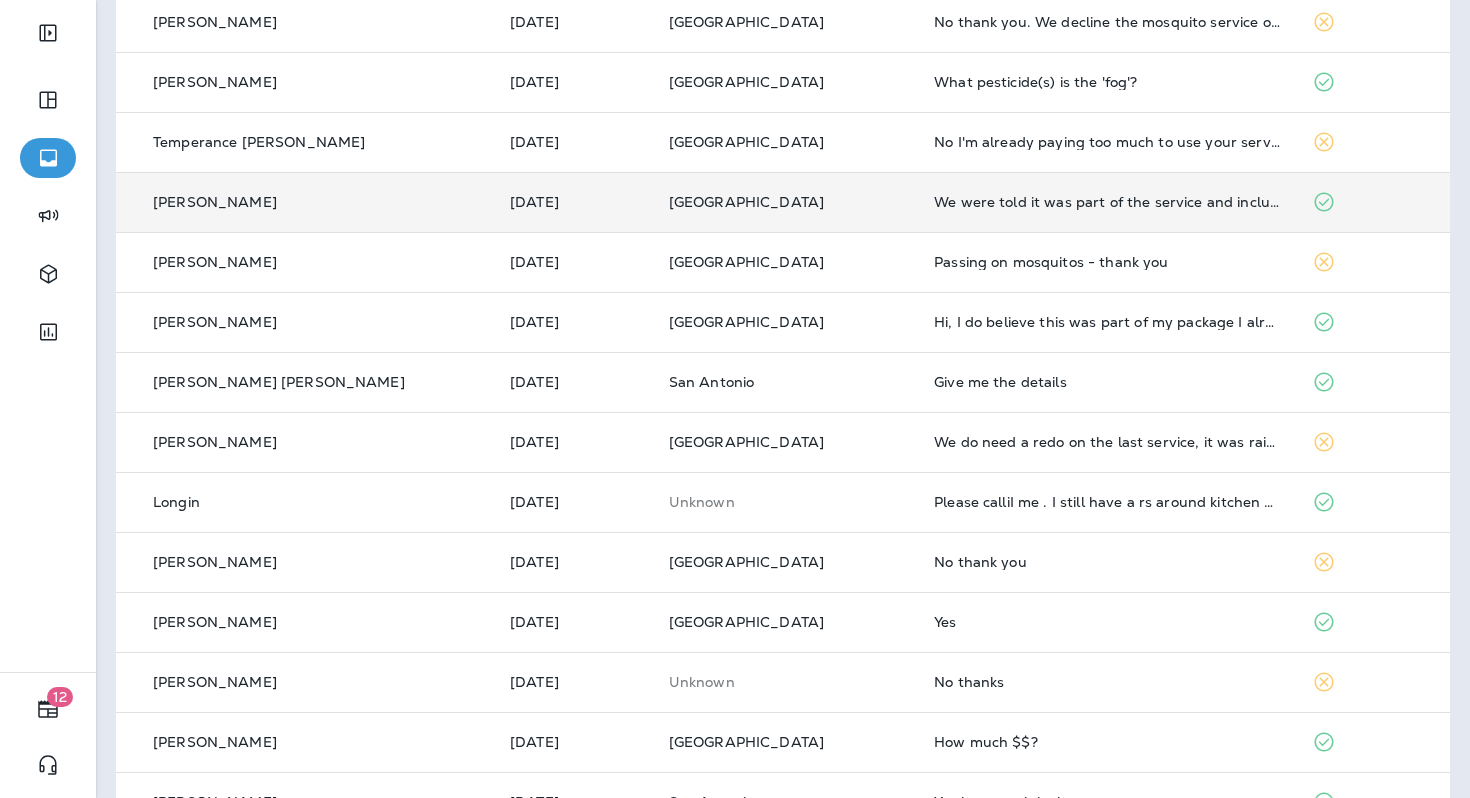click on "We were told it was part of the service and included when we signed up" at bounding box center (1107, 202) 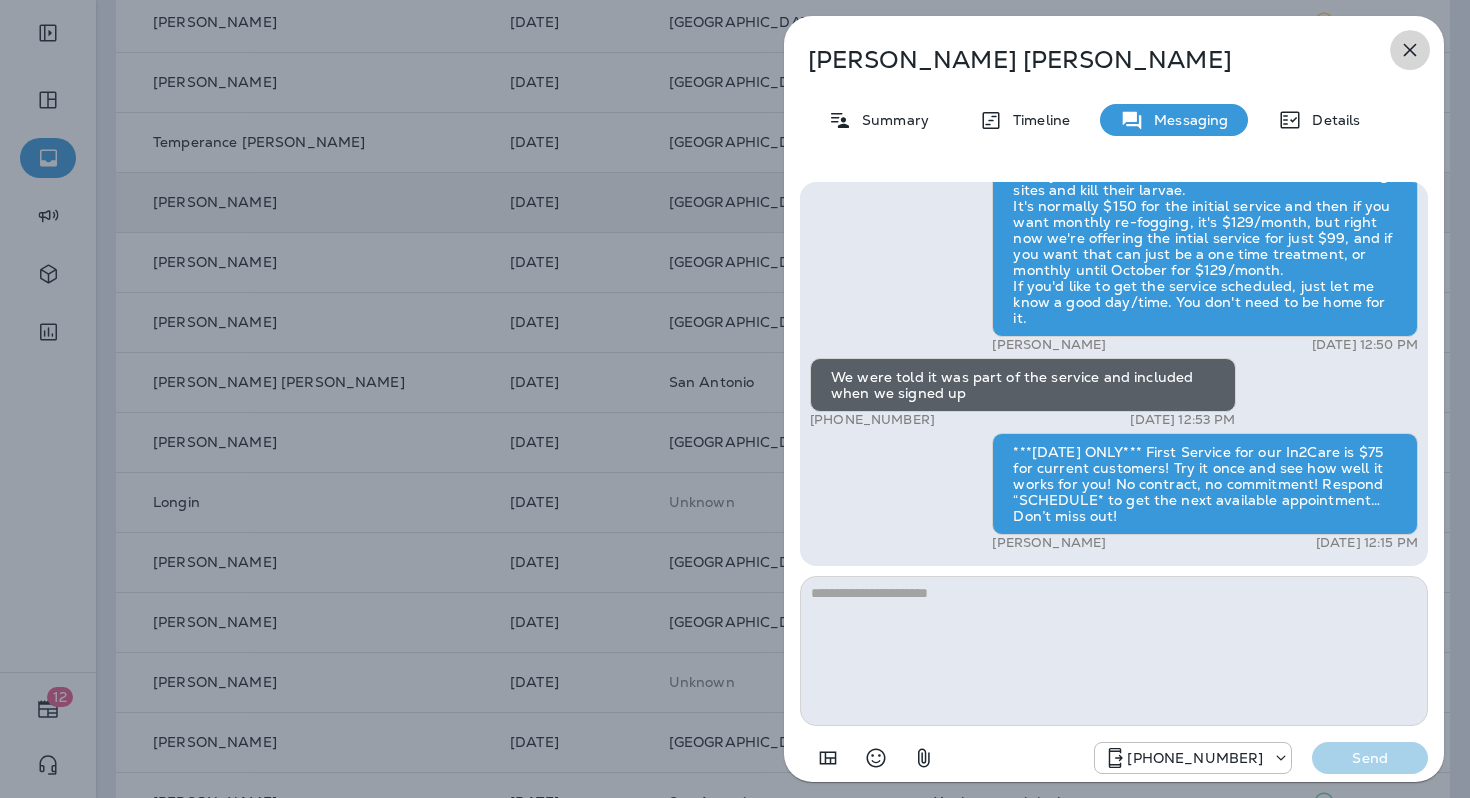 click 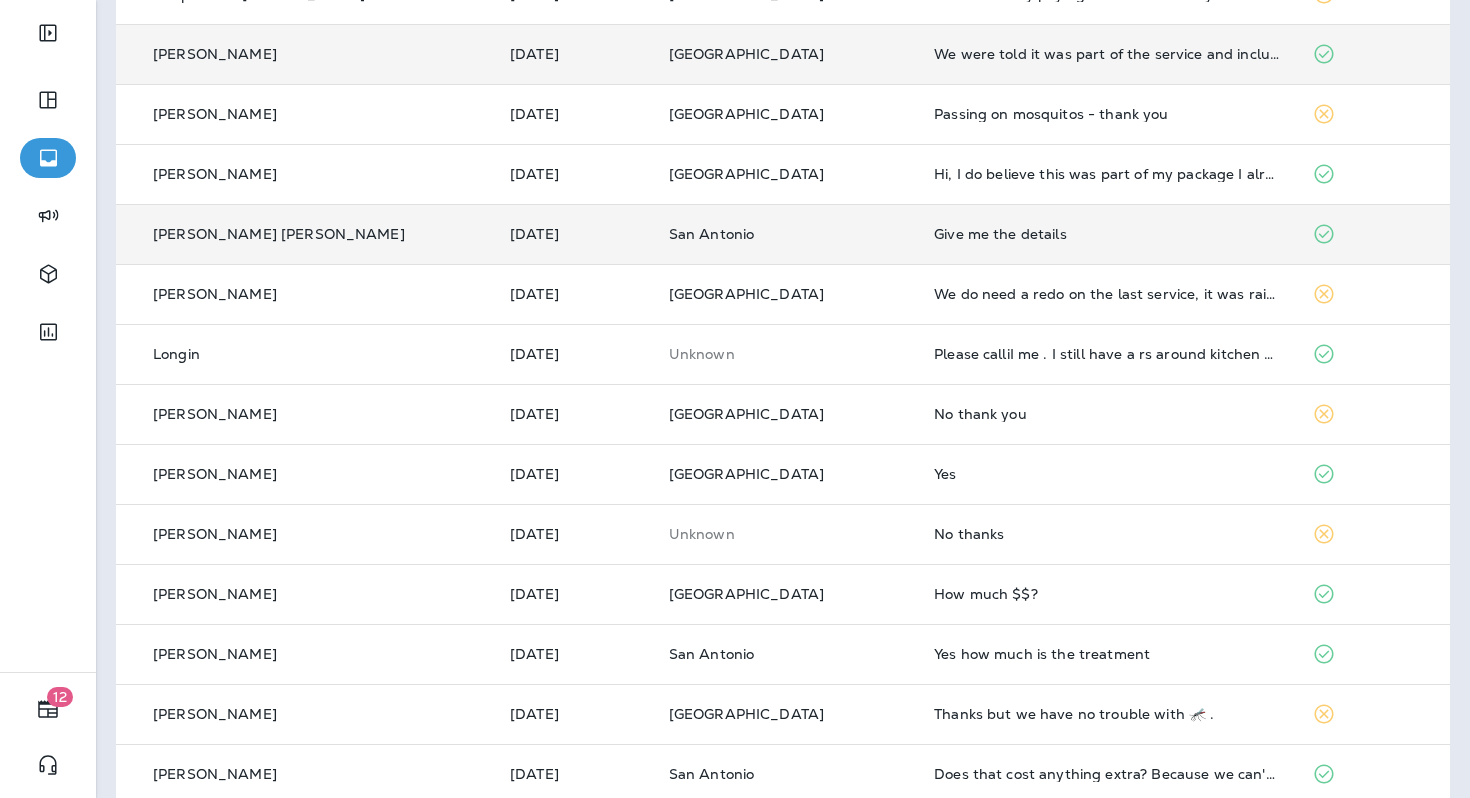 scroll, scrollTop: 621, scrollLeft: 0, axis: vertical 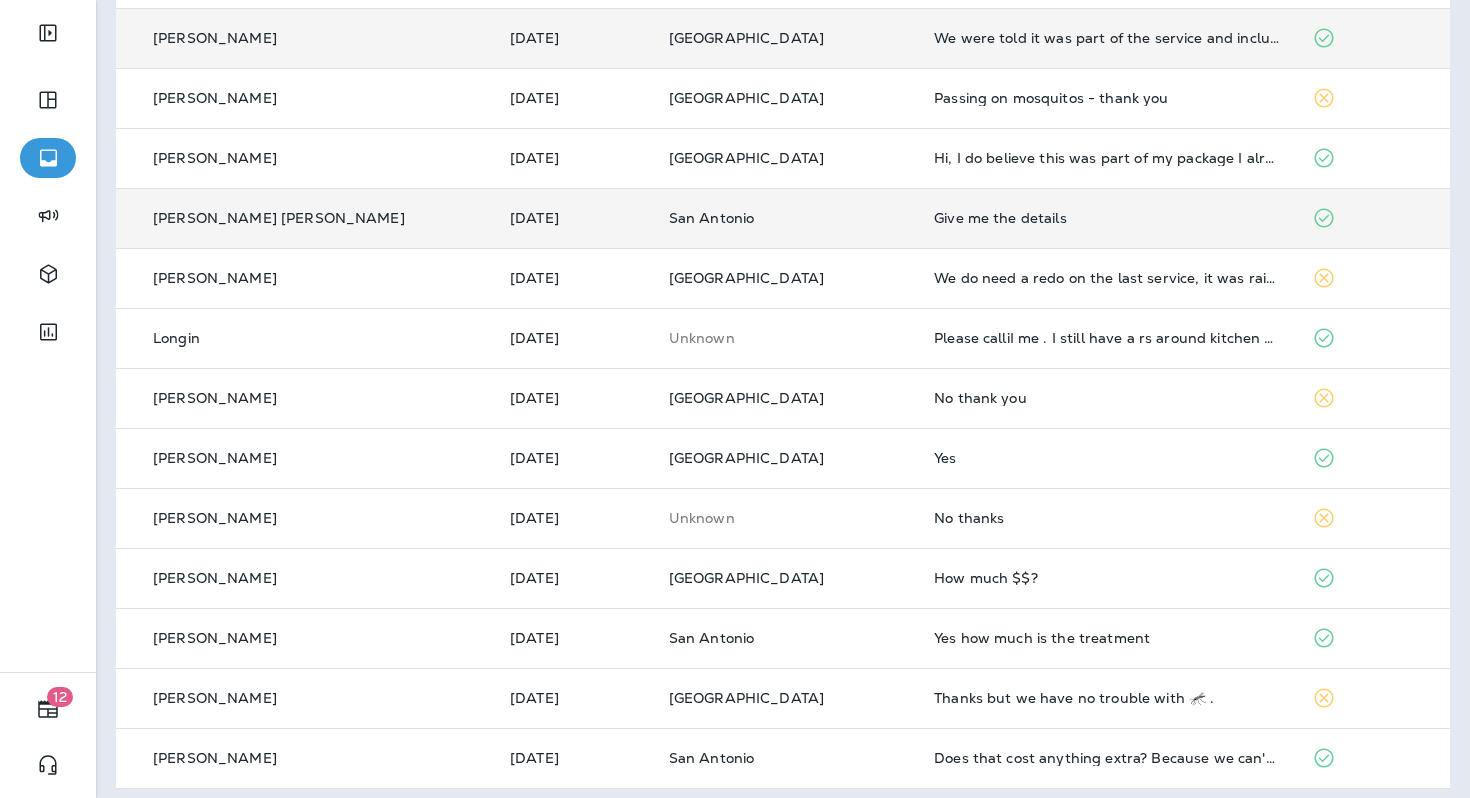 click on "Give me the details" at bounding box center (1107, 218) 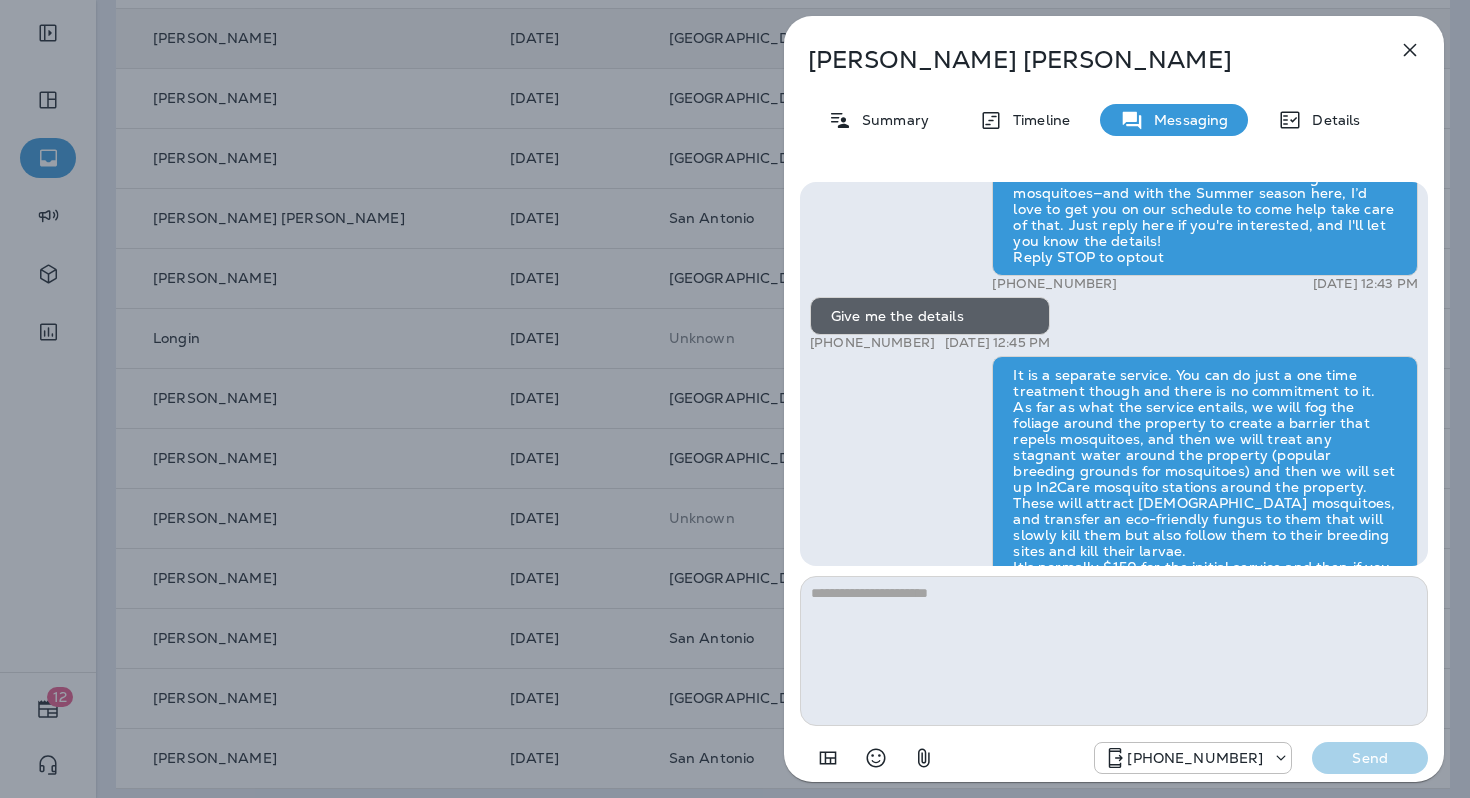 scroll, scrollTop: 0, scrollLeft: 0, axis: both 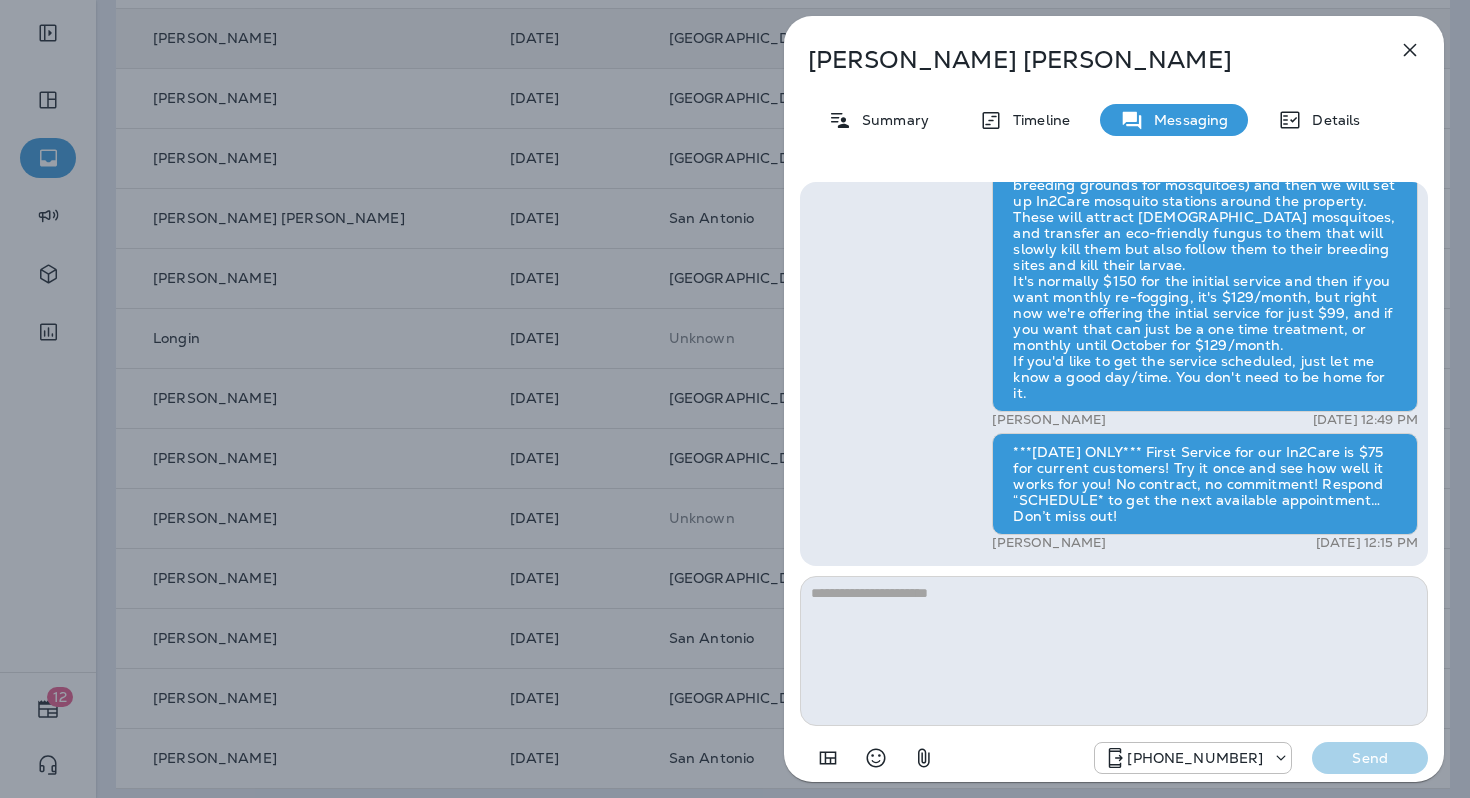 click 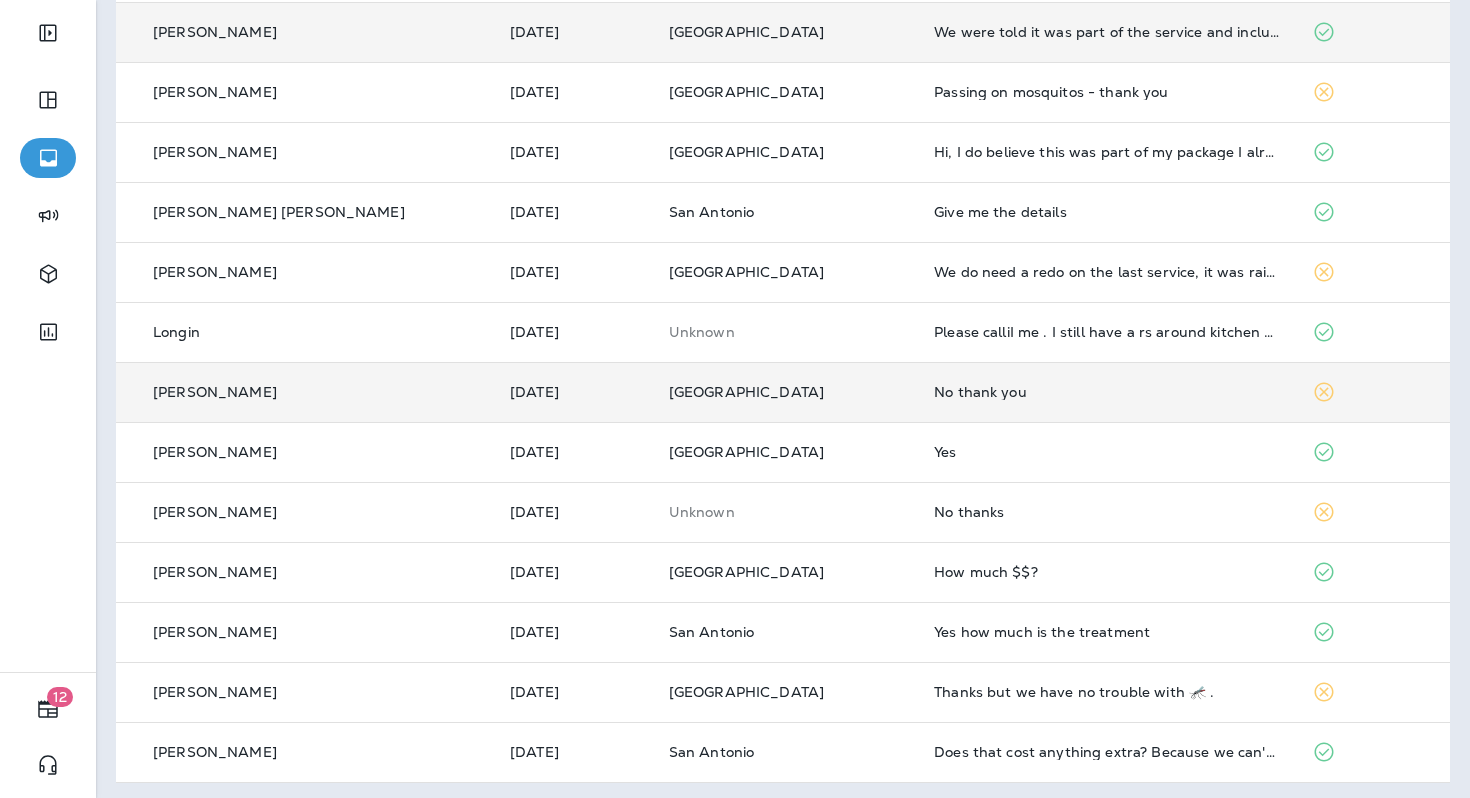 scroll, scrollTop: 624, scrollLeft: 0, axis: vertical 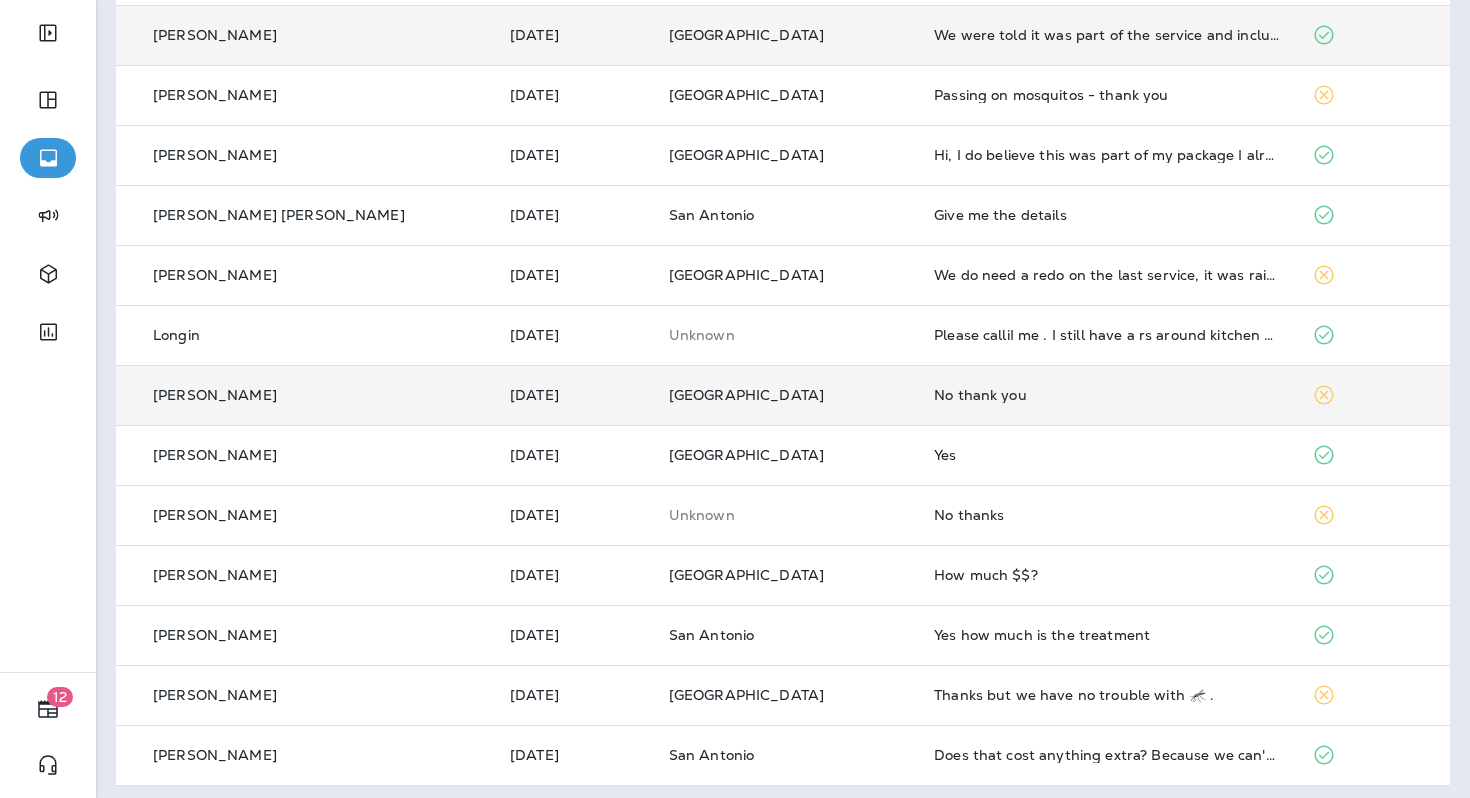 click on "No thank you" at bounding box center (1107, 395) 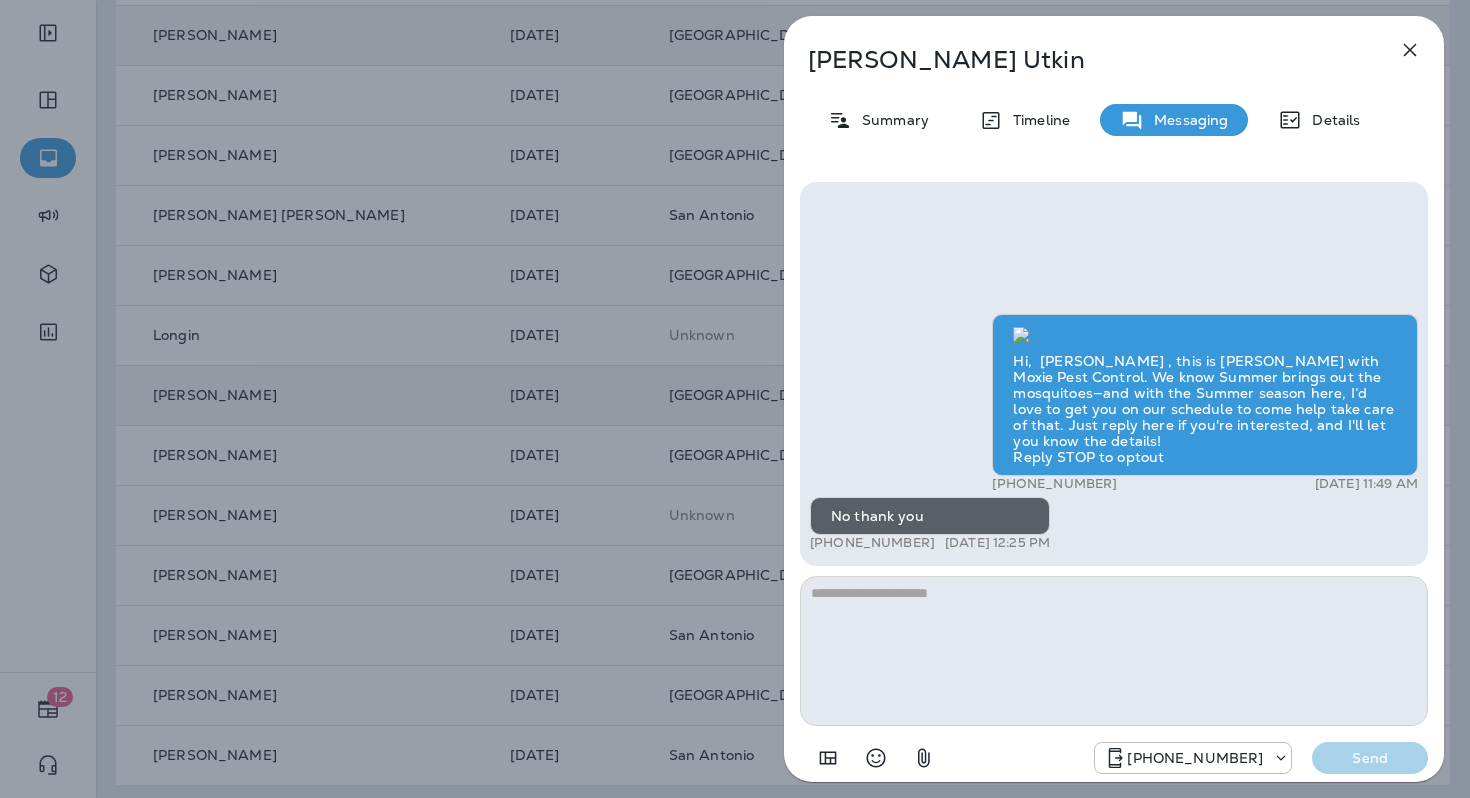 click 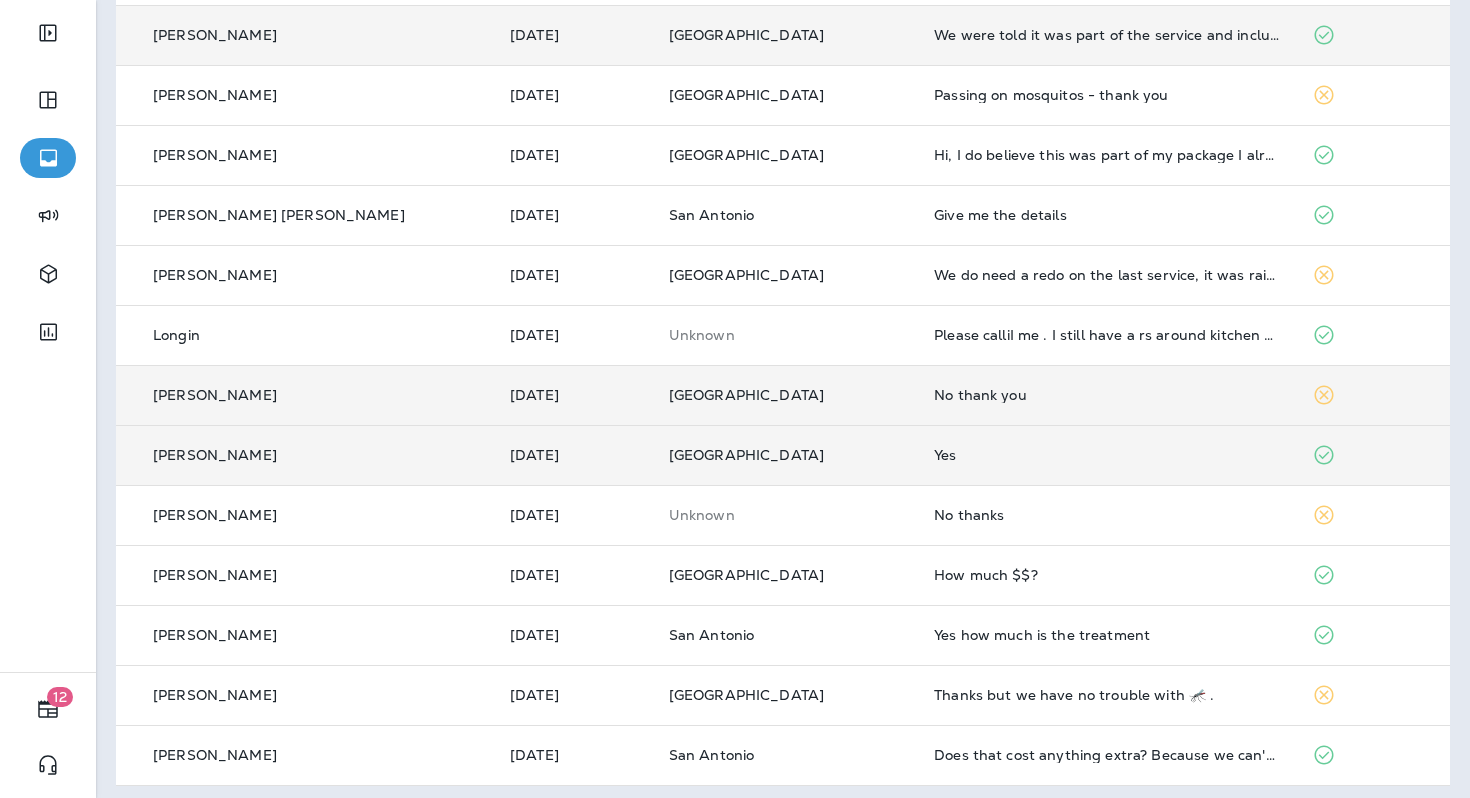 click on "Yes" at bounding box center (1107, 455) 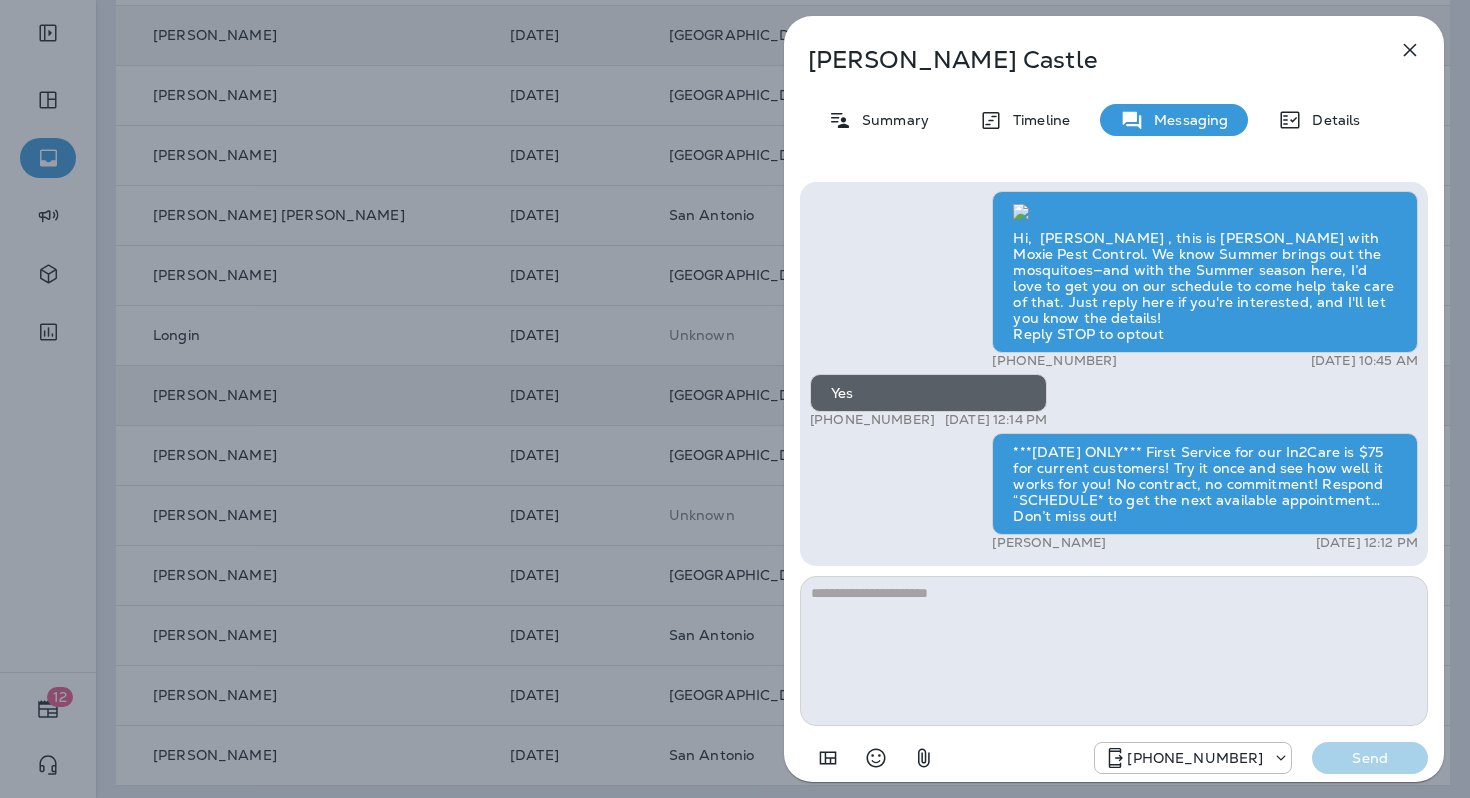 click 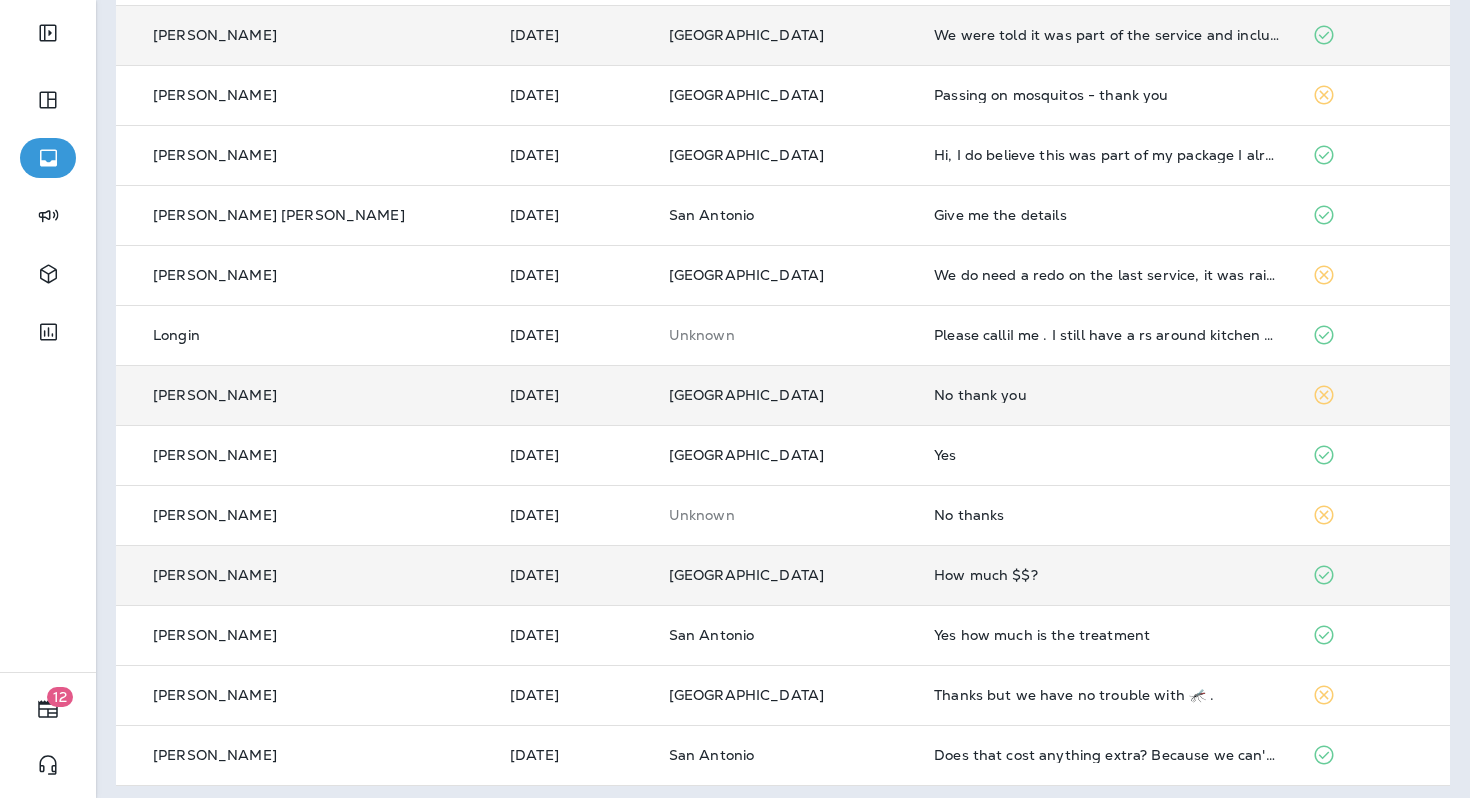 click on "How much $$?" at bounding box center (1107, 575) 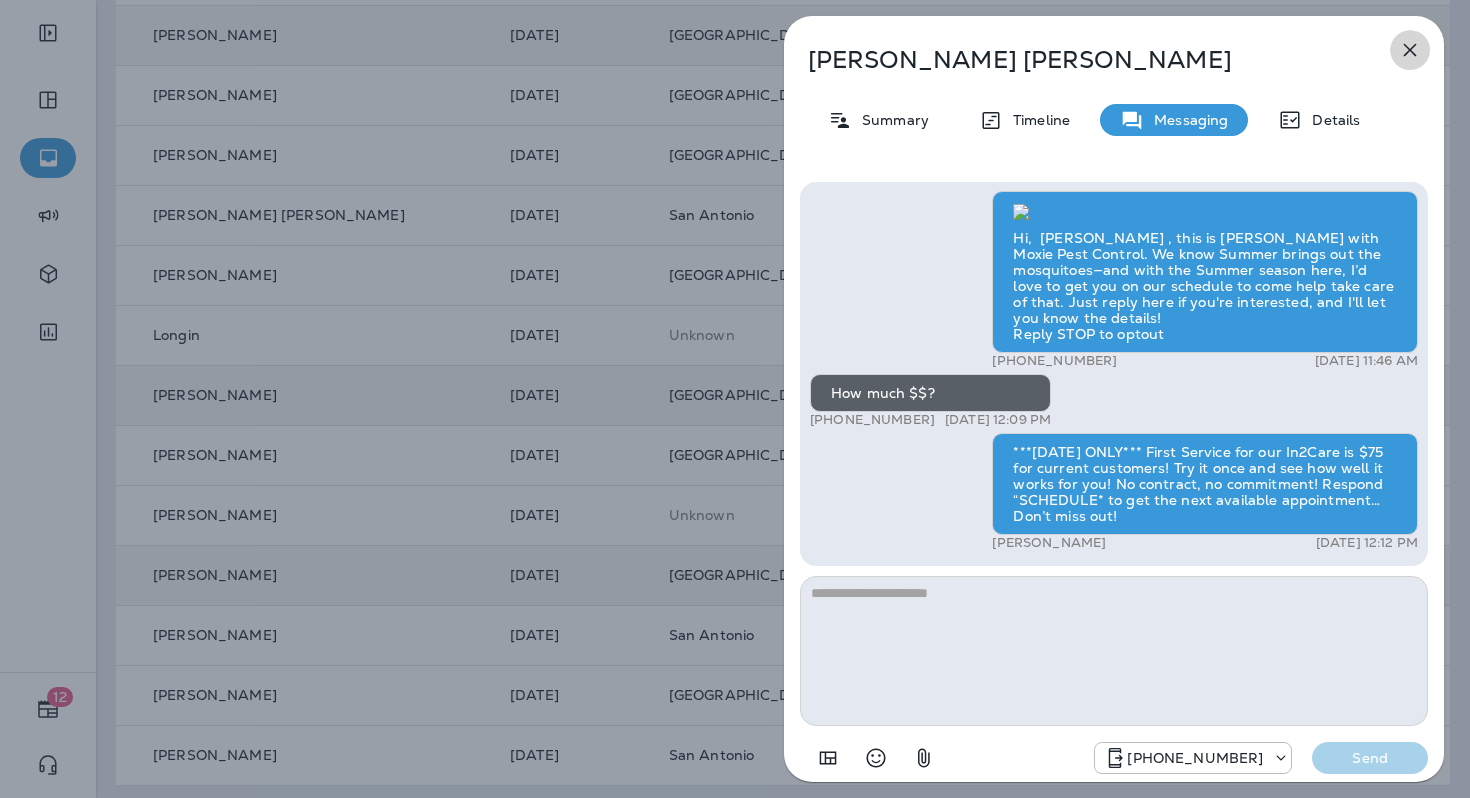 click 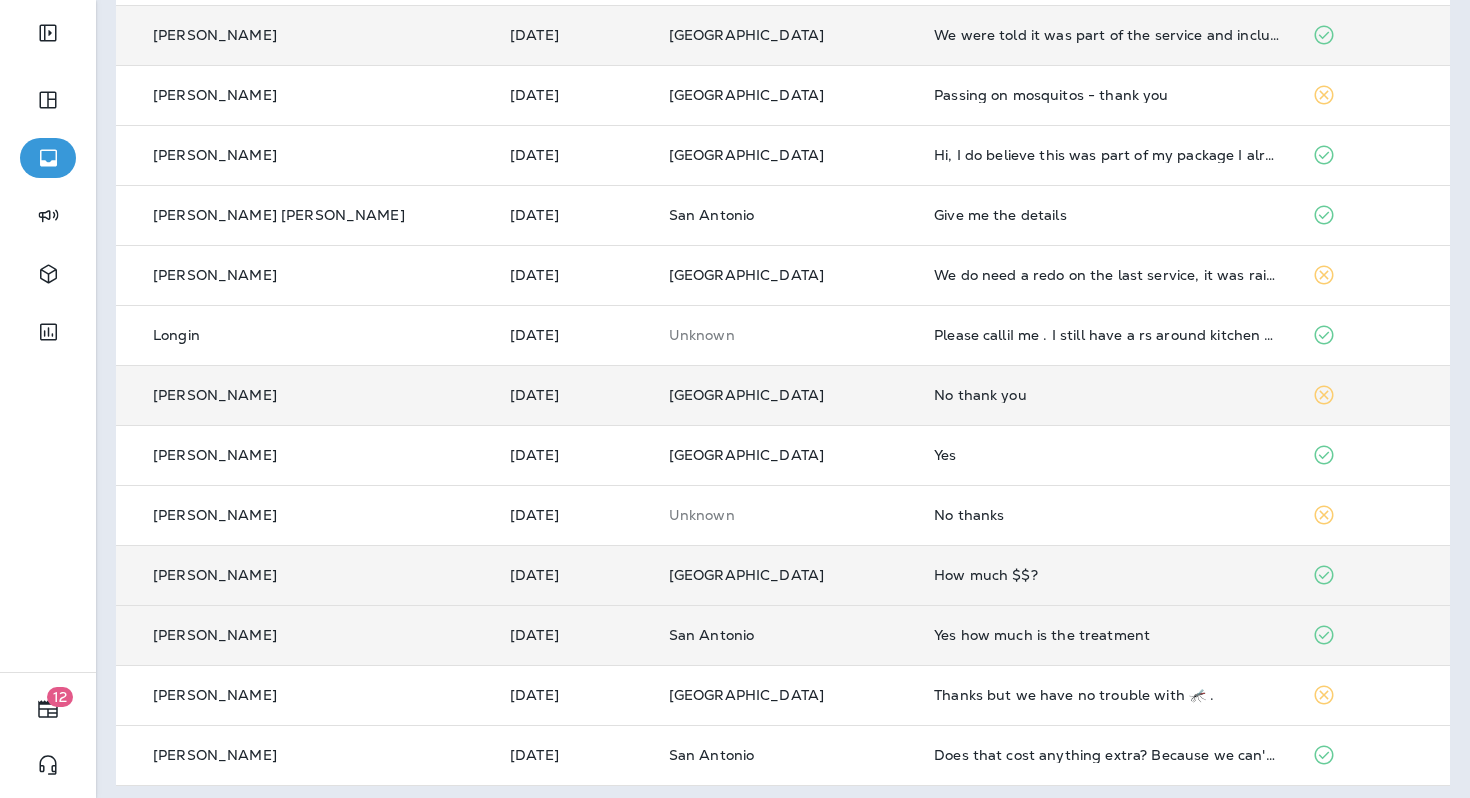 click on "Yes how much is the treatment" at bounding box center [1107, 635] 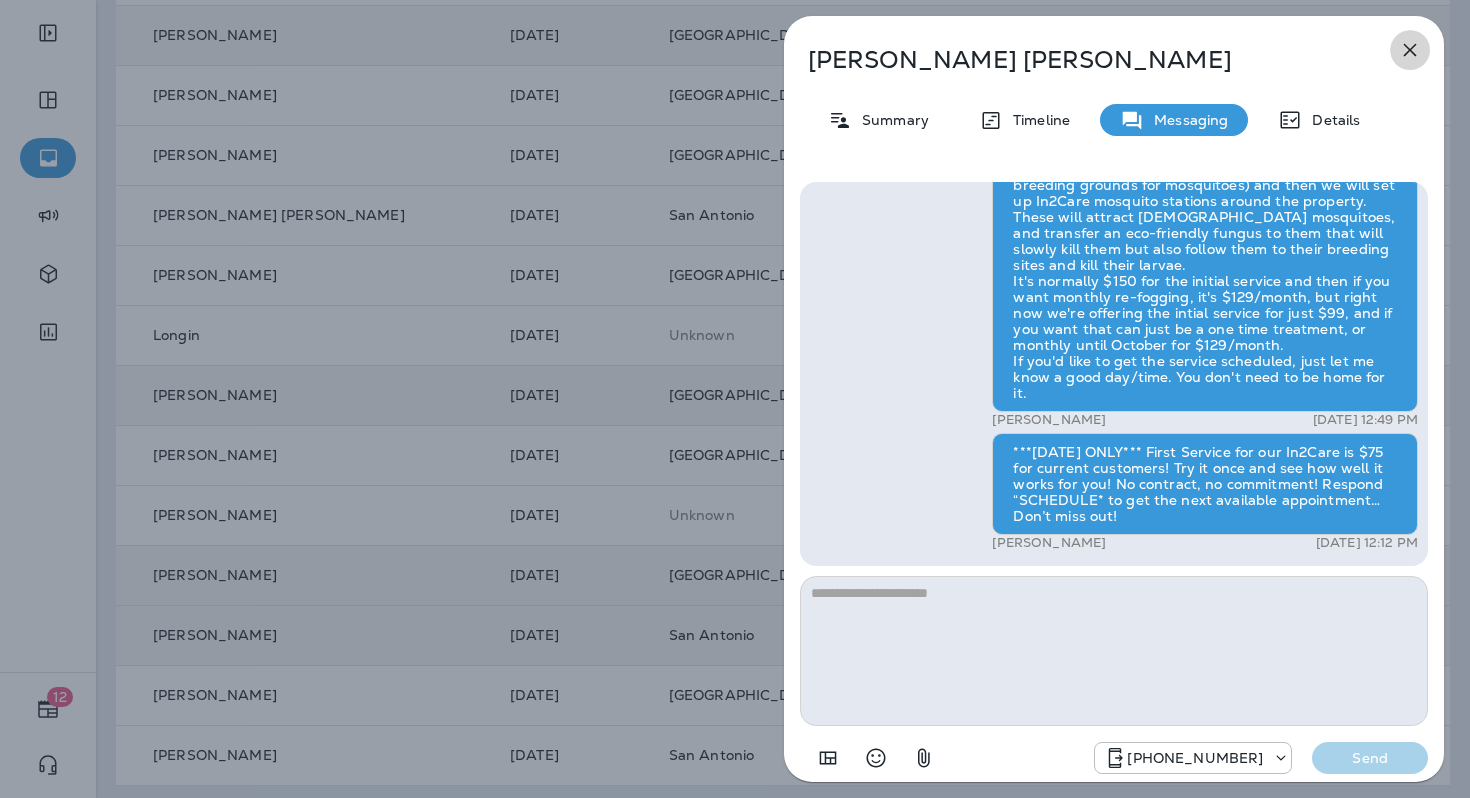 click 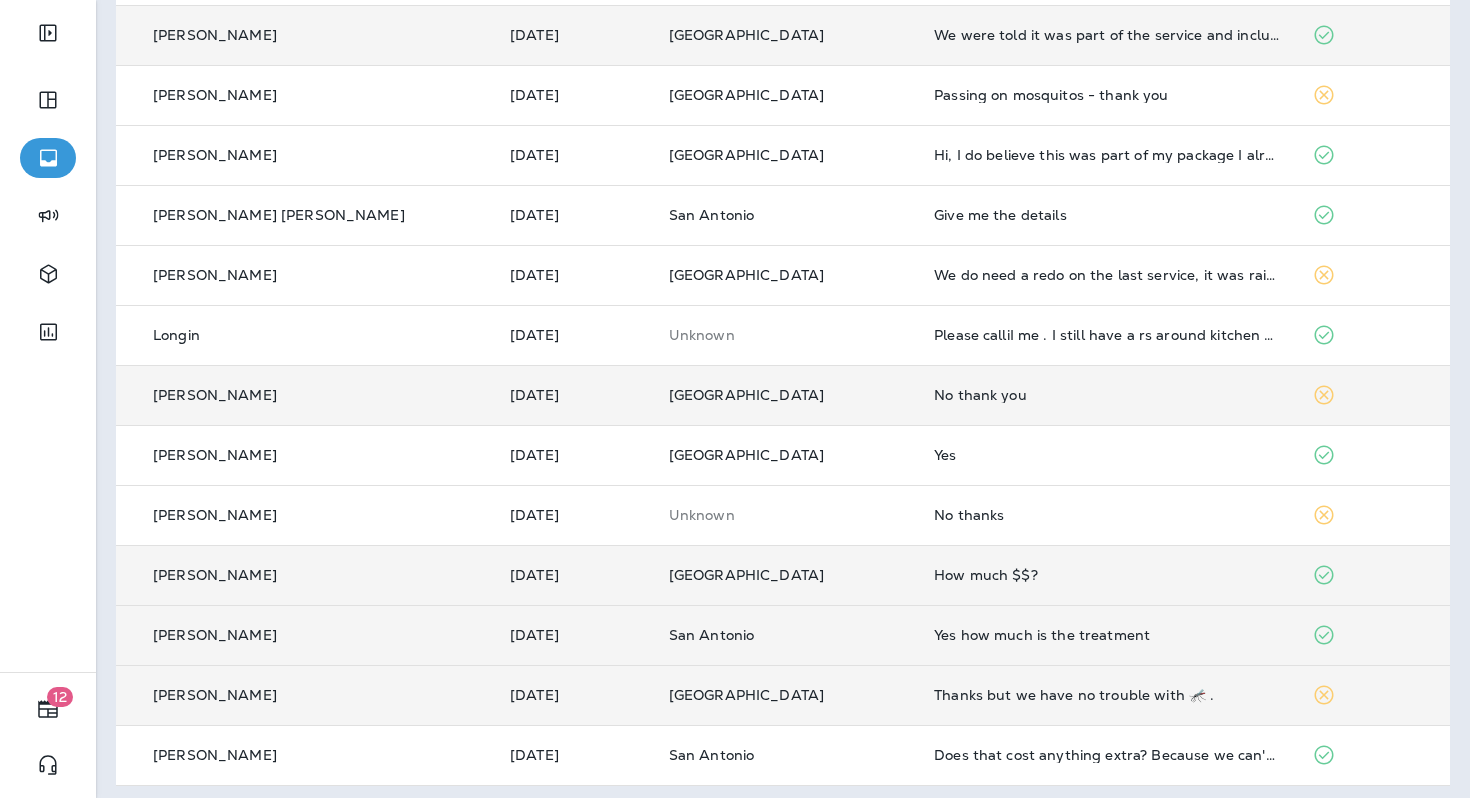 click on "Thanks but we have no trouble with 🦟 ." at bounding box center (1107, 695) 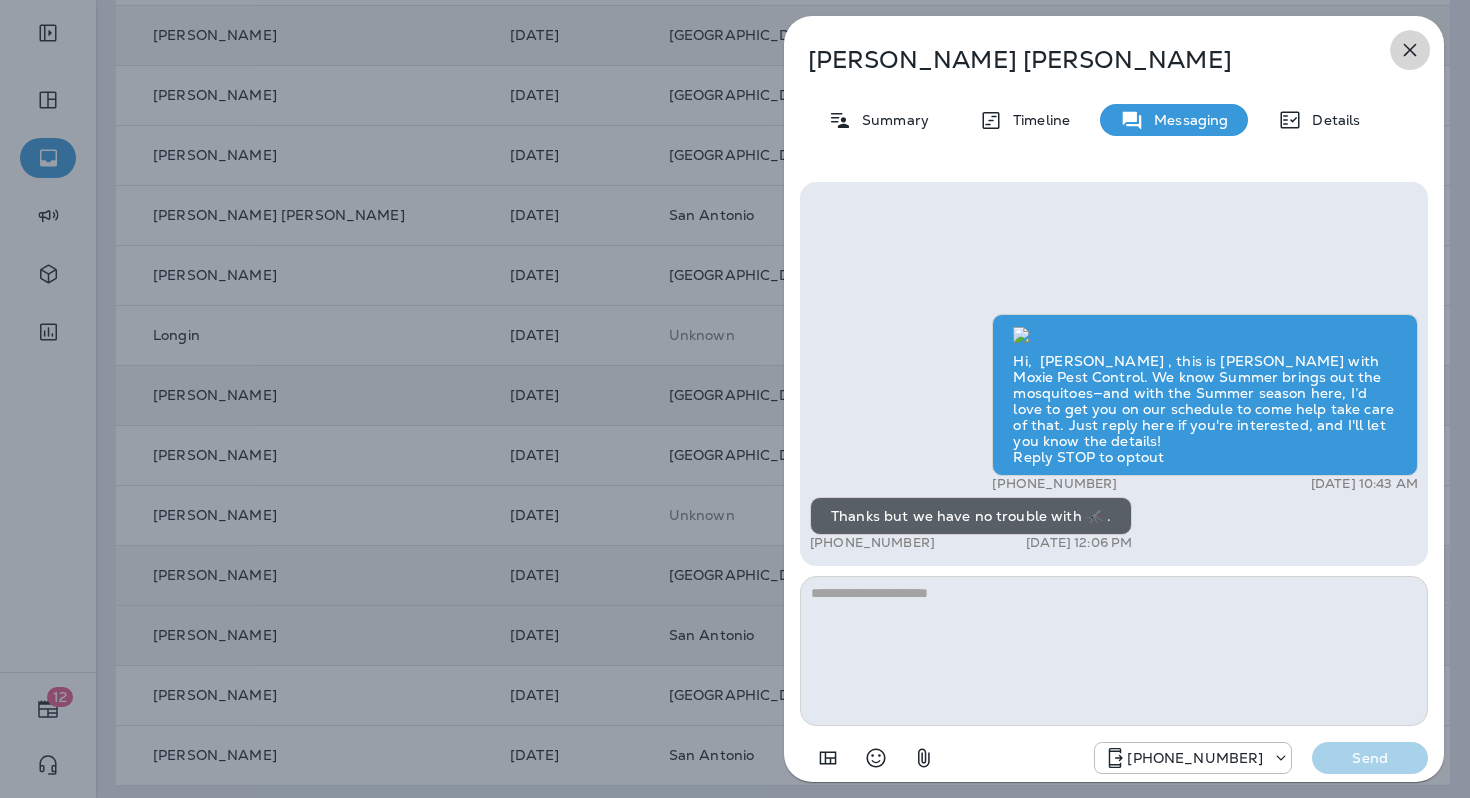 click 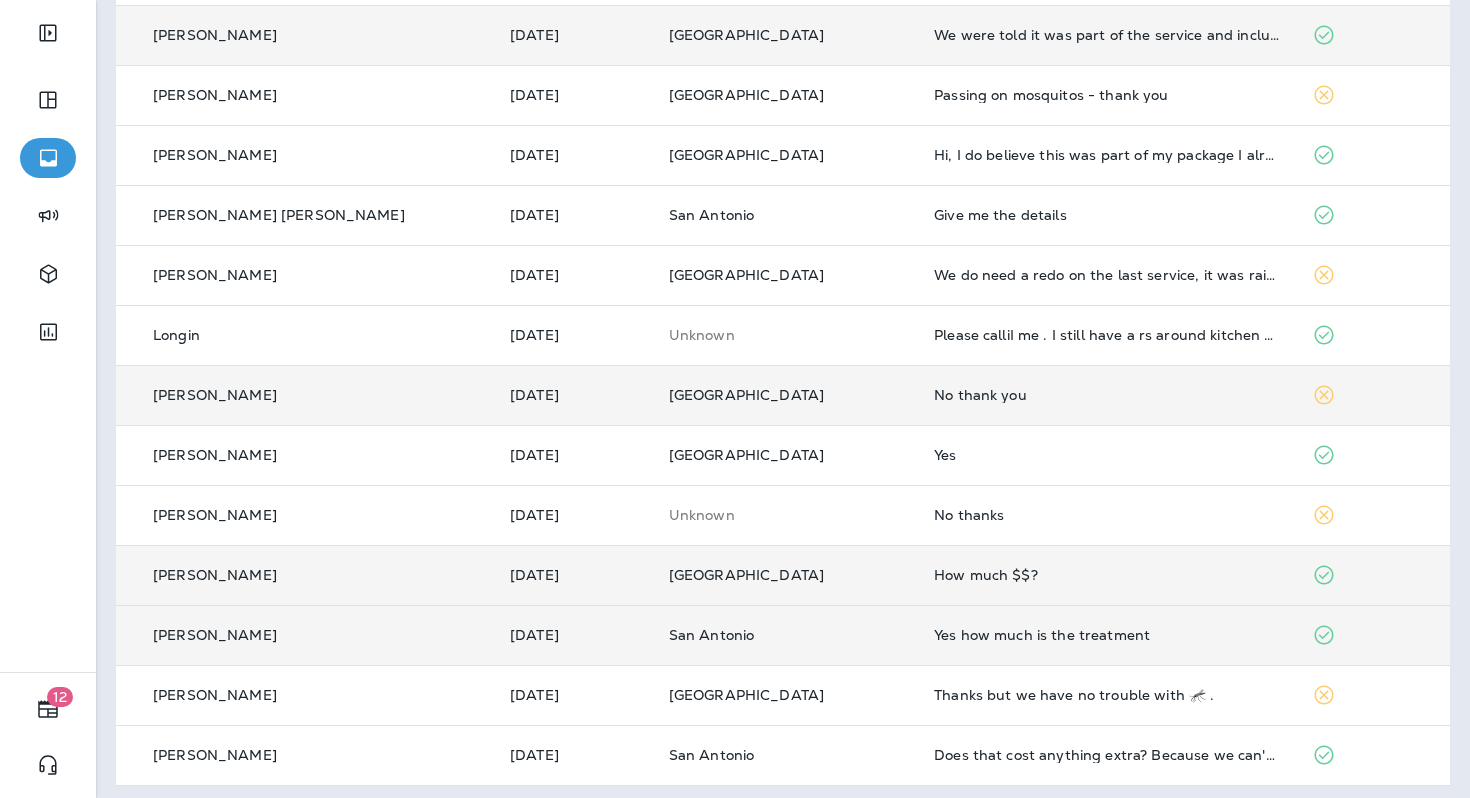 scroll, scrollTop: 631, scrollLeft: 0, axis: vertical 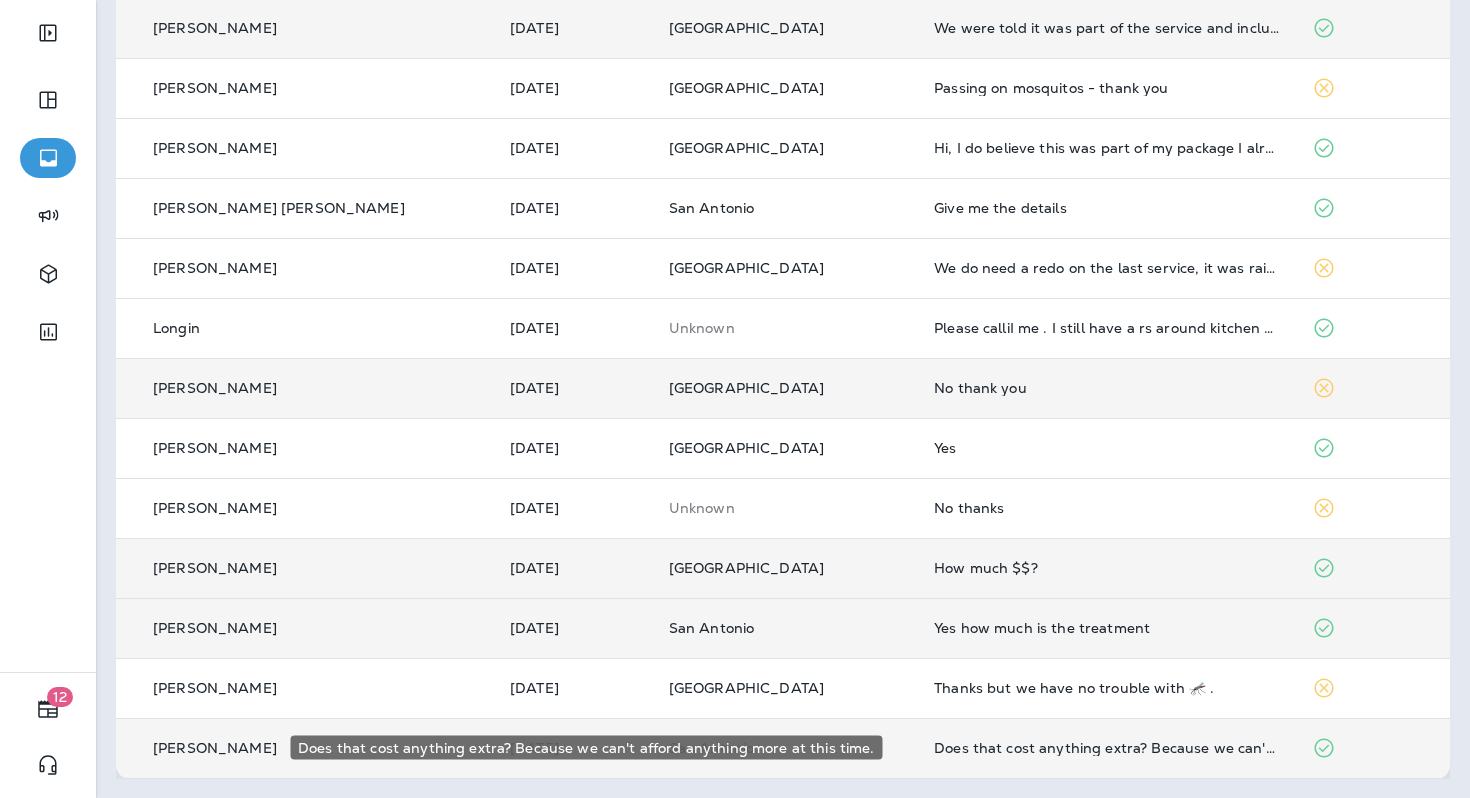 click on "Does that cost anything extra? Because we can't afford anything more at this time." at bounding box center [1107, 748] 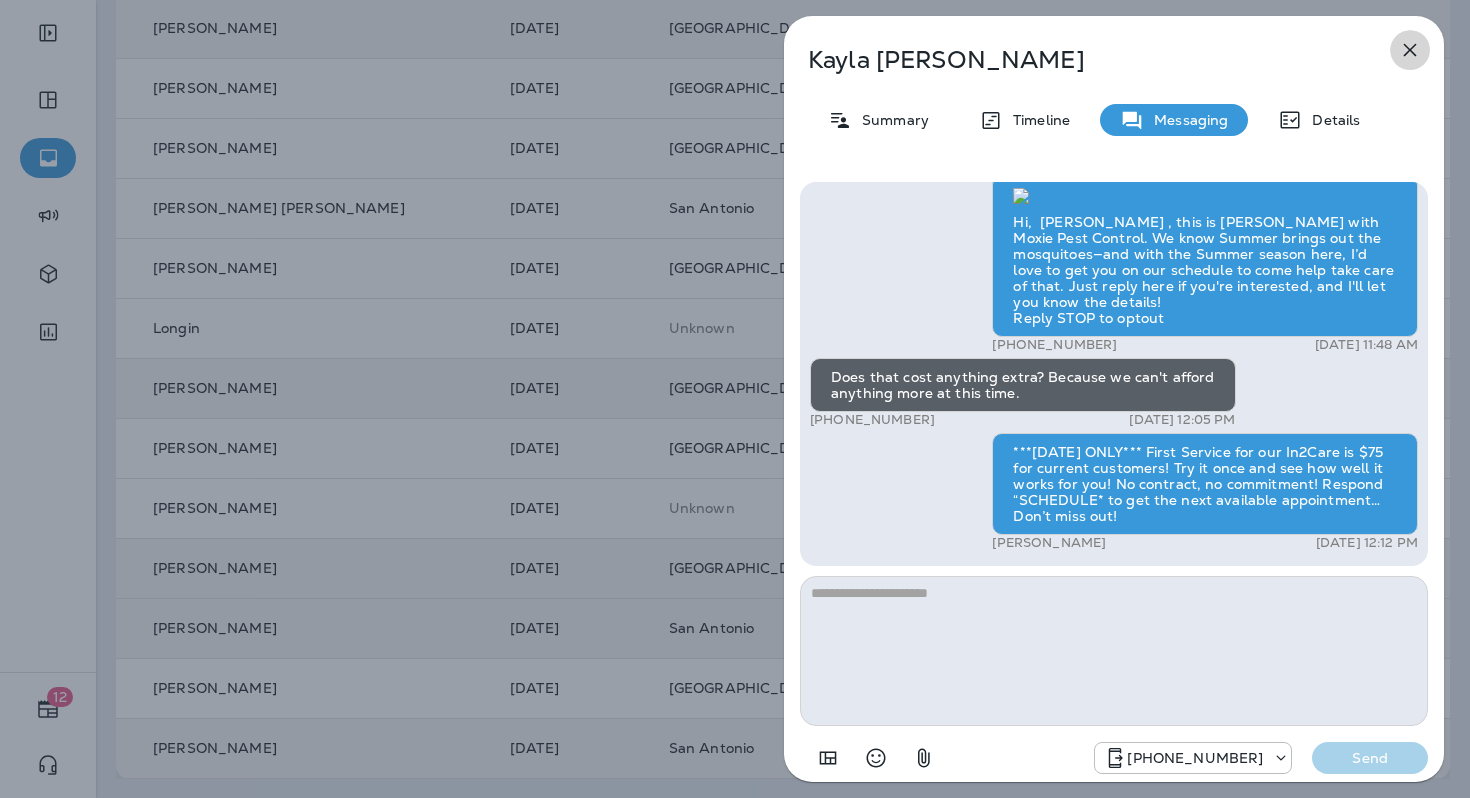 click 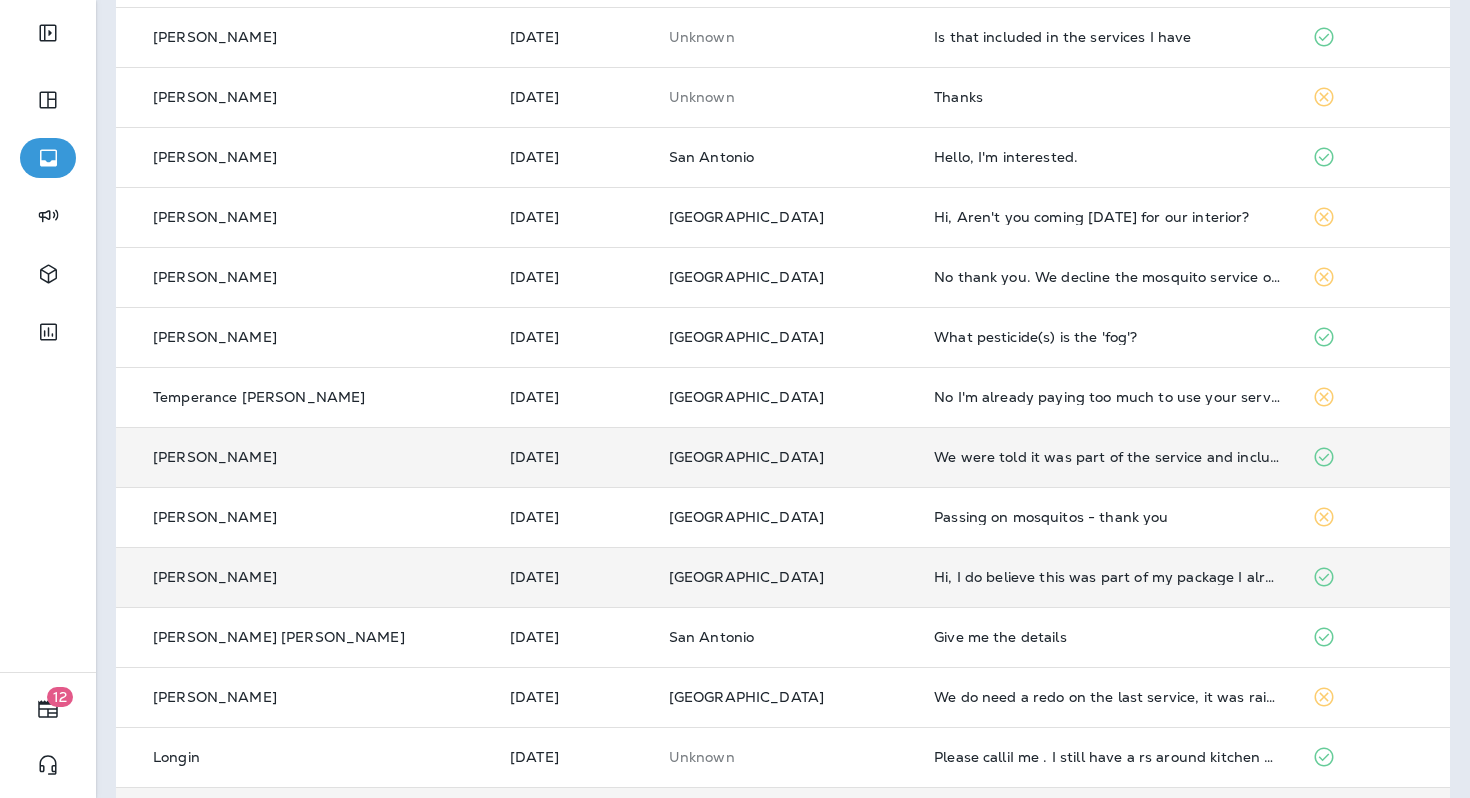 scroll, scrollTop: 0, scrollLeft: 0, axis: both 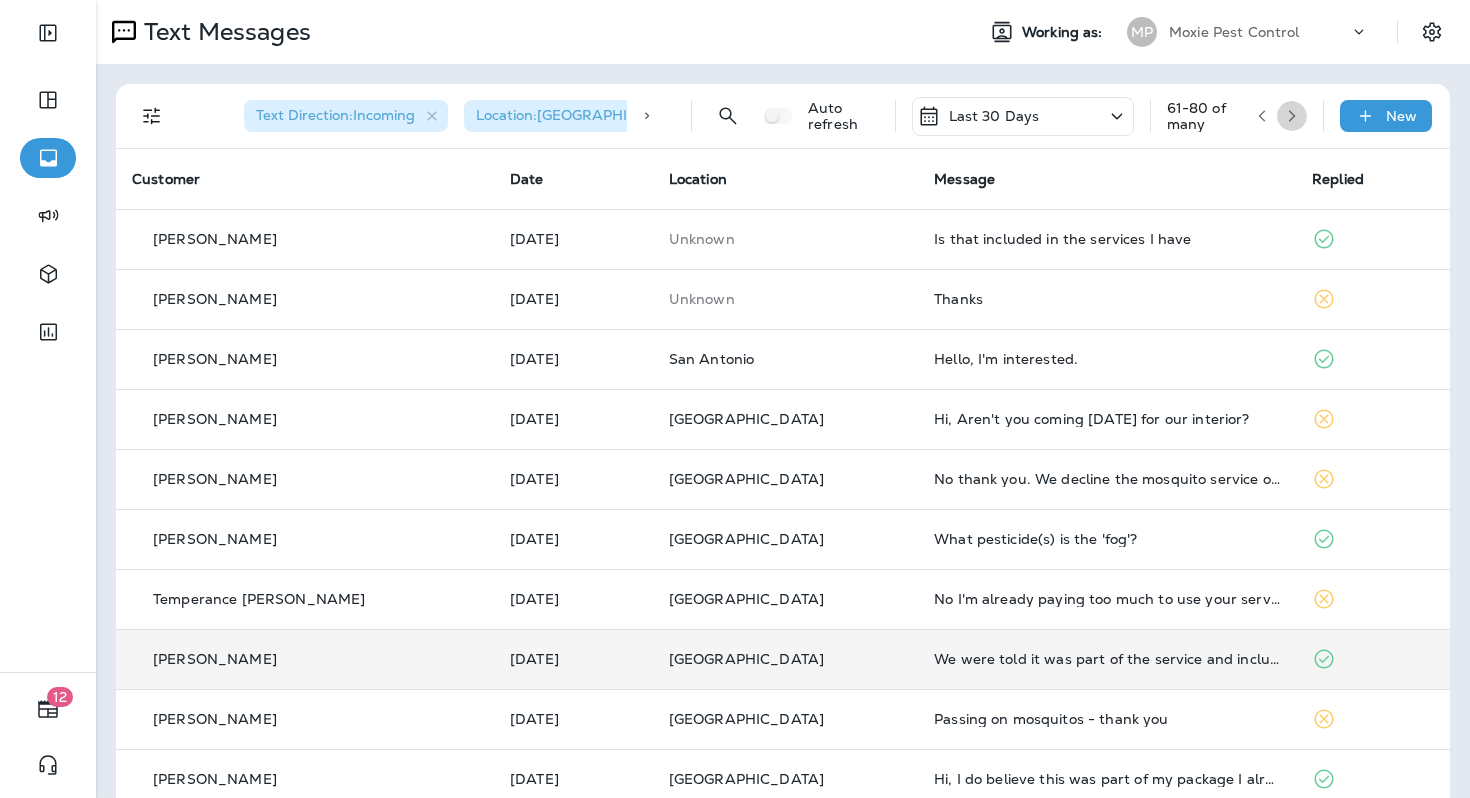click at bounding box center [1292, 116] 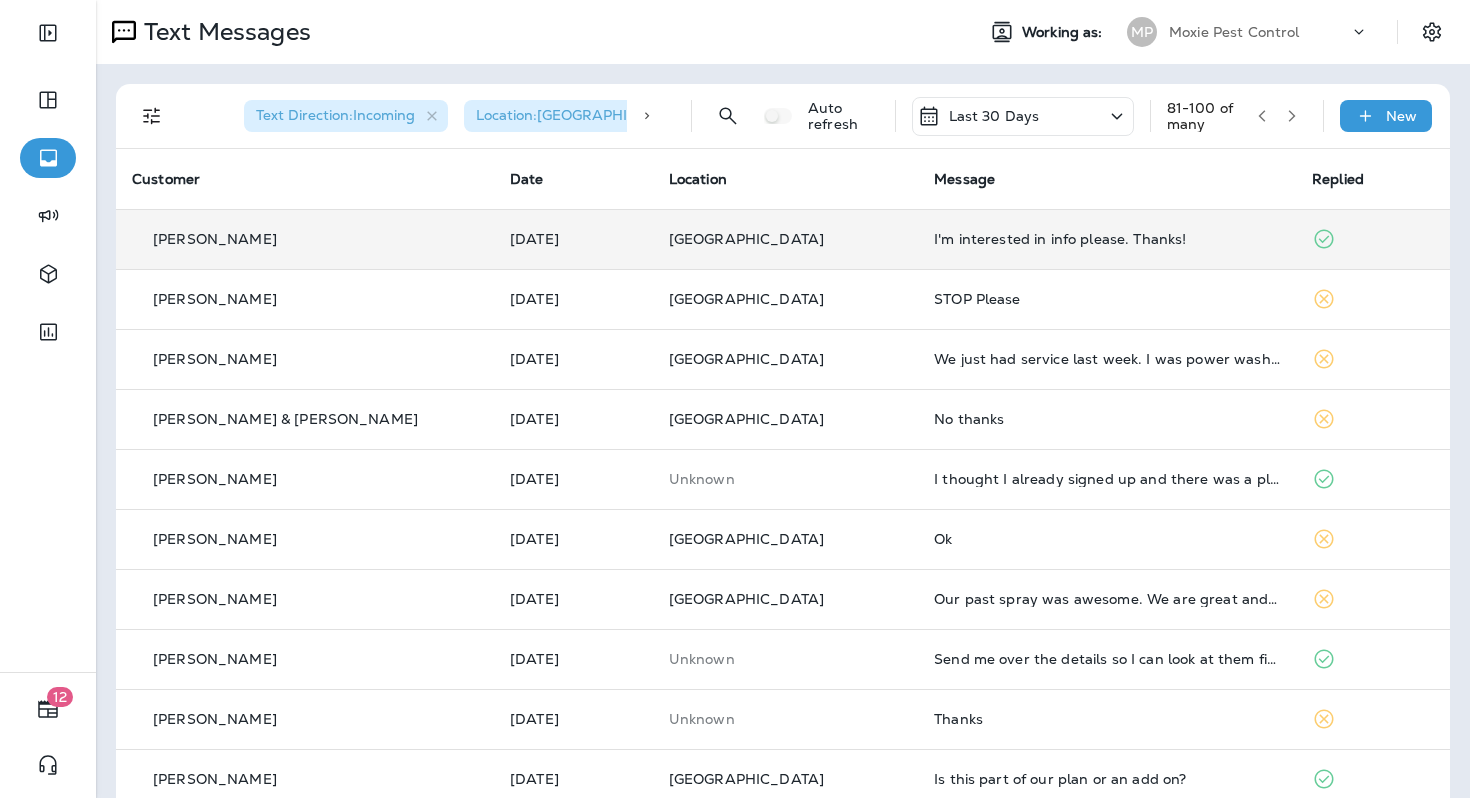 click on "I'm interested in info please.  Thanks!" at bounding box center (1107, 239) 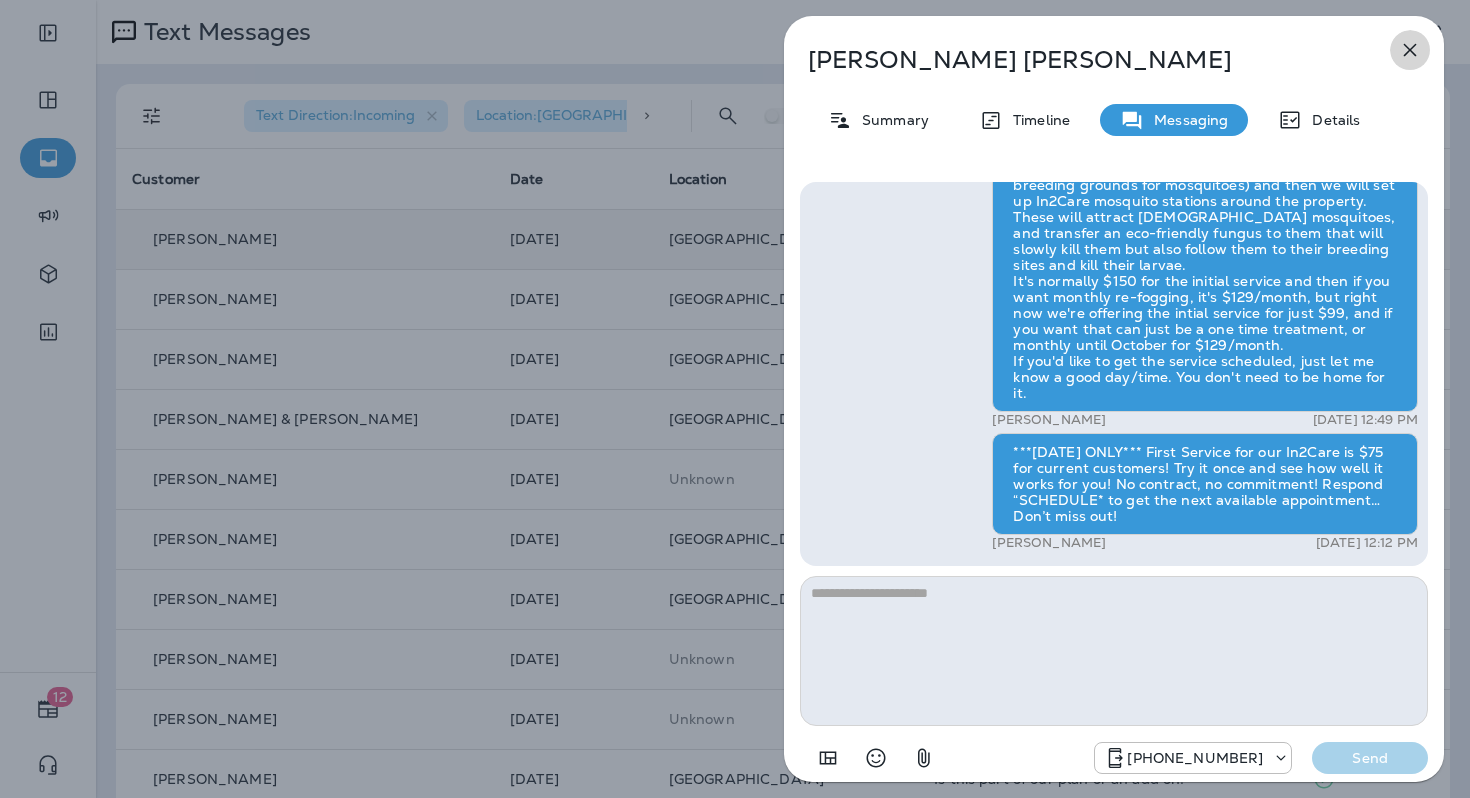 click 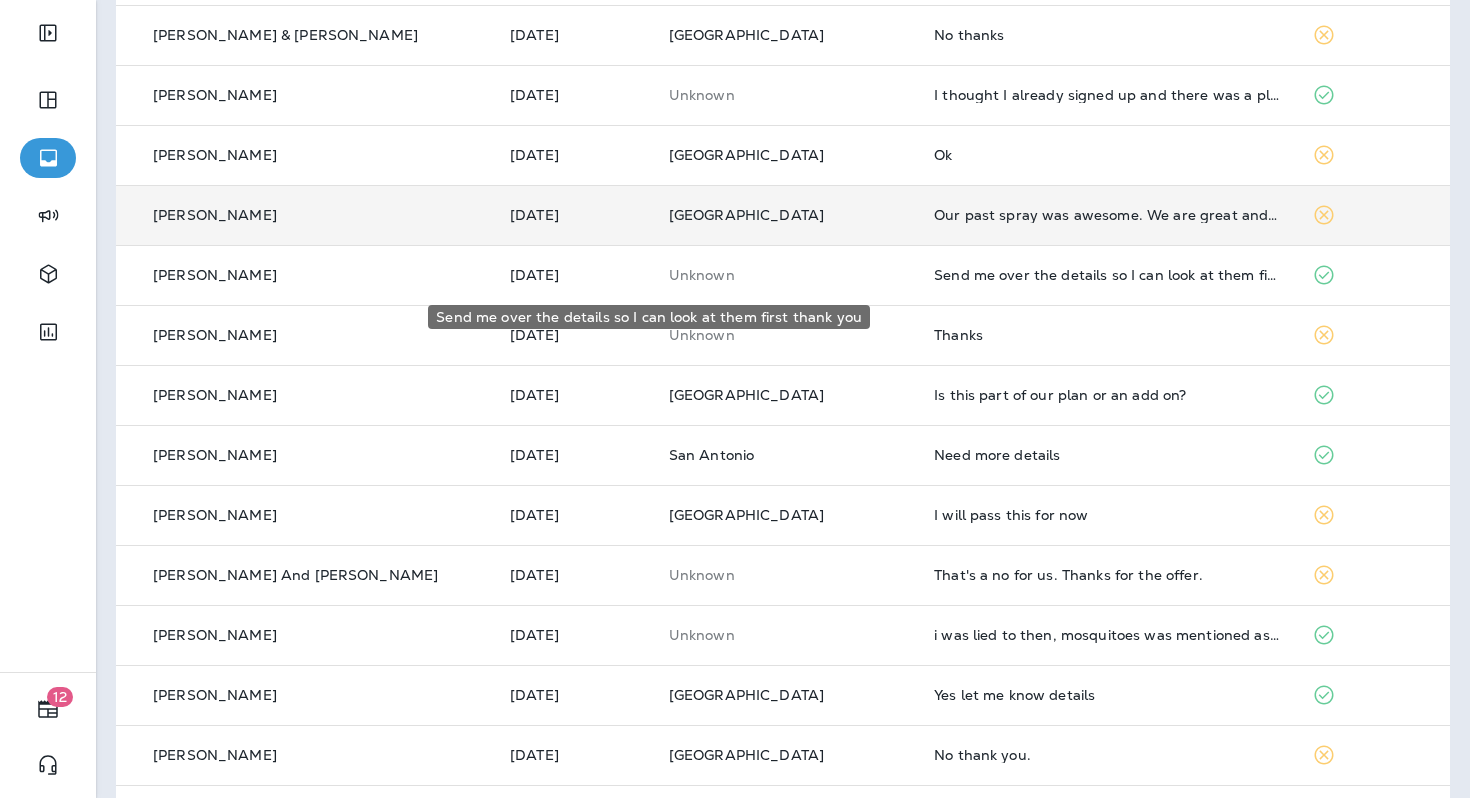 scroll, scrollTop: 385, scrollLeft: 0, axis: vertical 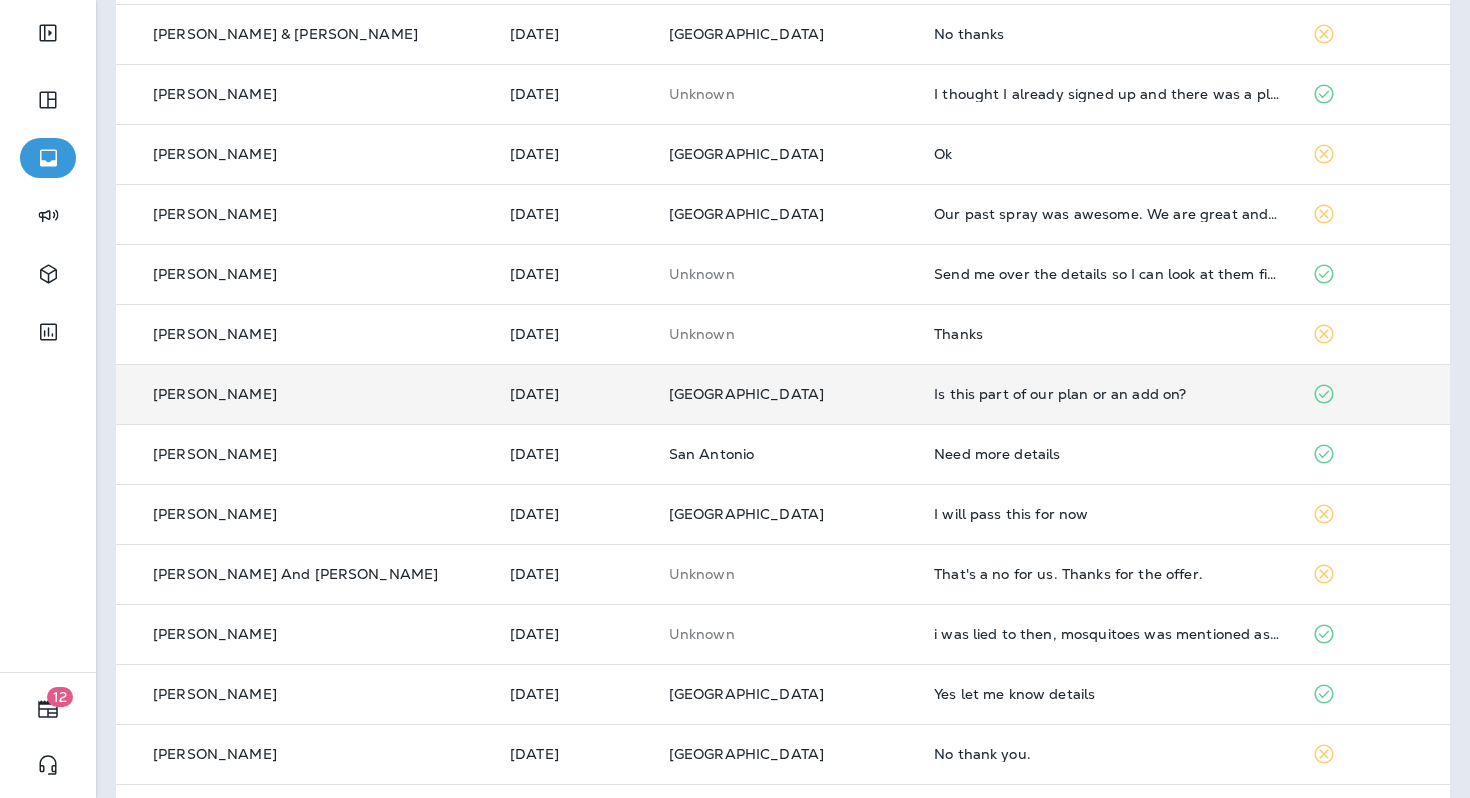 click on "Is this part of our plan or an add on?" at bounding box center (1107, 394) 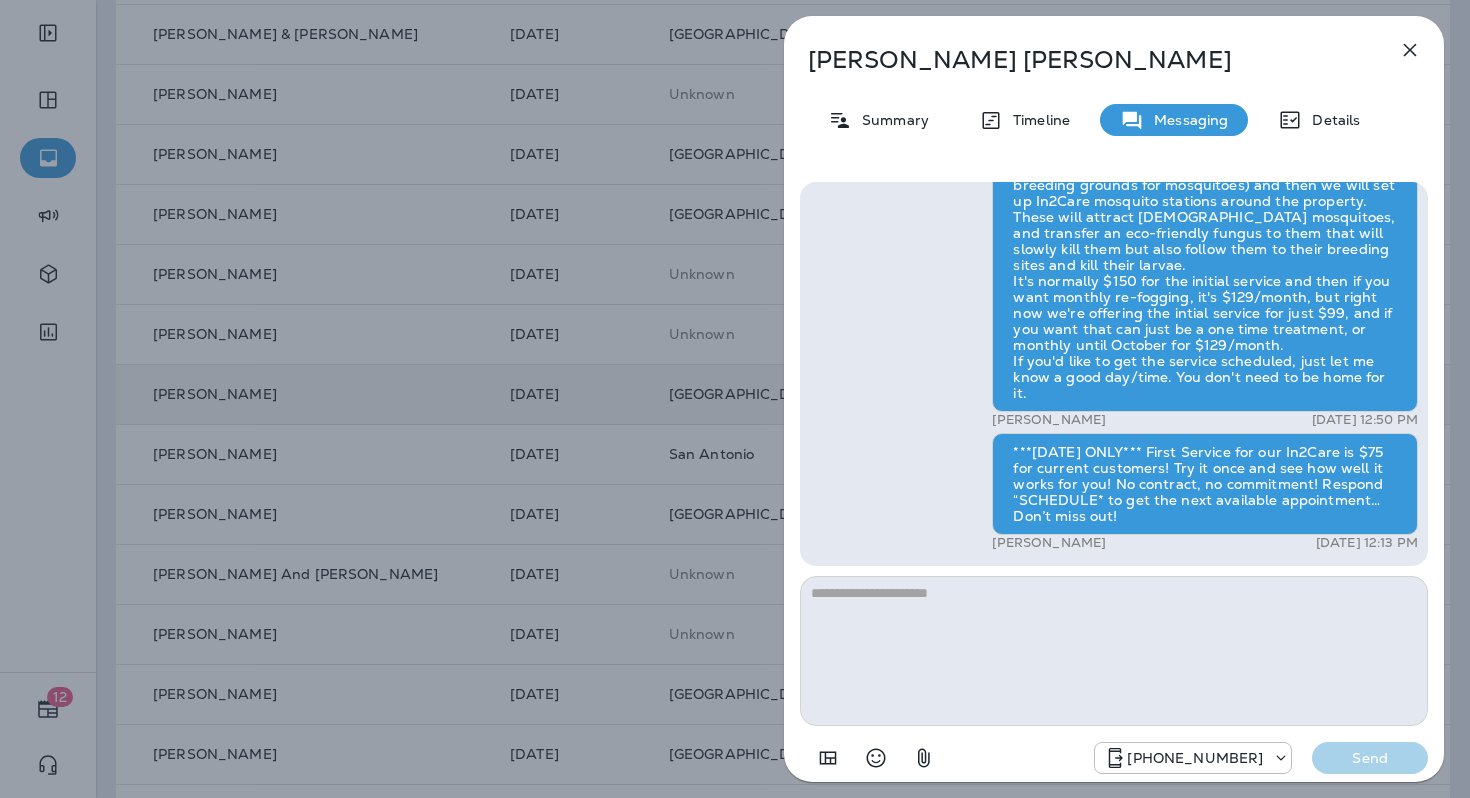 click 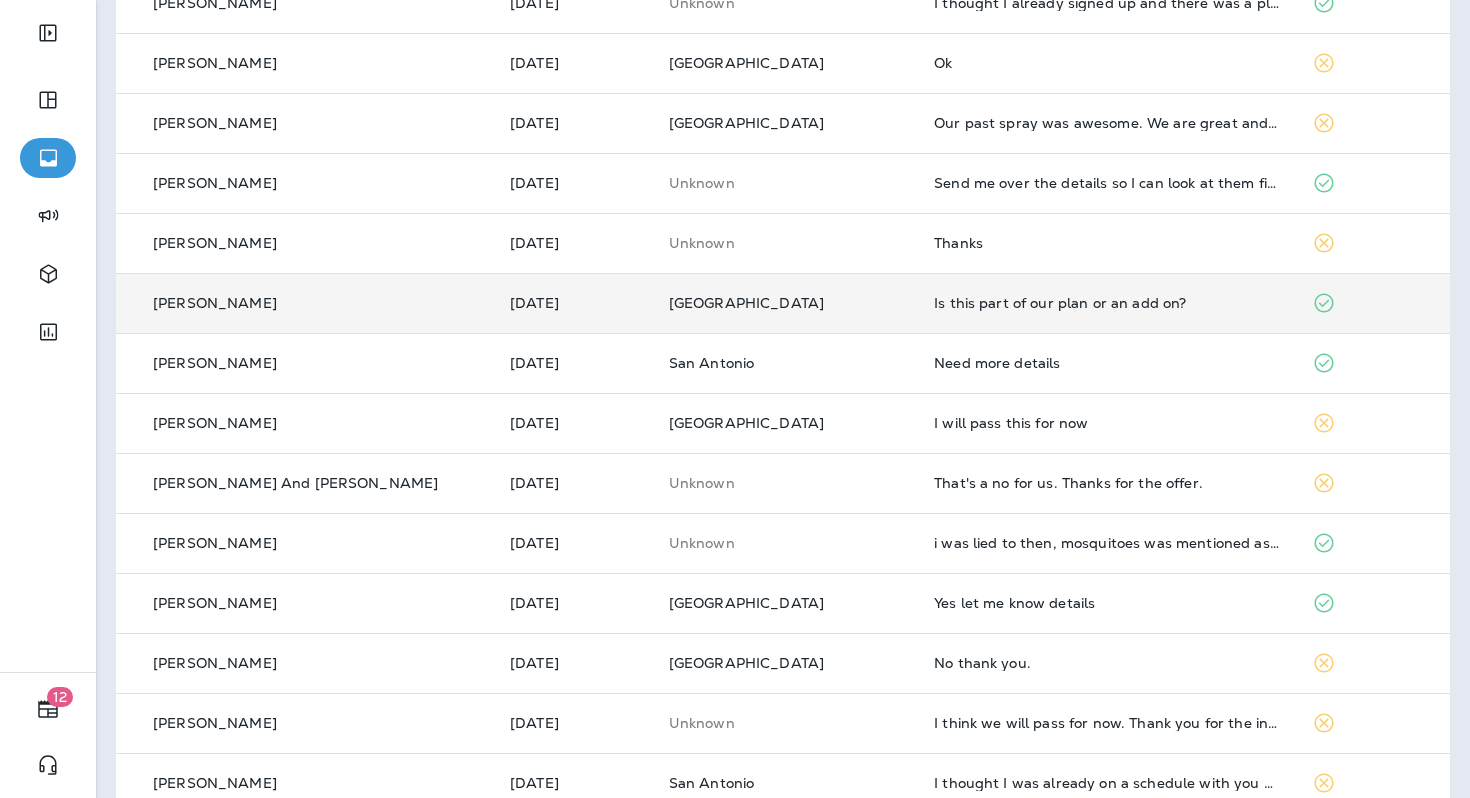 scroll, scrollTop: 518, scrollLeft: 0, axis: vertical 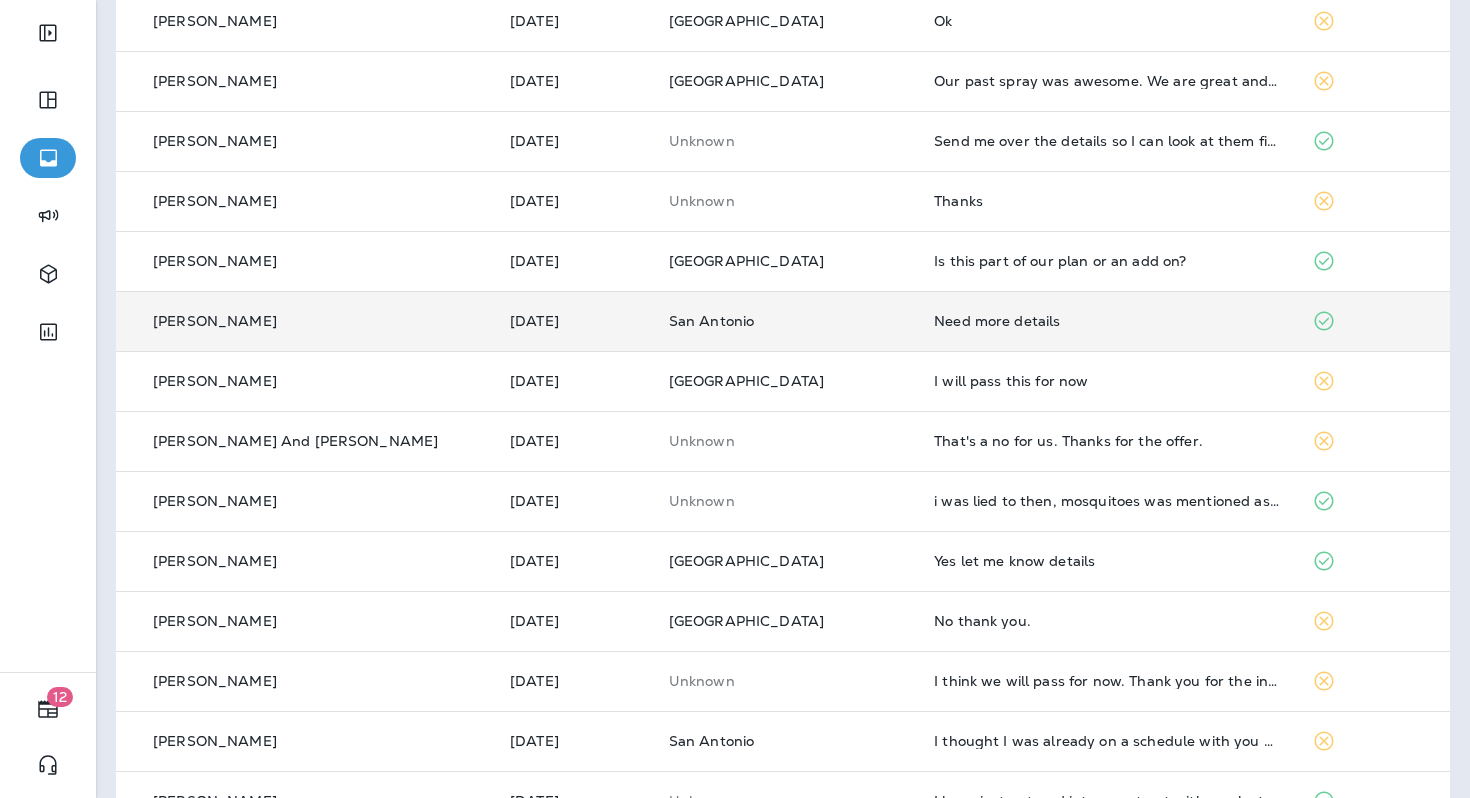 click on "Need more details" at bounding box center (1107, 321) 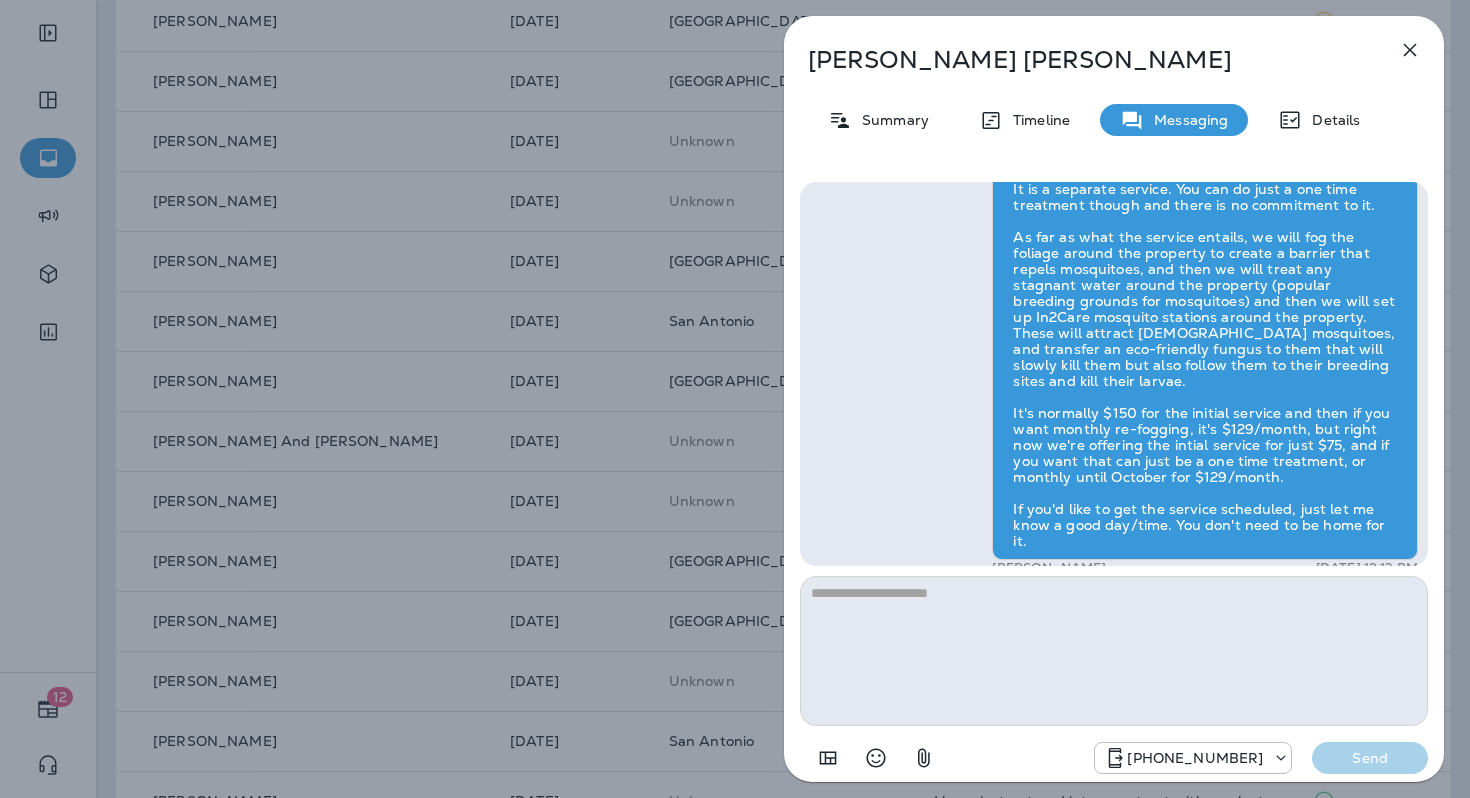 scroll, scrollTop: 0, scrollLeft: 0, axis: both 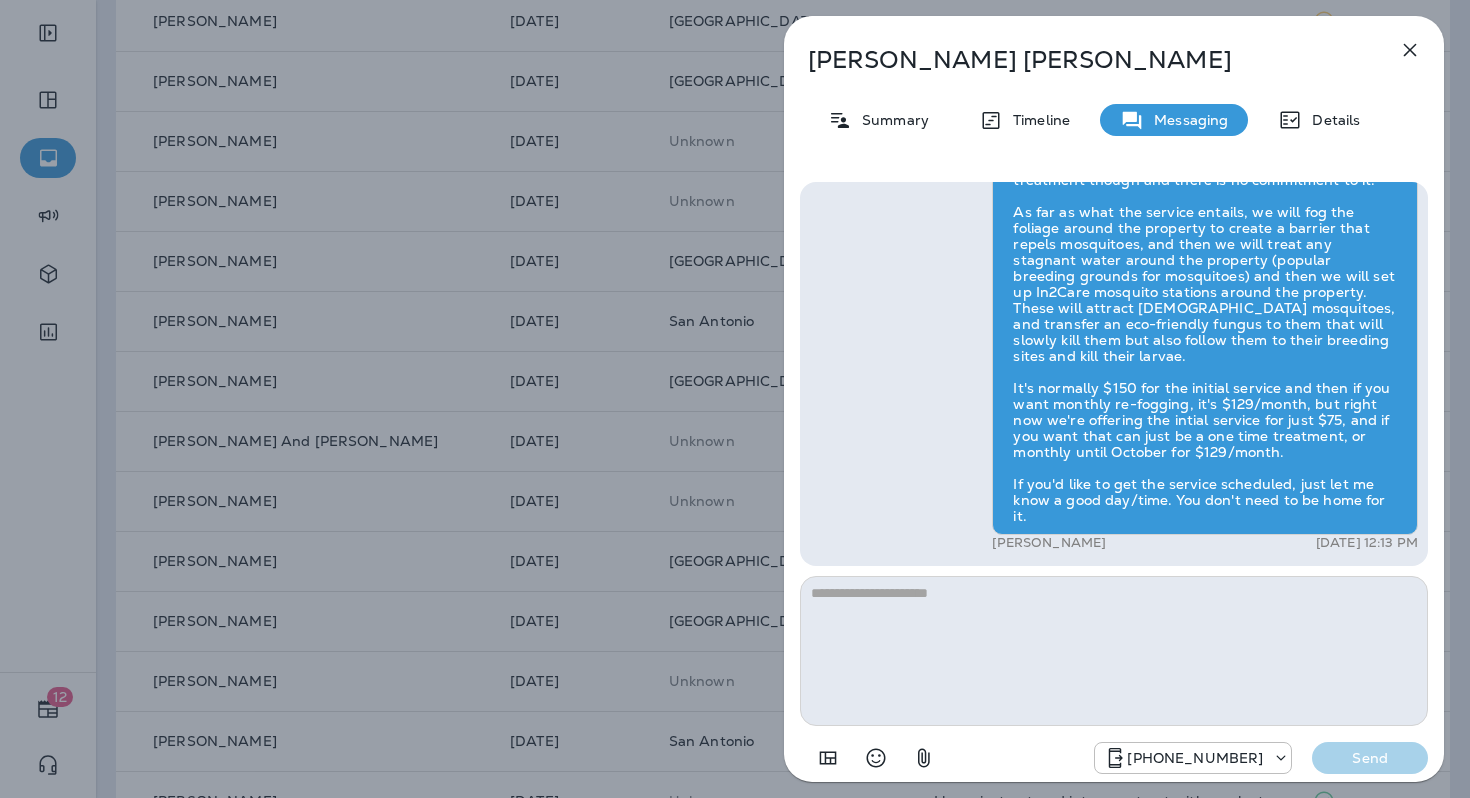 click 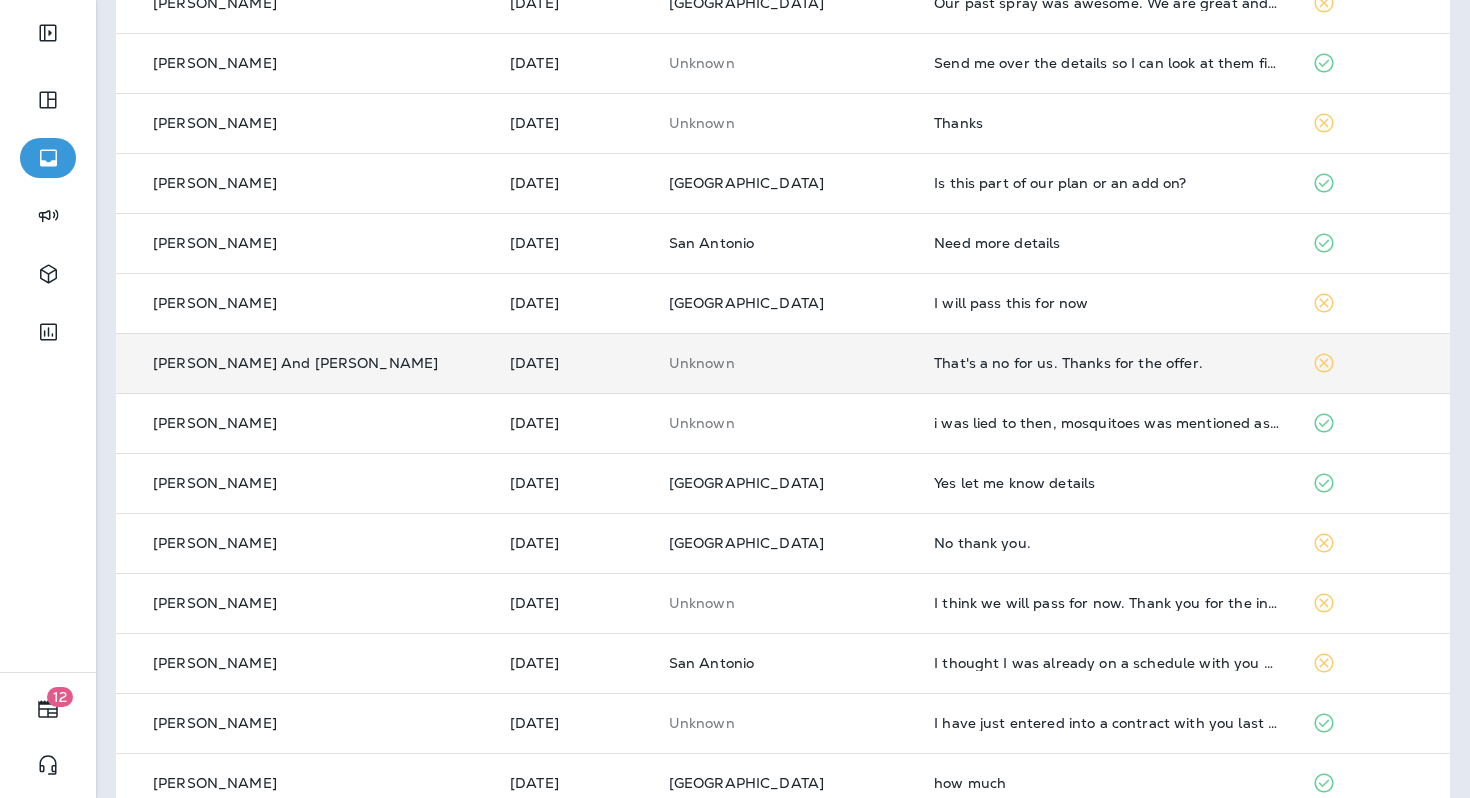 scroll, scrollTop: 631, scrollLeft: 0, axis: vertical 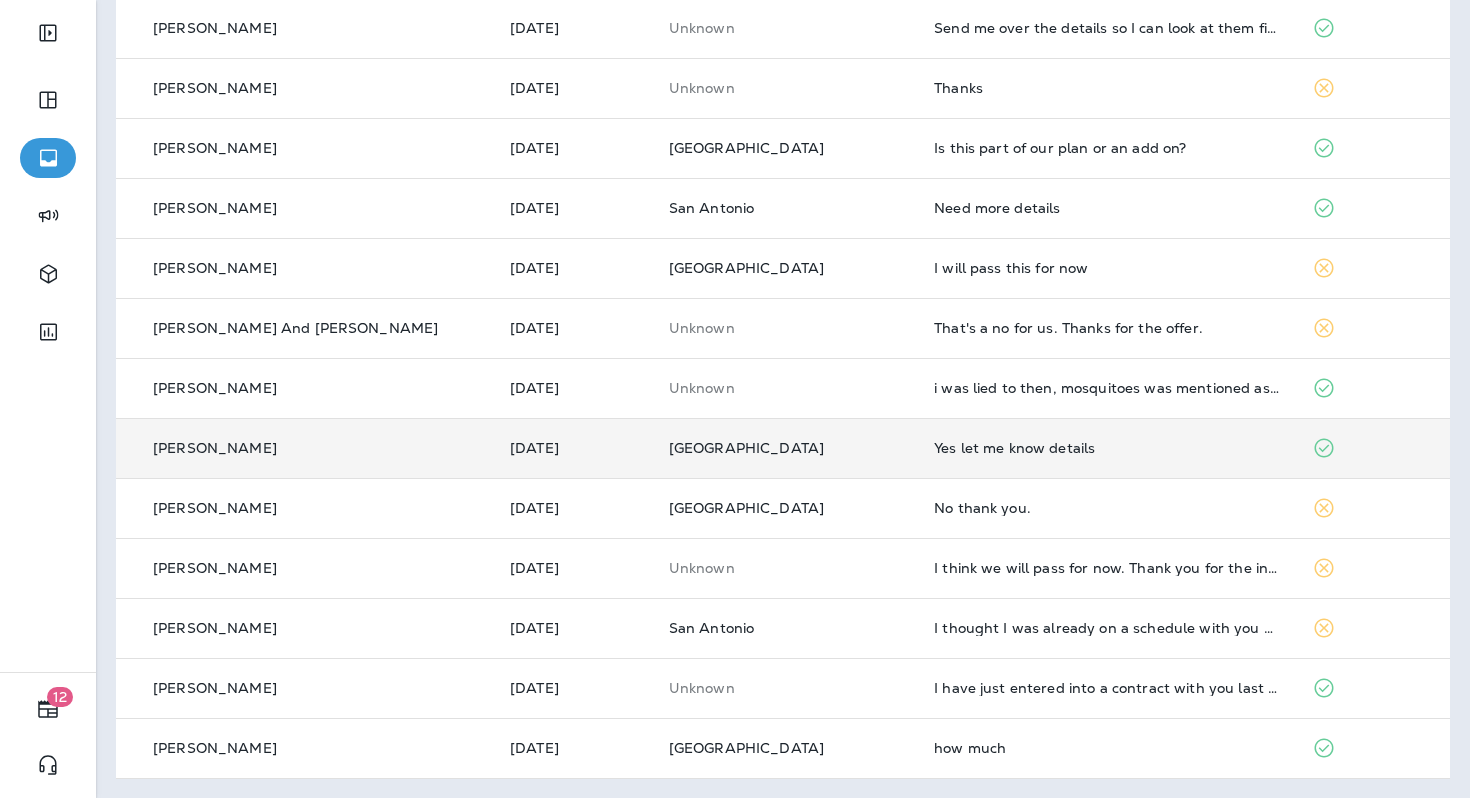 click on "Yes let me know details" at bounding box center (1107, 448) 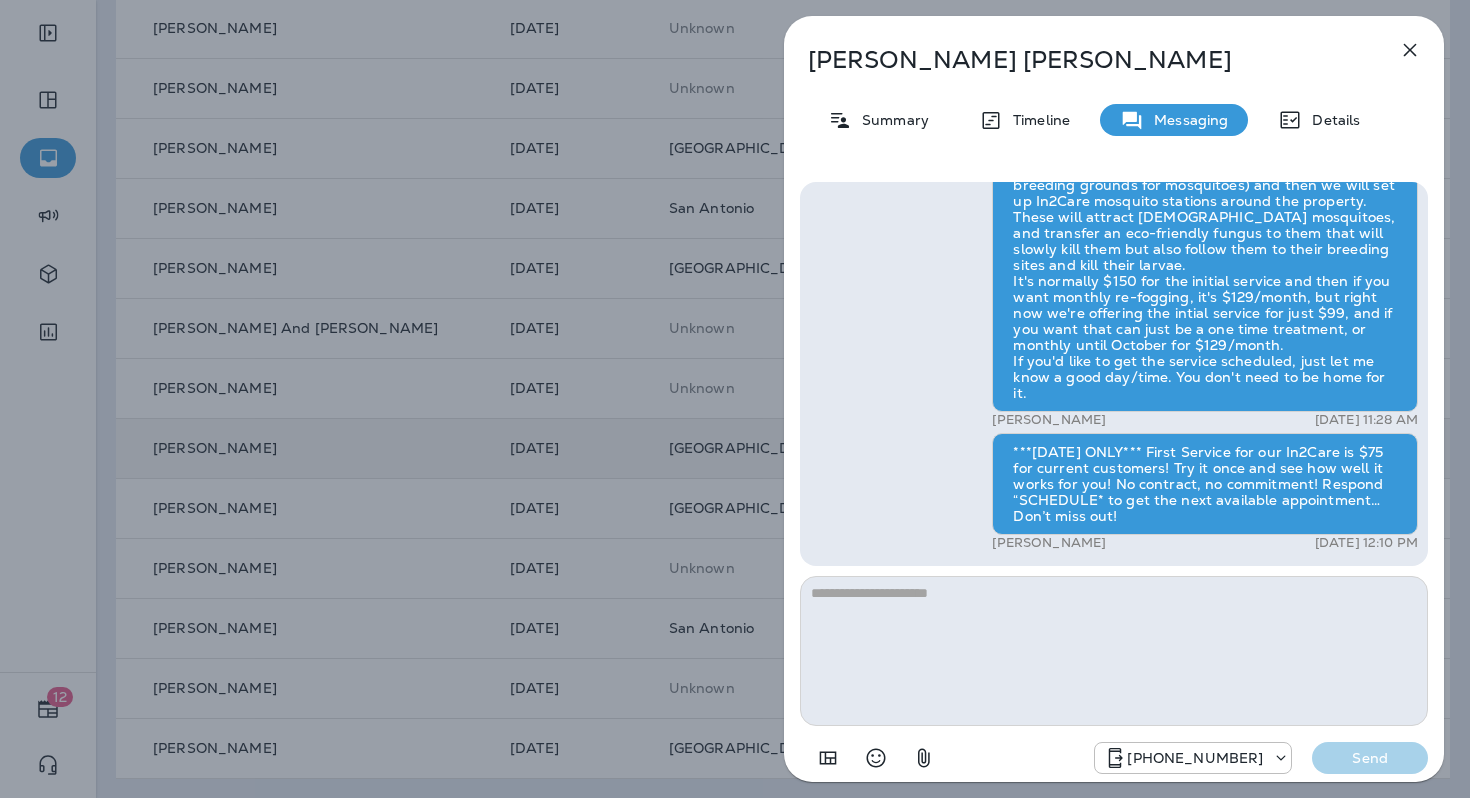 click 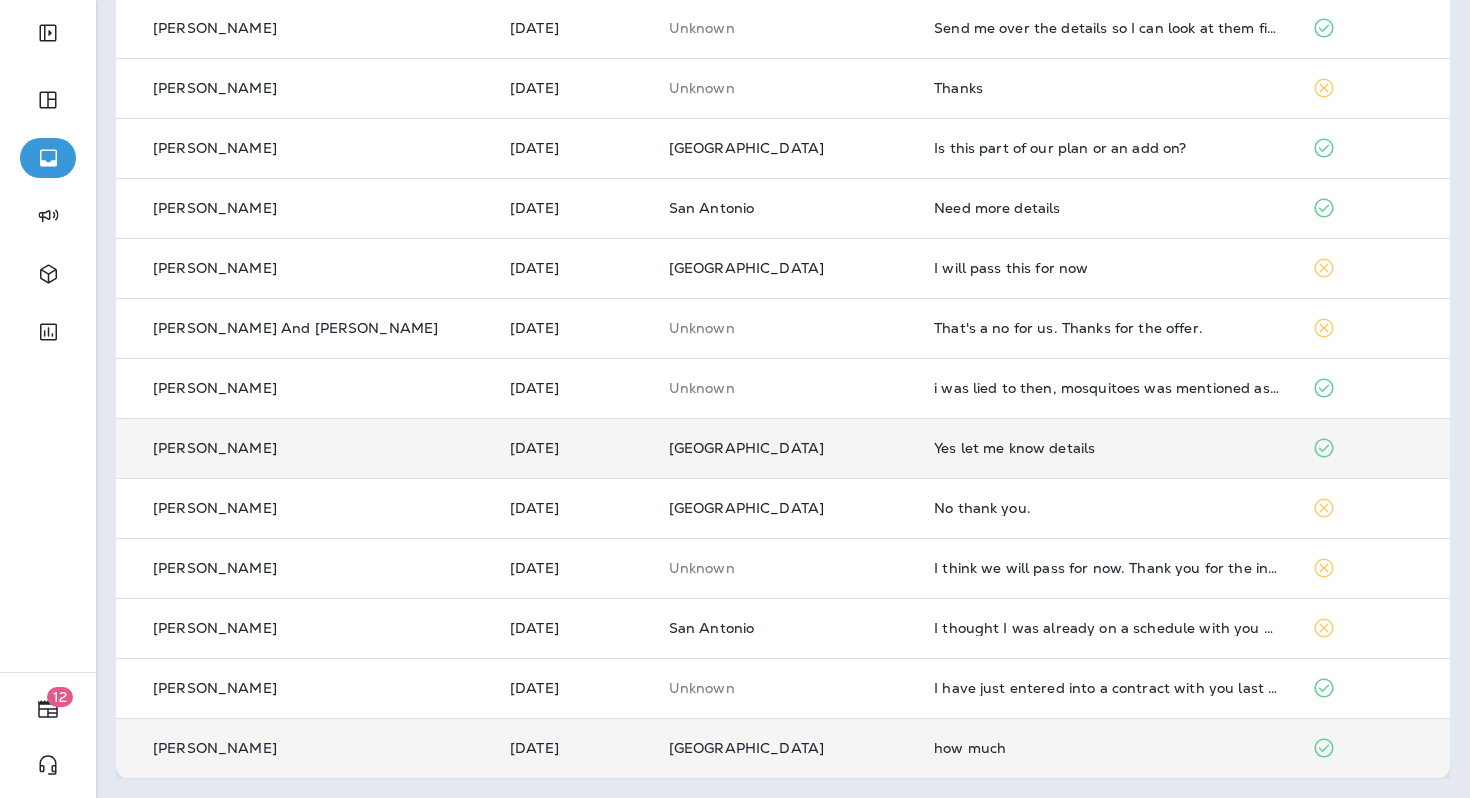 click on "how much" at bounding box center [1107, 748] 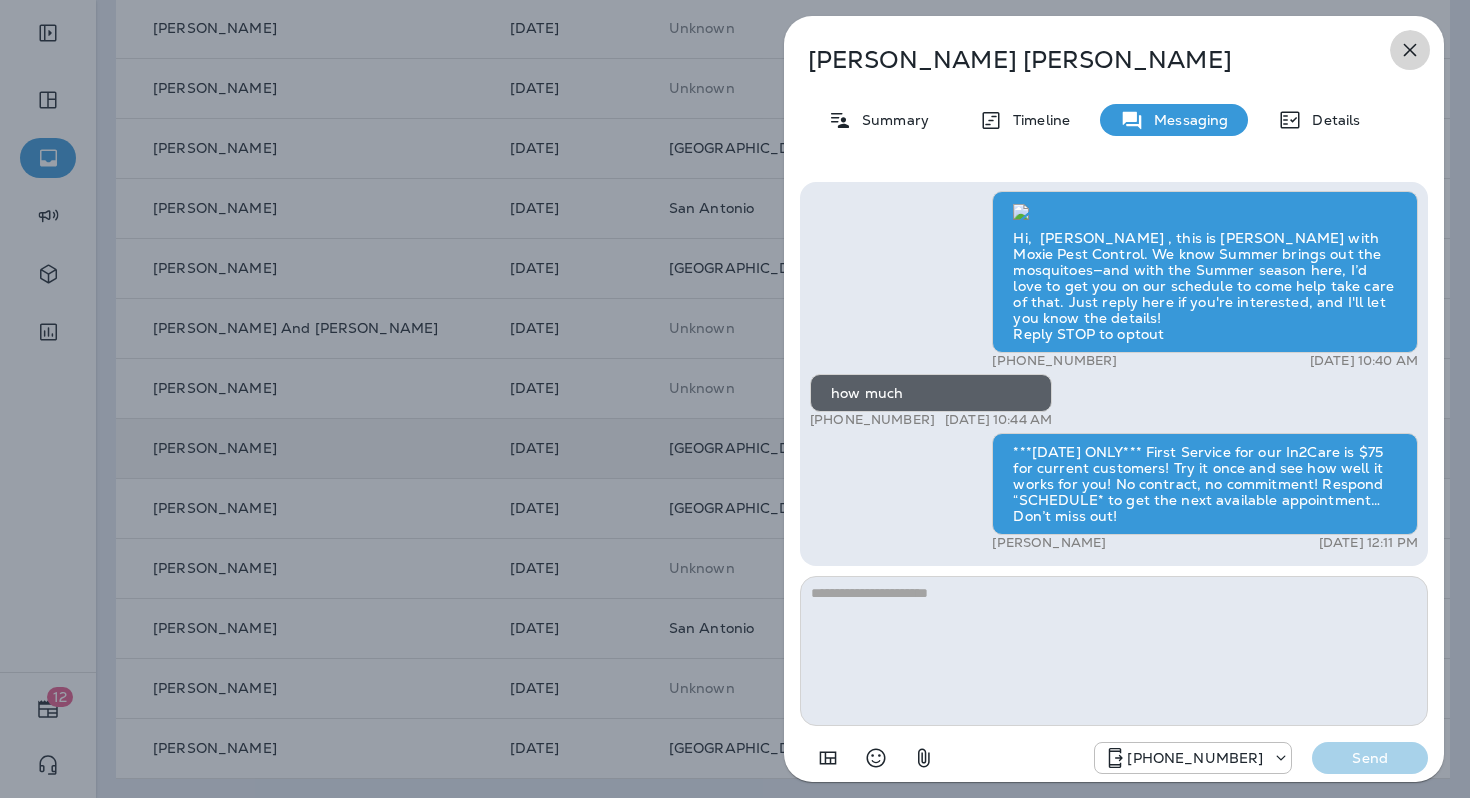 click 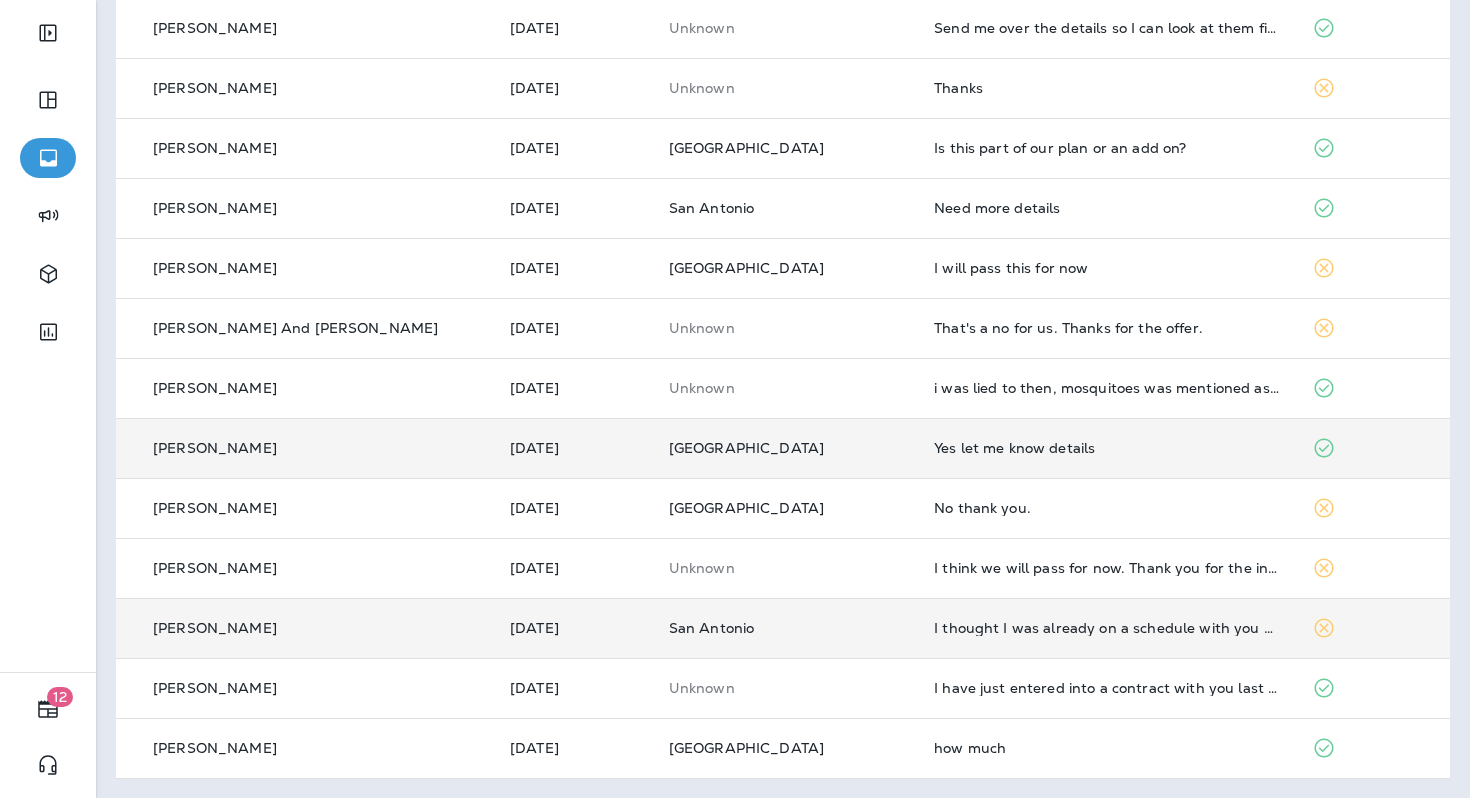 click on "I thought I was already on a schedule with you guys" at bounding box center (1107, 628) 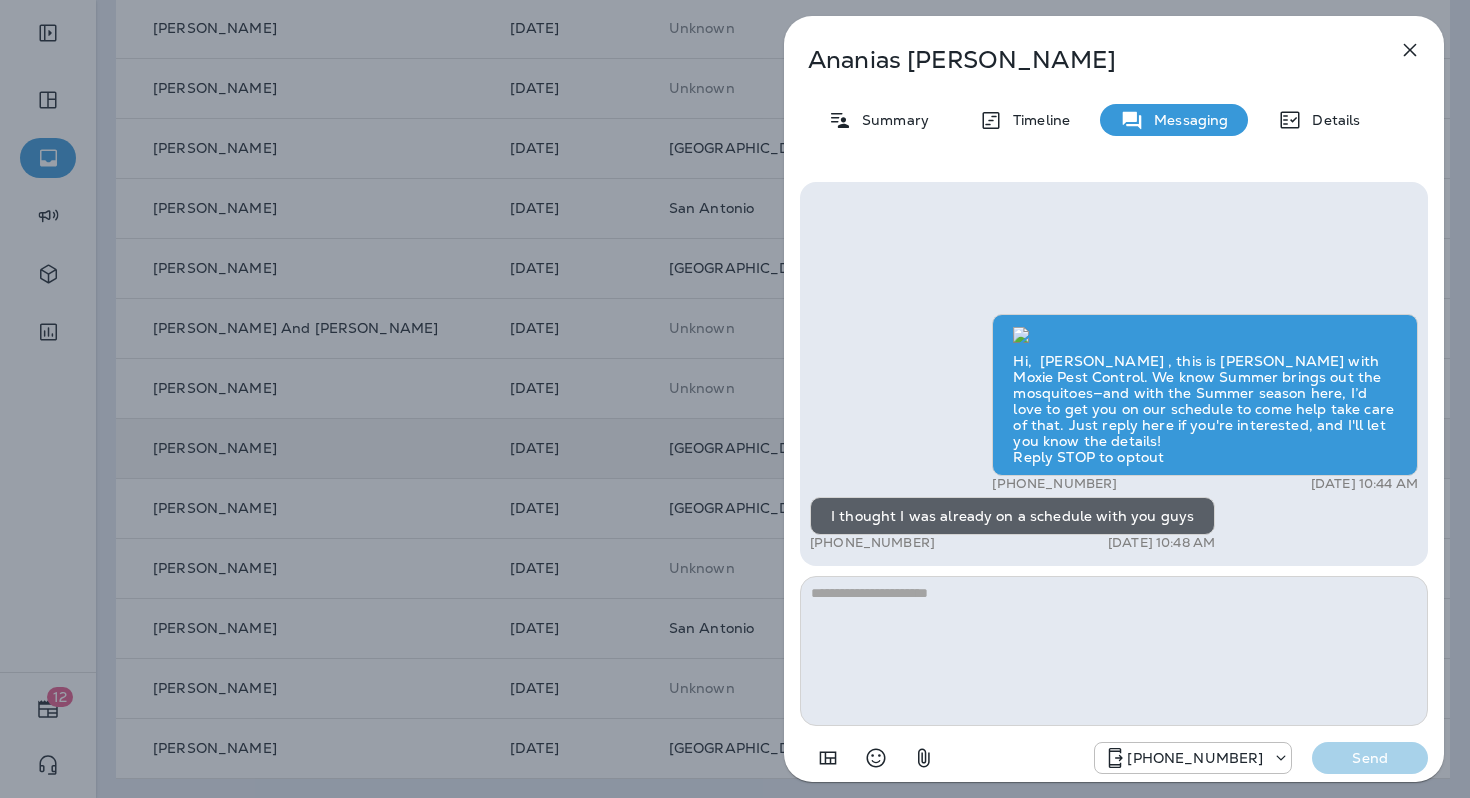 click 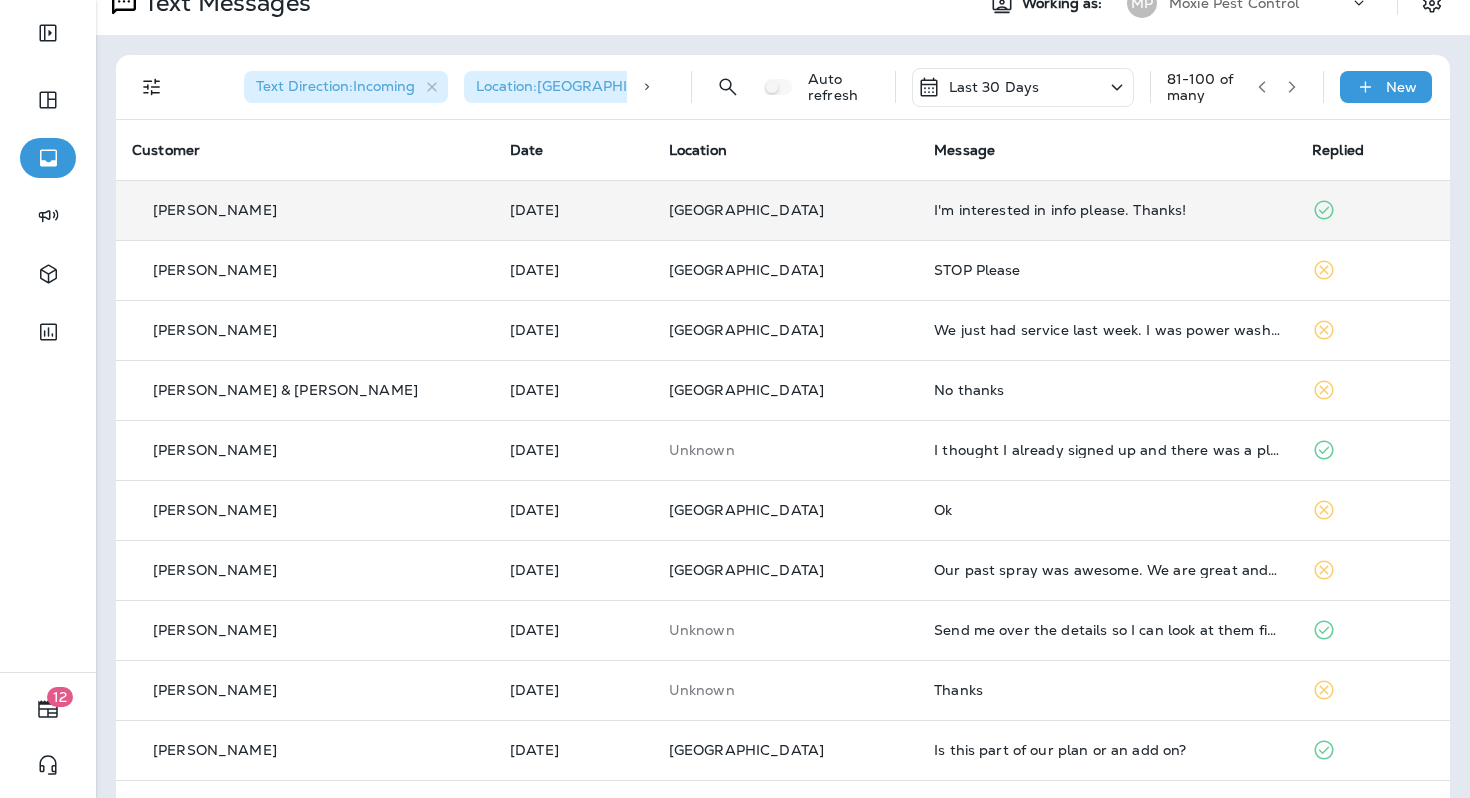 scroll, scrollTop: 0, scrollLeft: 0, axis: both 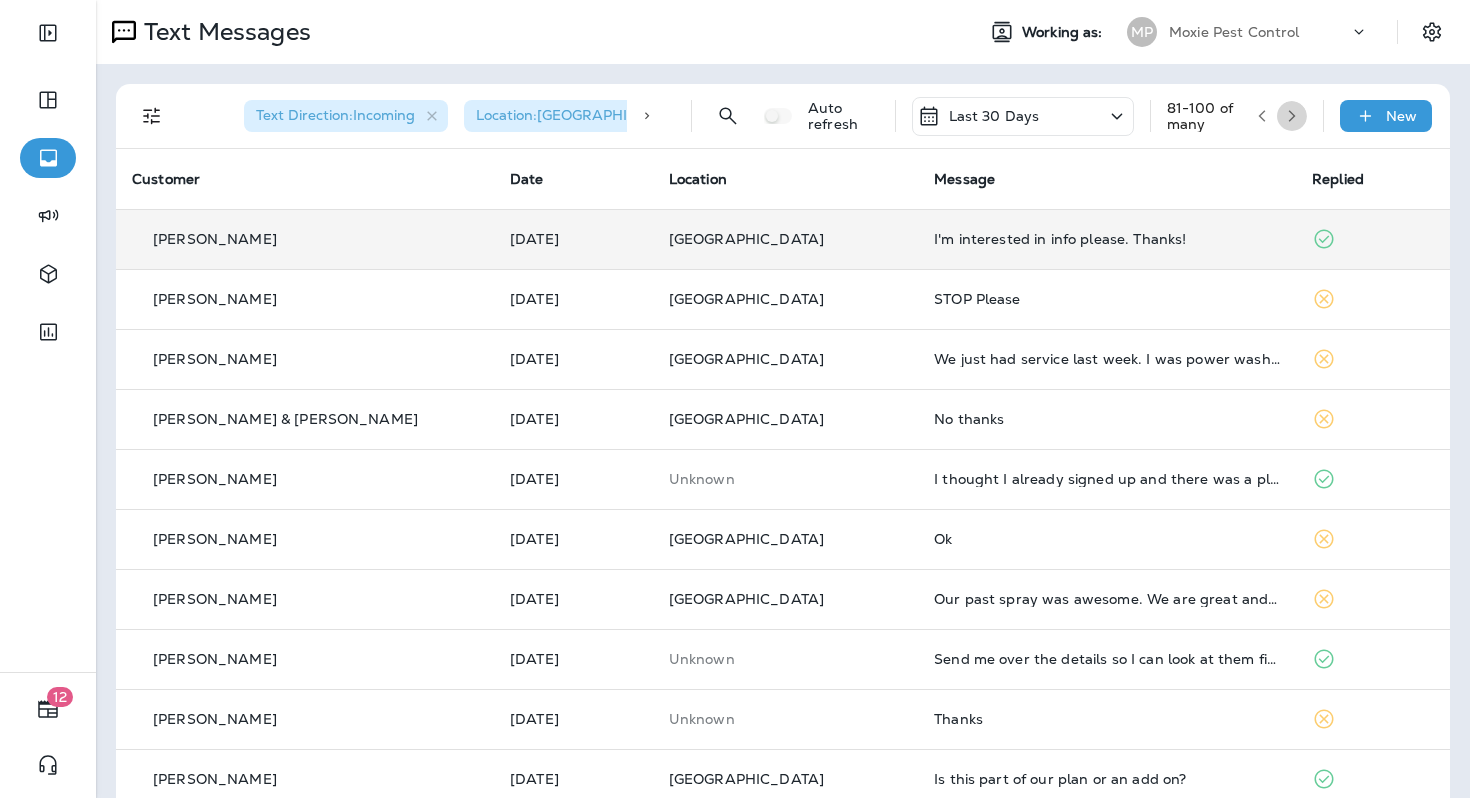 click 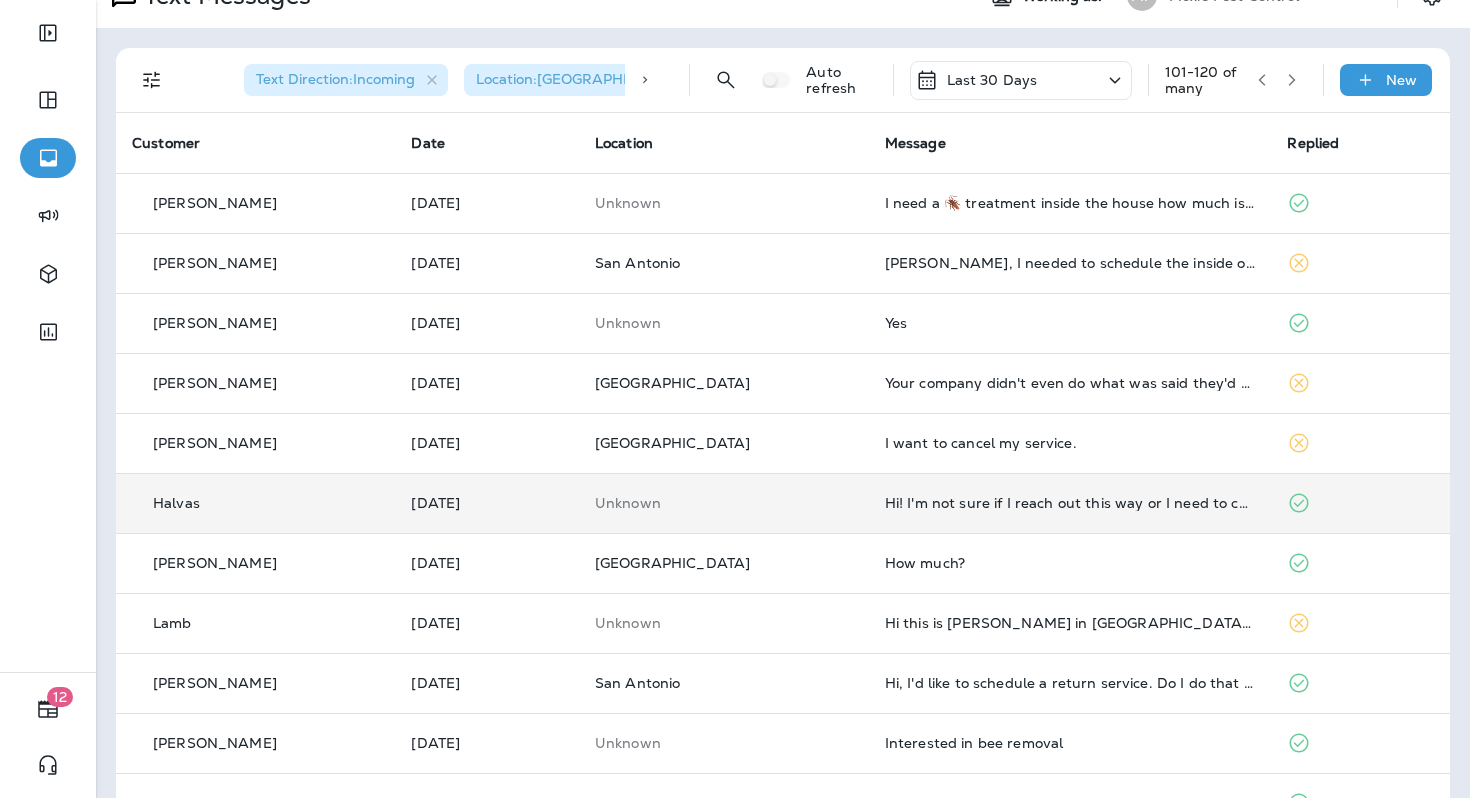scroll, scrollTop: 102, scrollLeft: 0, axis: vertical 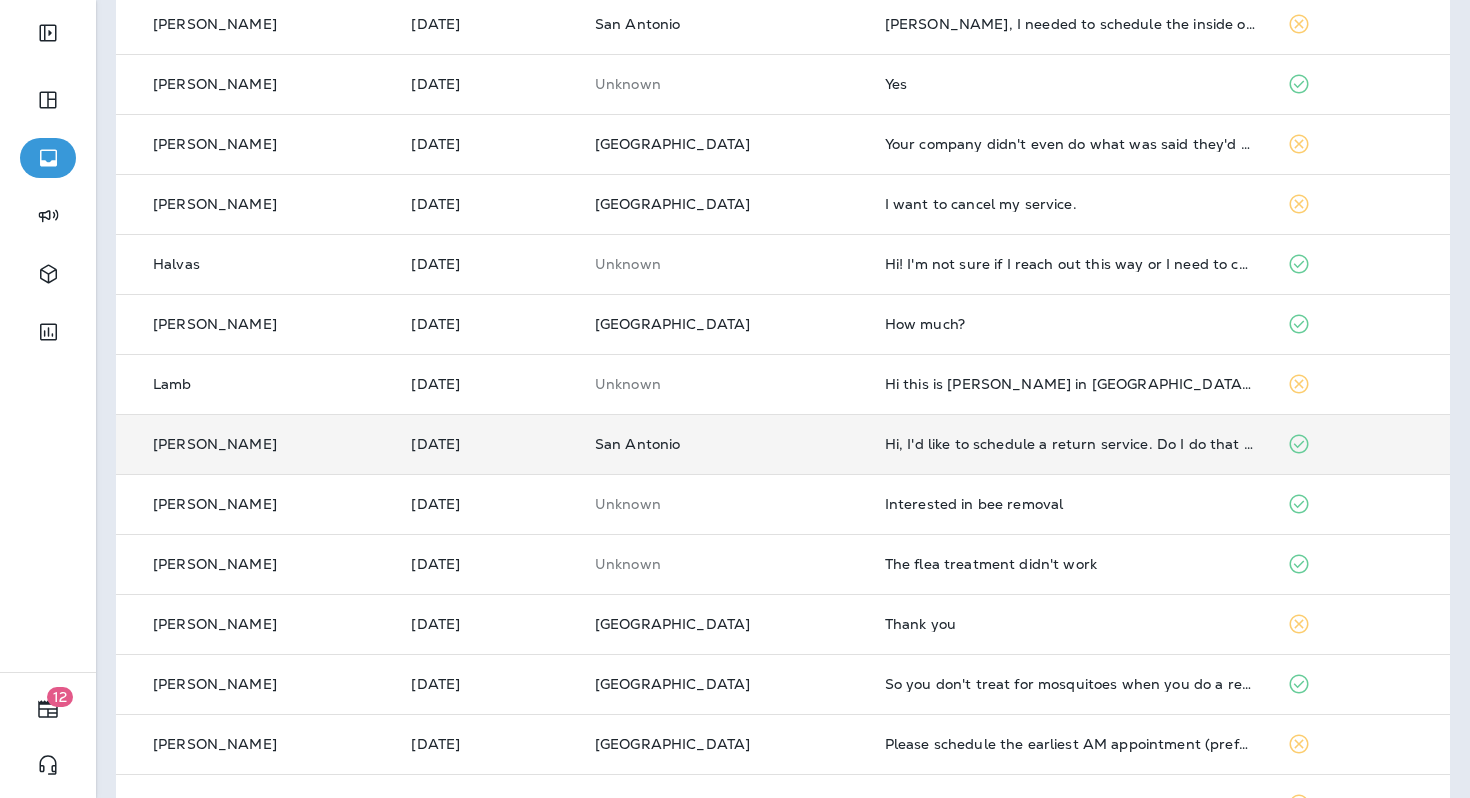 click on "Hi, I'd like to schedule a return service. Do I do that here or is there another number?" at bounding box center [1070, 444] 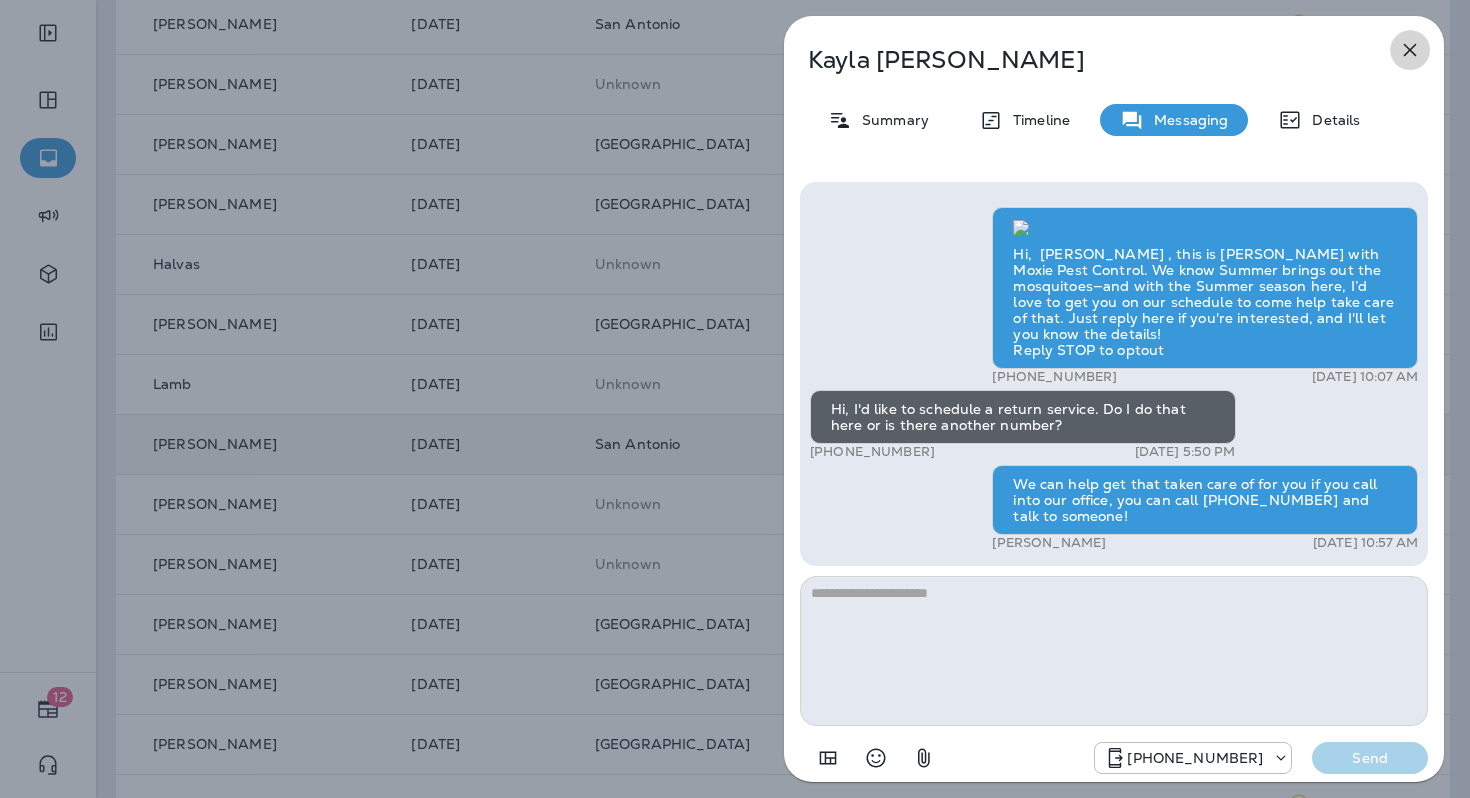 click 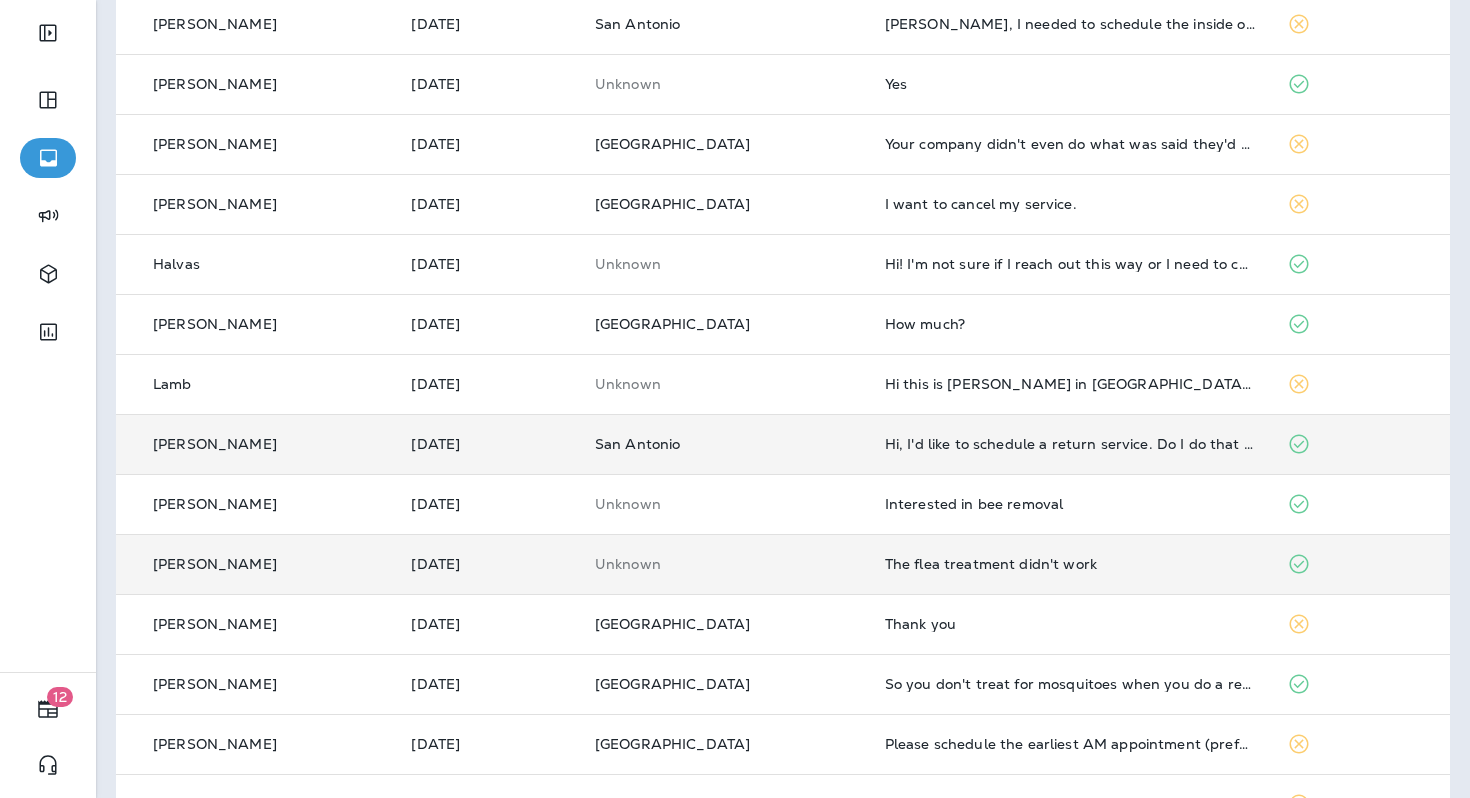 scroll, scrollTop: 0, scrollLeft: 0, axis: both 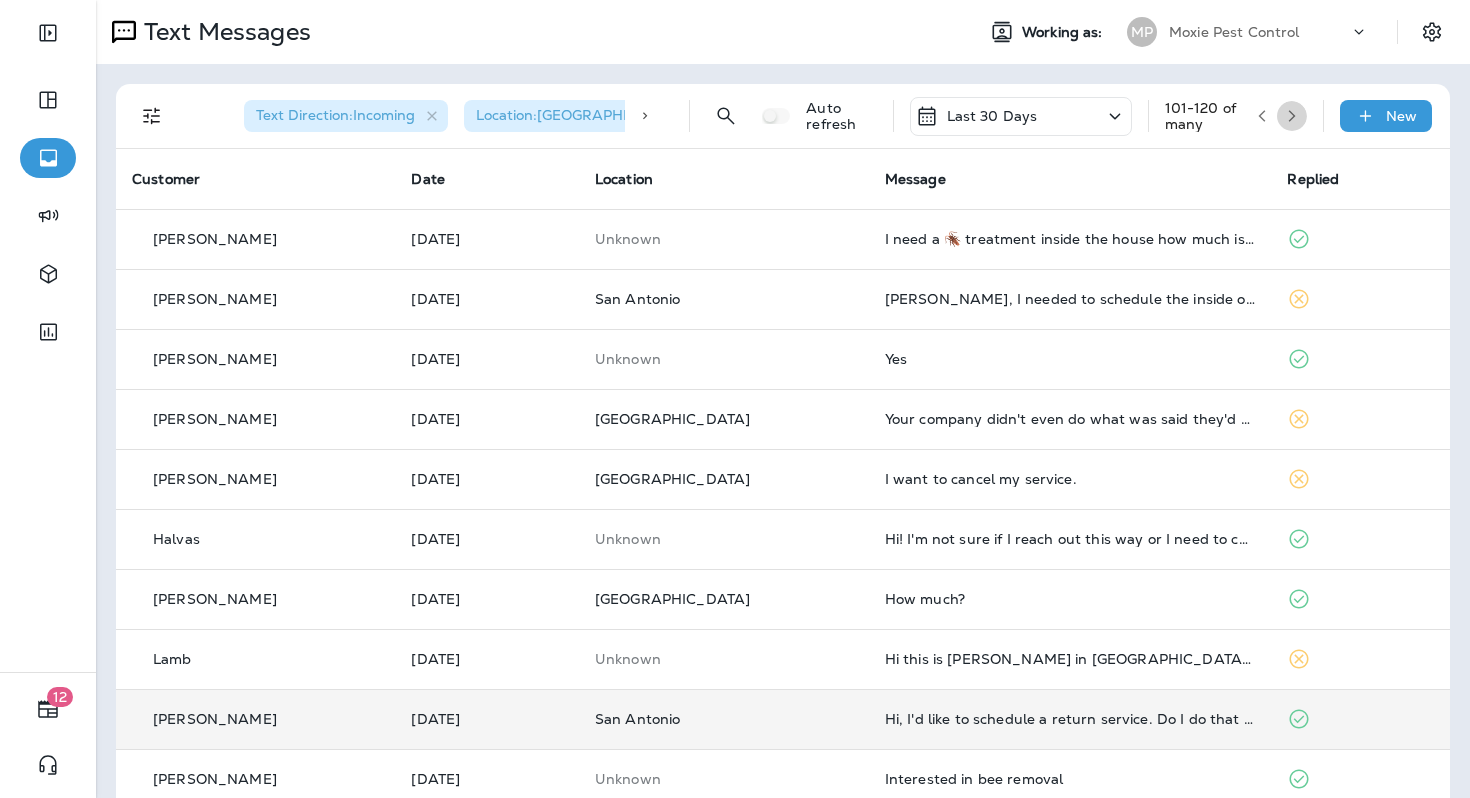 click 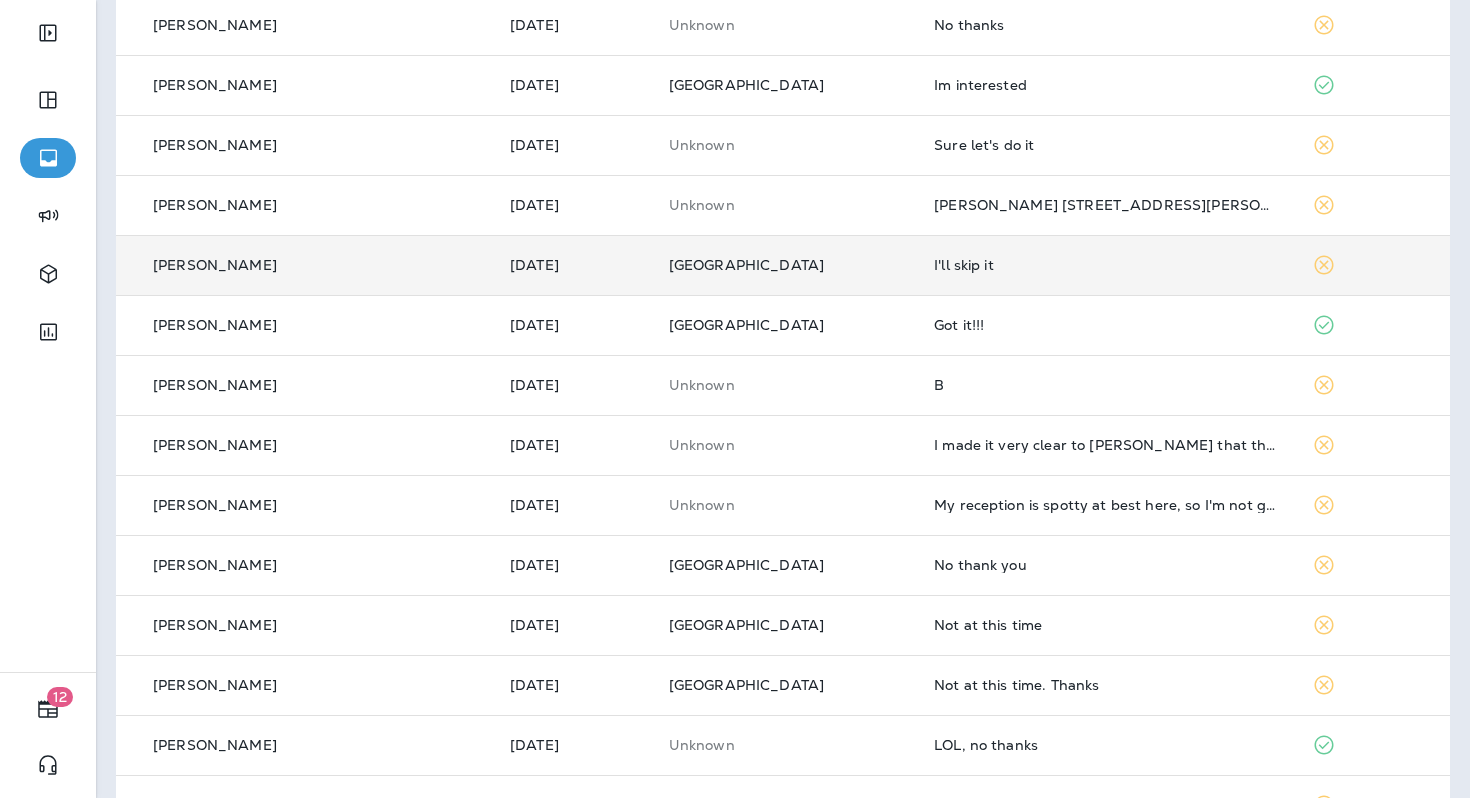 scroll, scrollTop: 0, scrollLeft: 0, axis: both 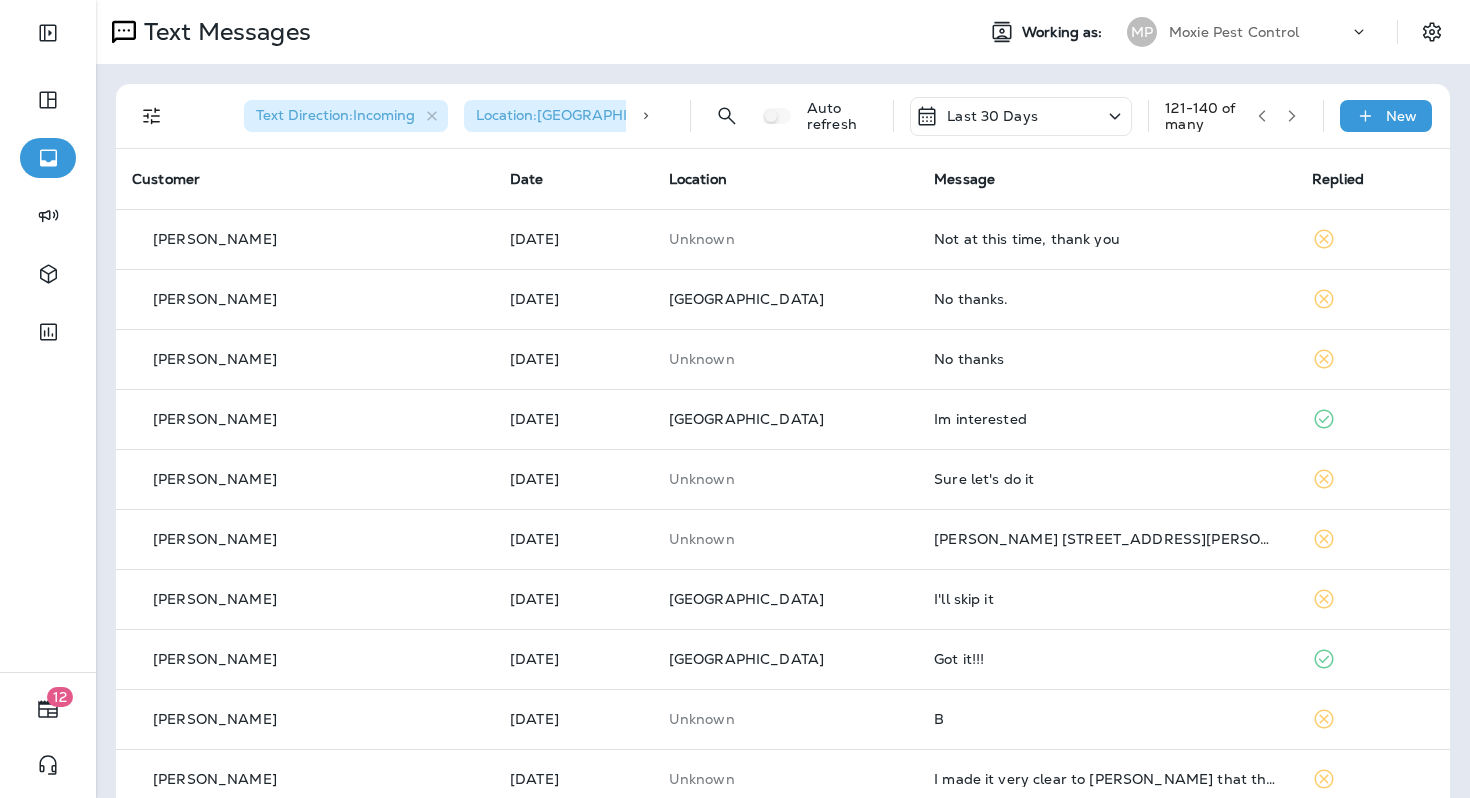 click on "Text Messages" at bounding box center [527, 32] 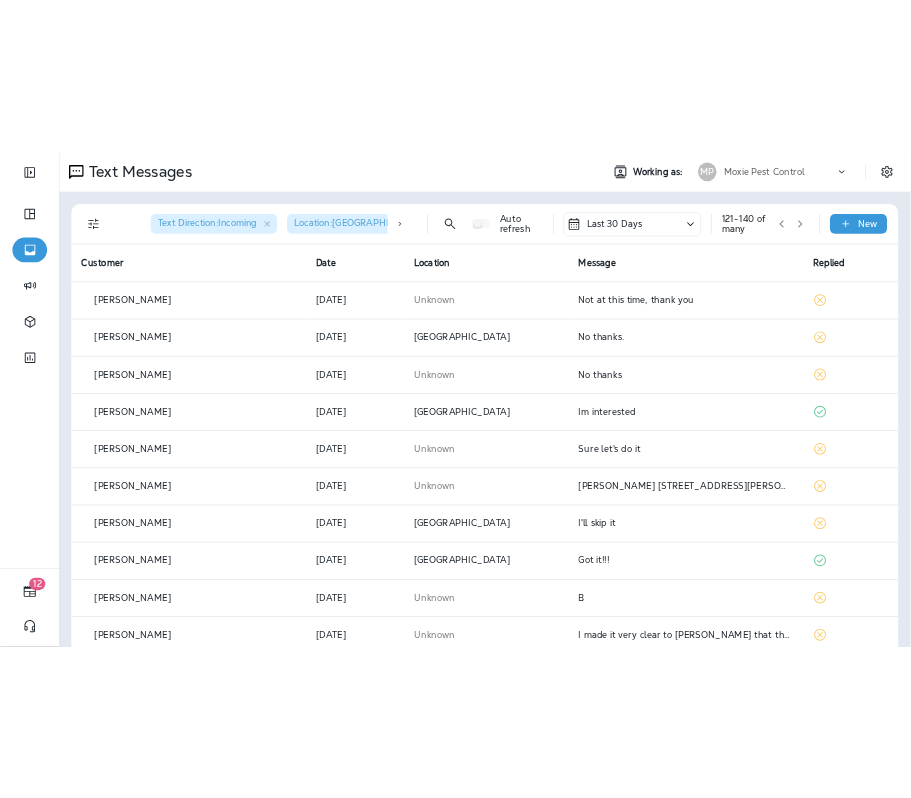 scroll, scrollTop: 0, scrollLeft: 0, axis: both 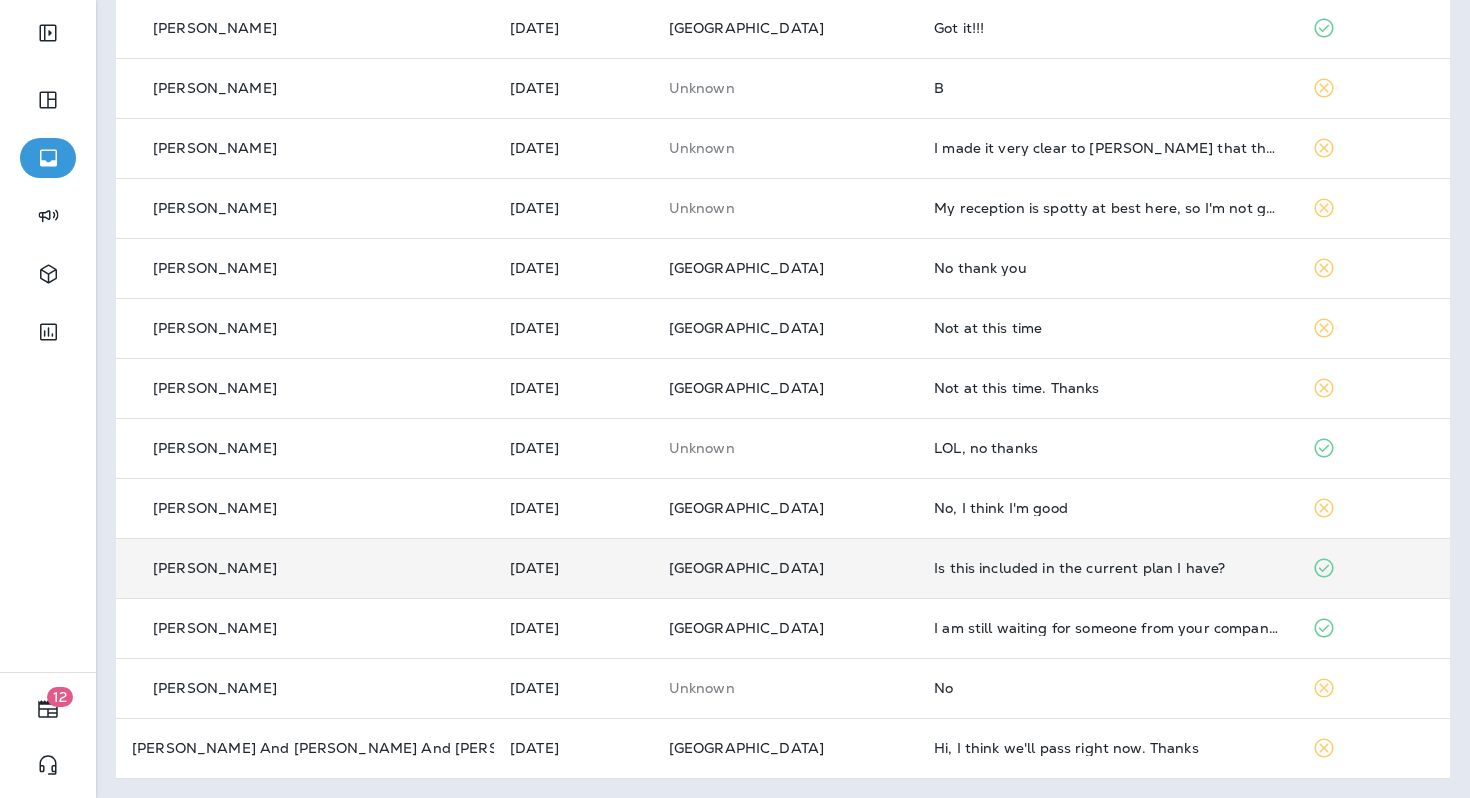 click on "Is this included in the current plan I have?" at bounding box center (1107, 568) 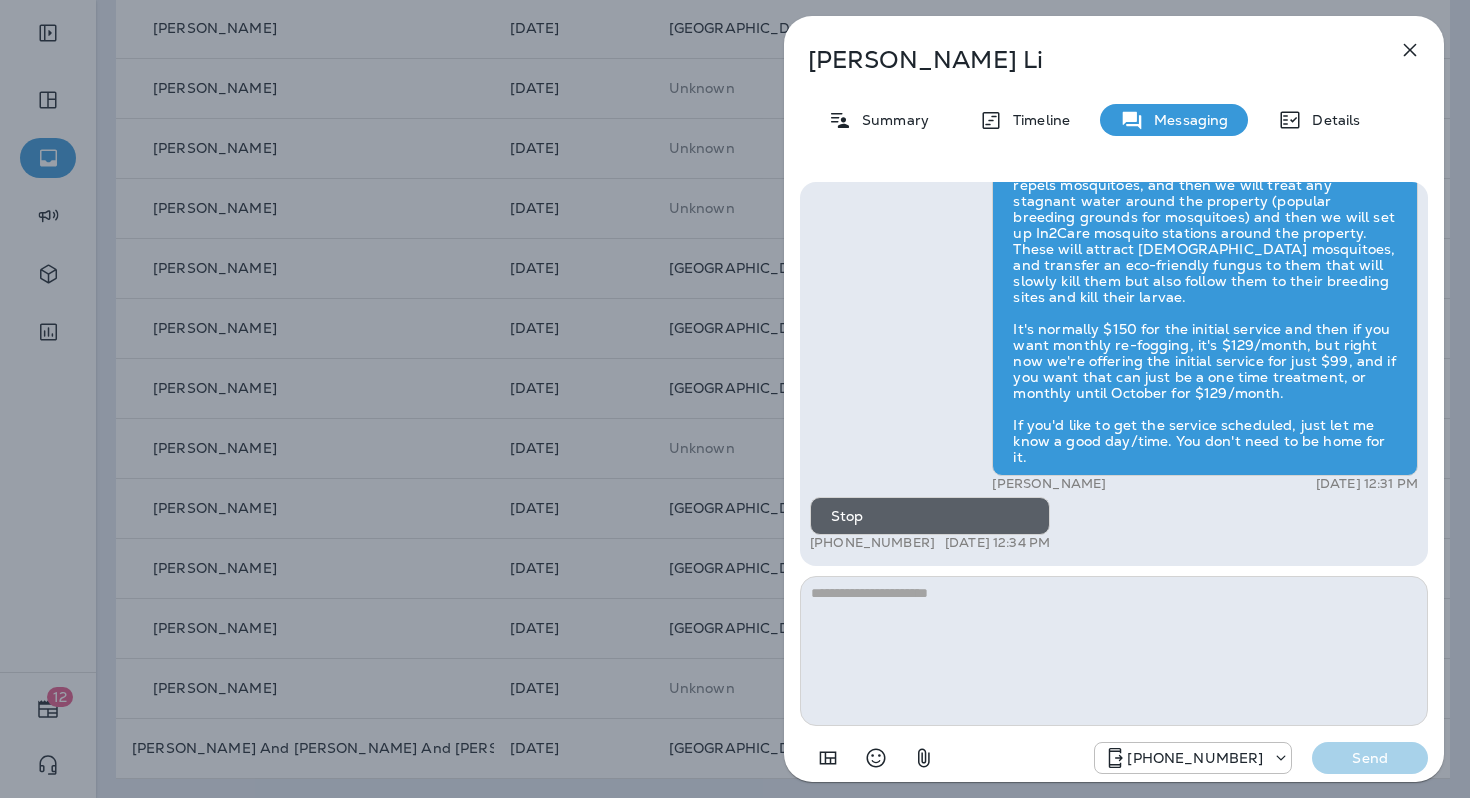 click 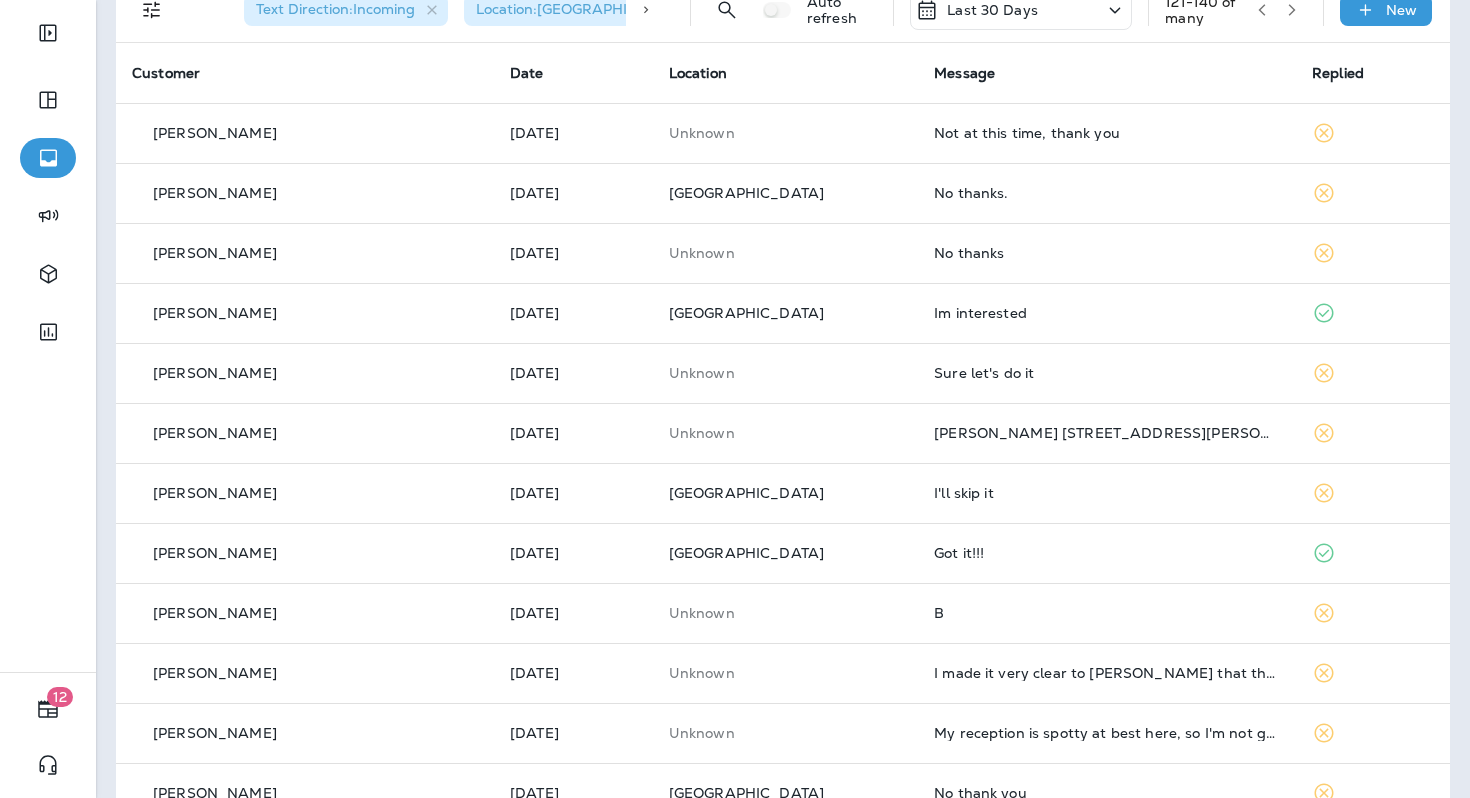 scroll, scrollTop: 0, scrollLeft: 0, axis: both 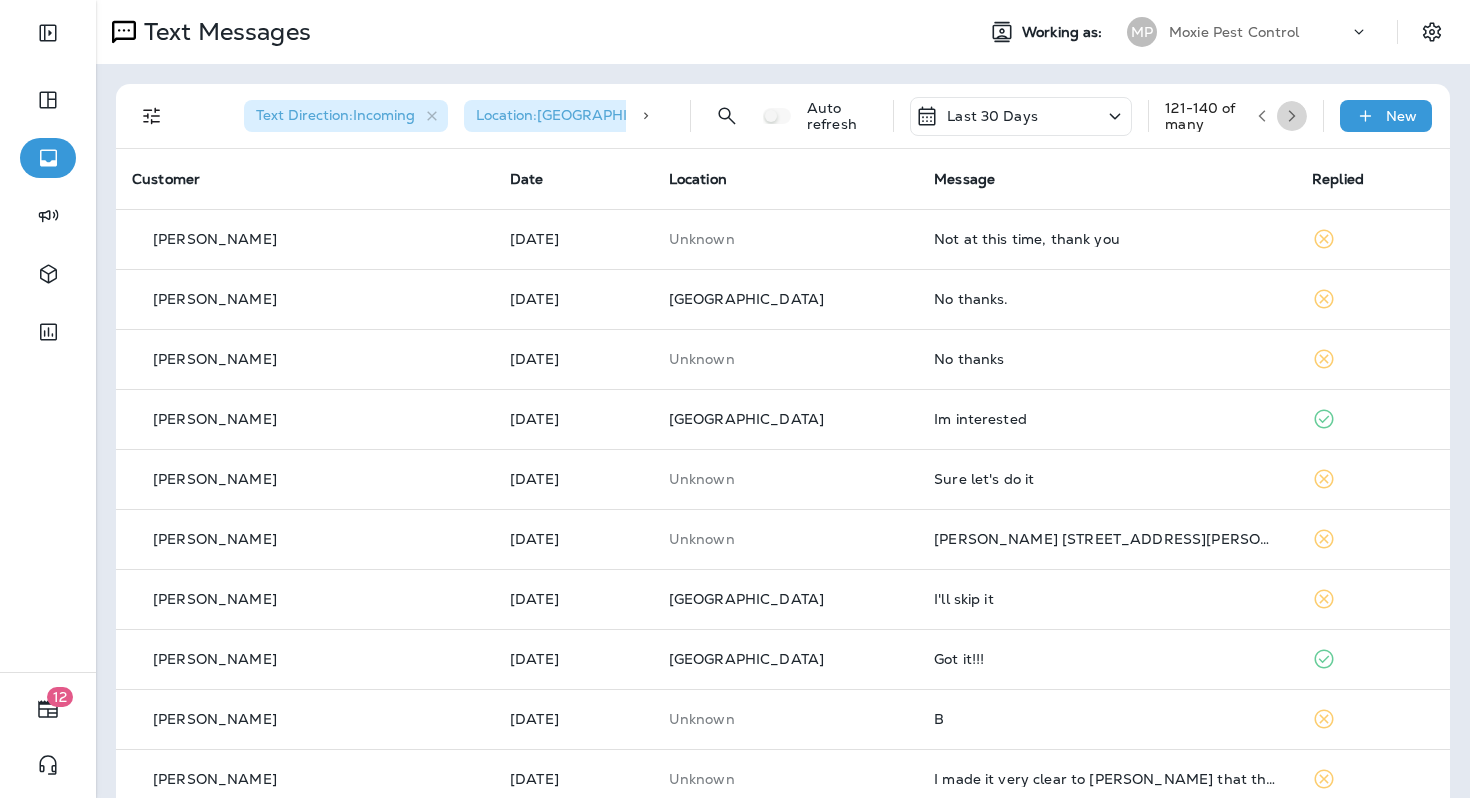 click 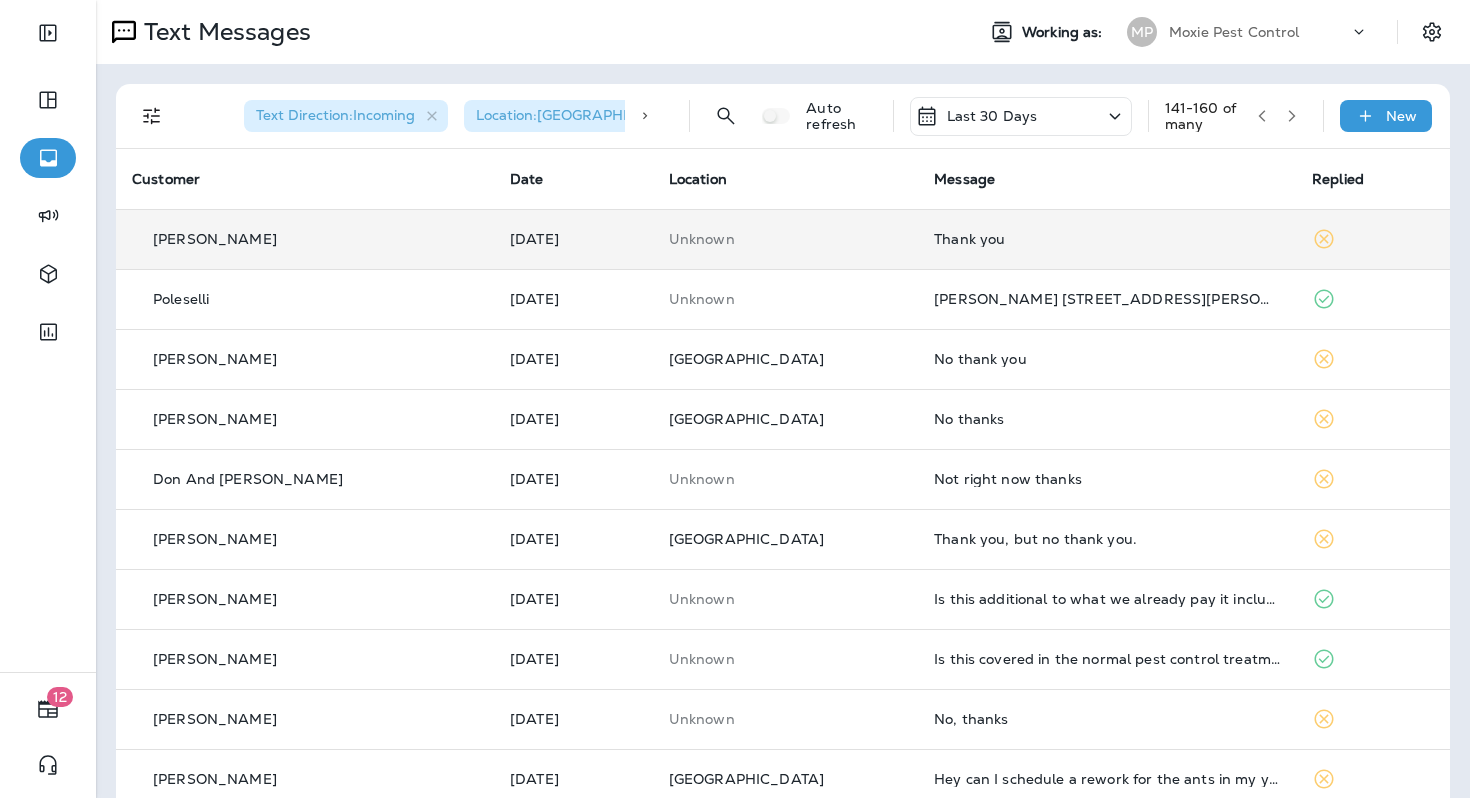 click on "Unknown" at bounding box center [785, 239] 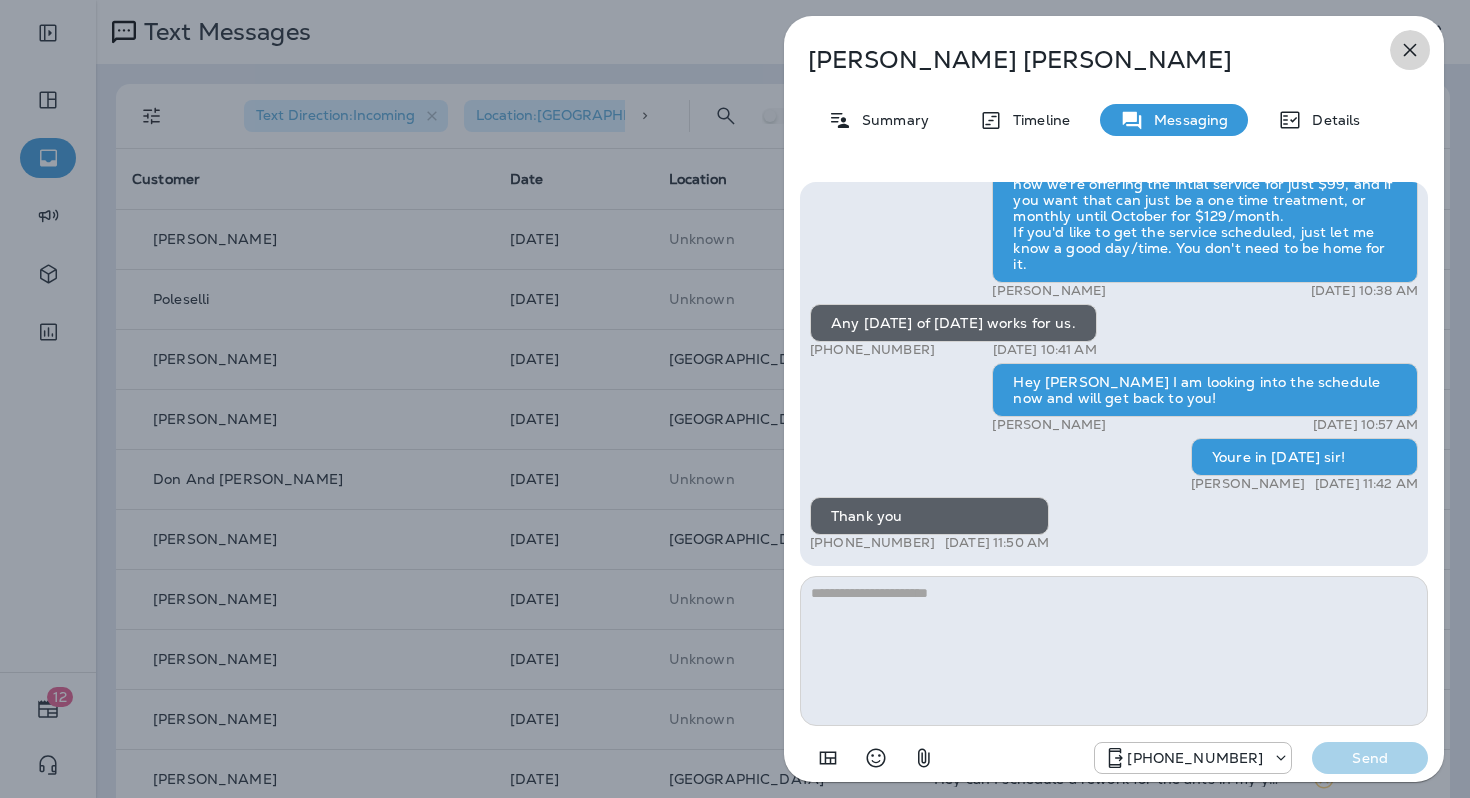 click 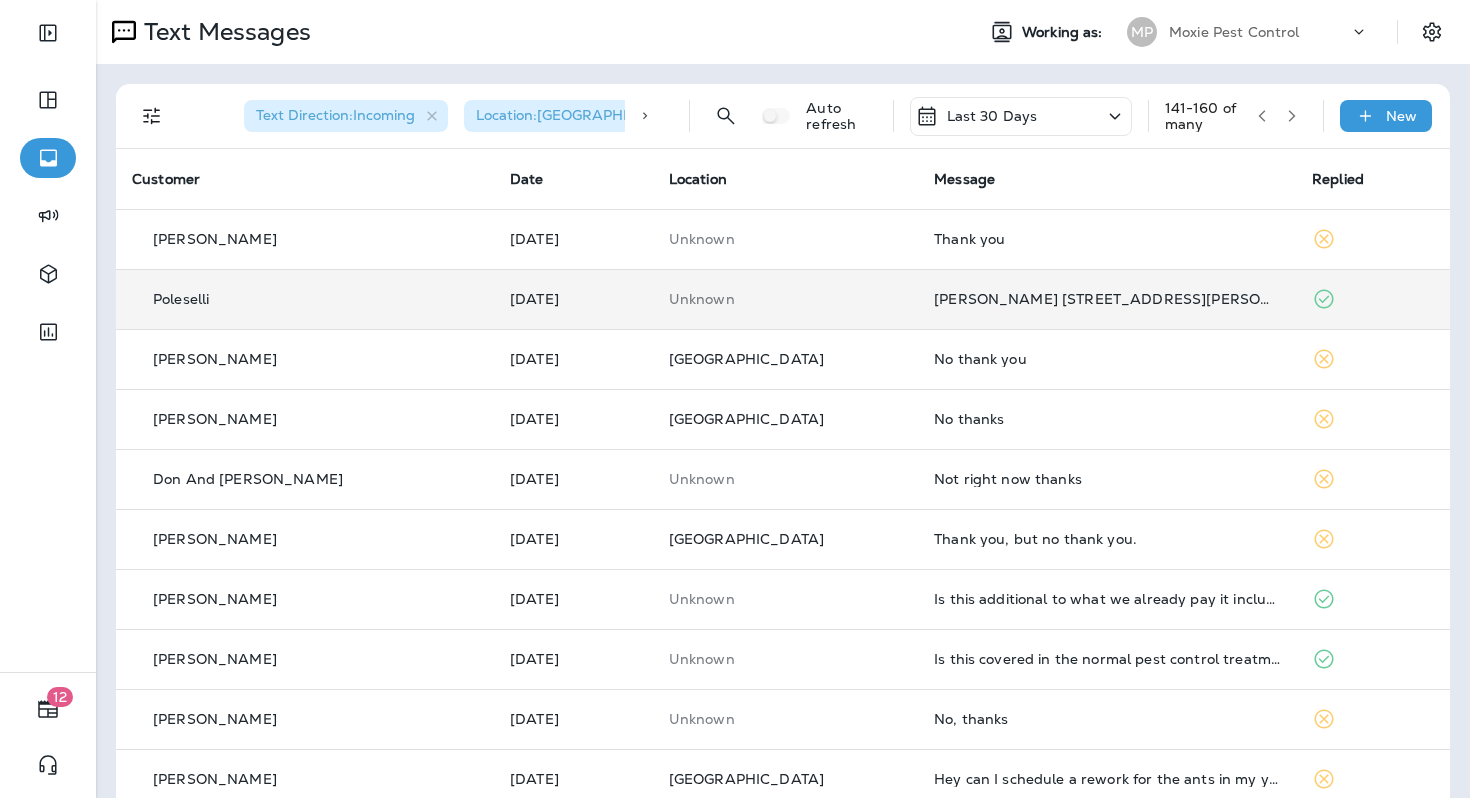click on "[PERSON_NAME]
[STREET_ADDRESS][PERSON_NAME]" at bounding box center [1107, 299] 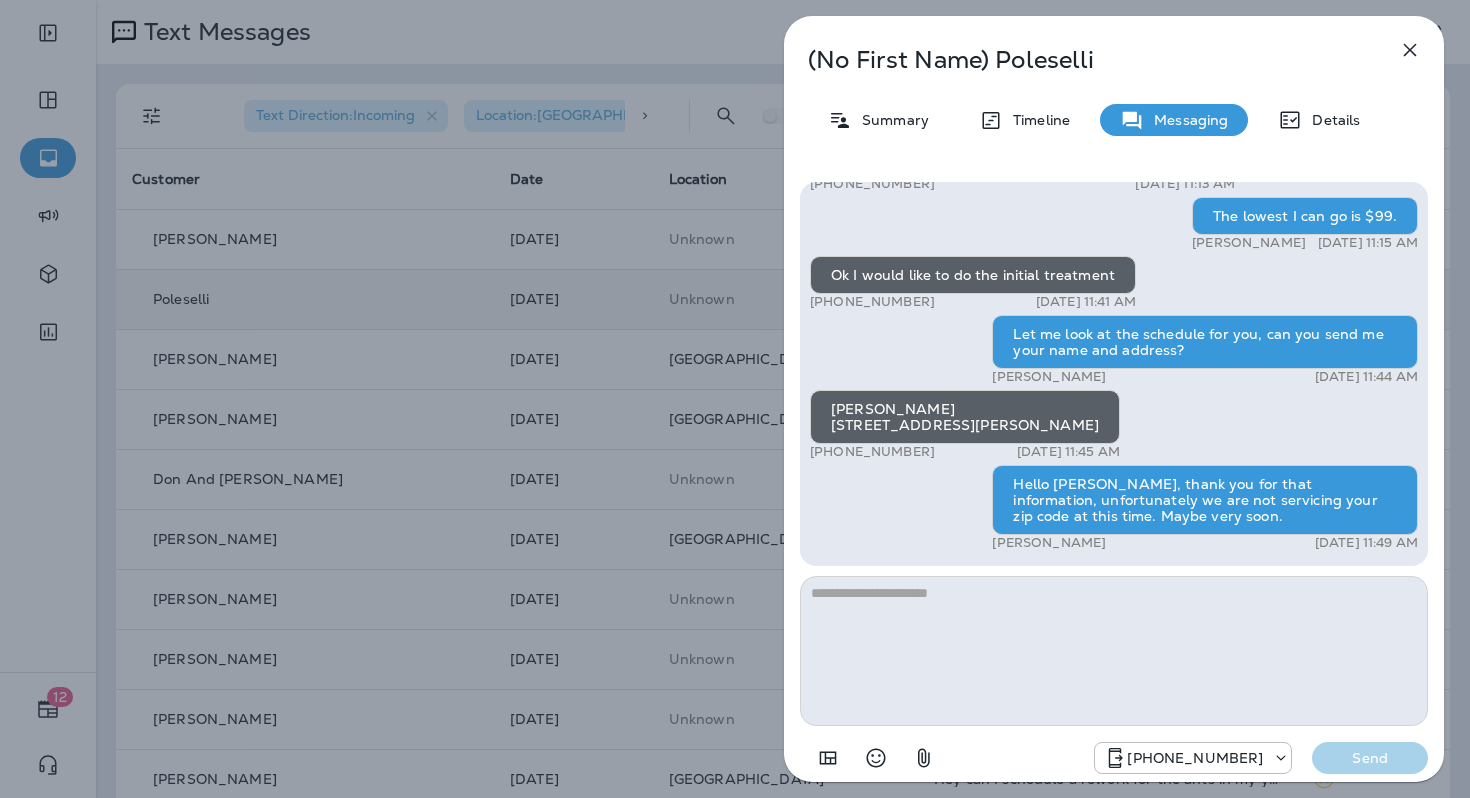 click 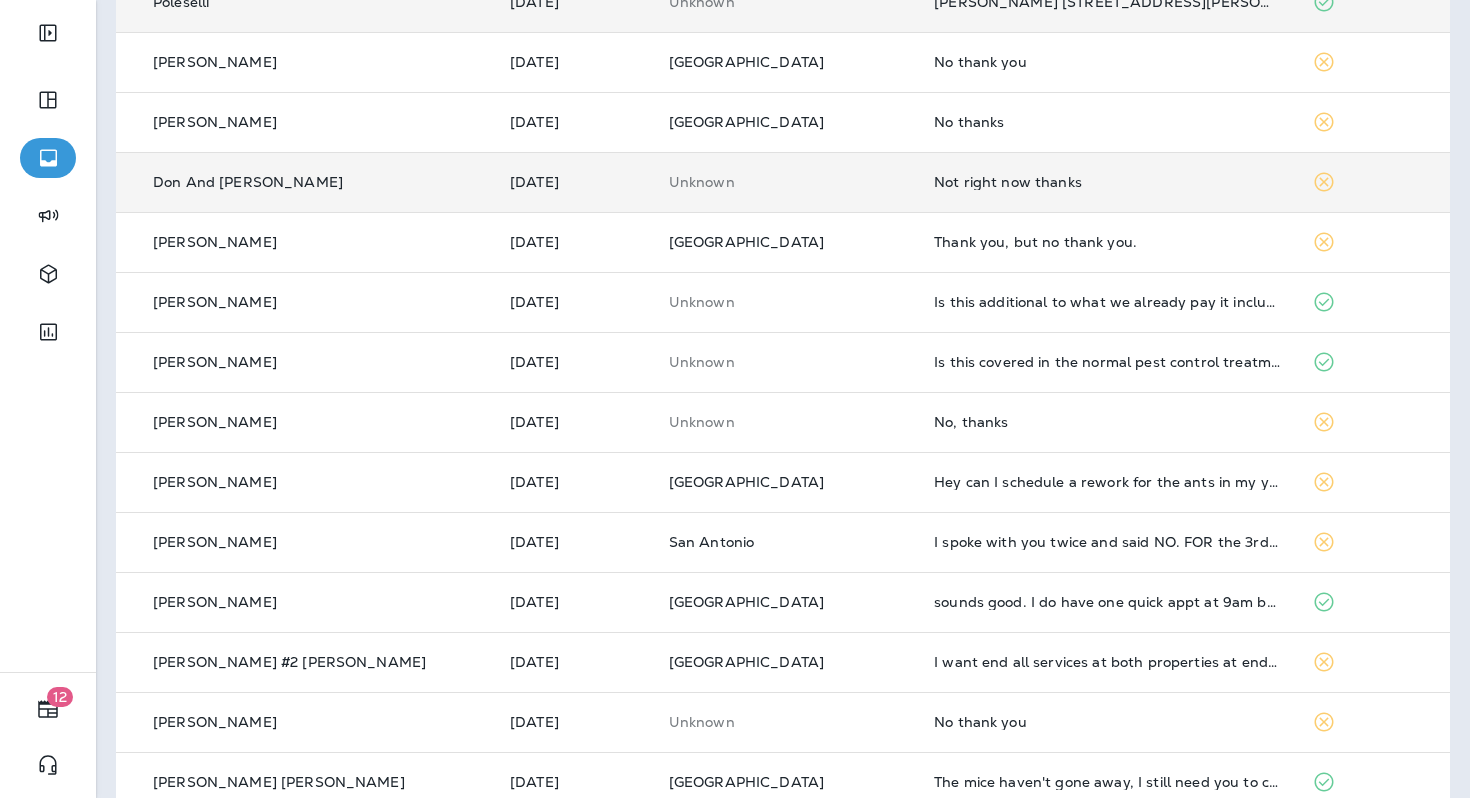 scroll, scrollTop: 304, scrollLeft: 0, axis: vertical 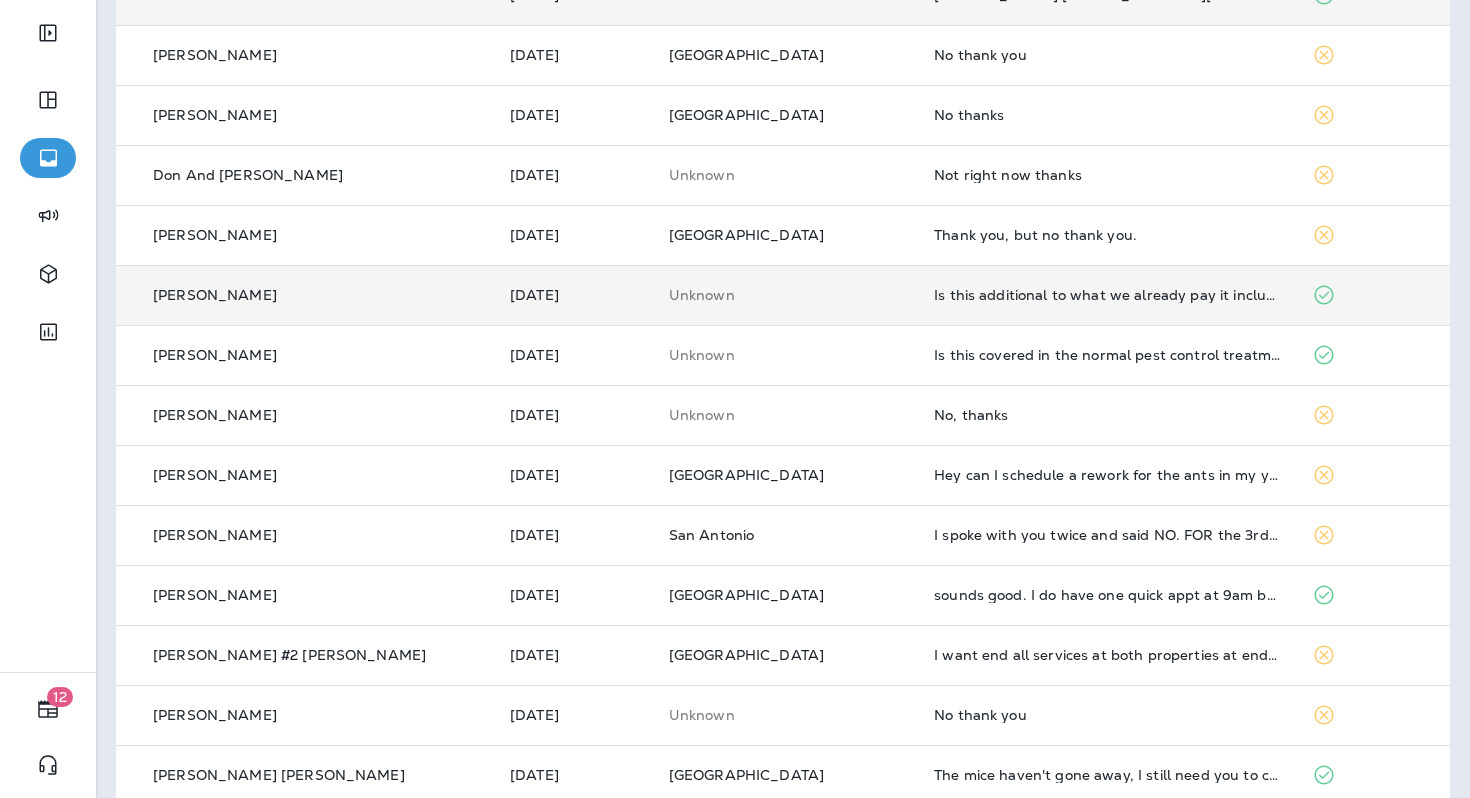 click on "Is this additional to what we already pay it included with our service?" at bounding box center [1107, 295] 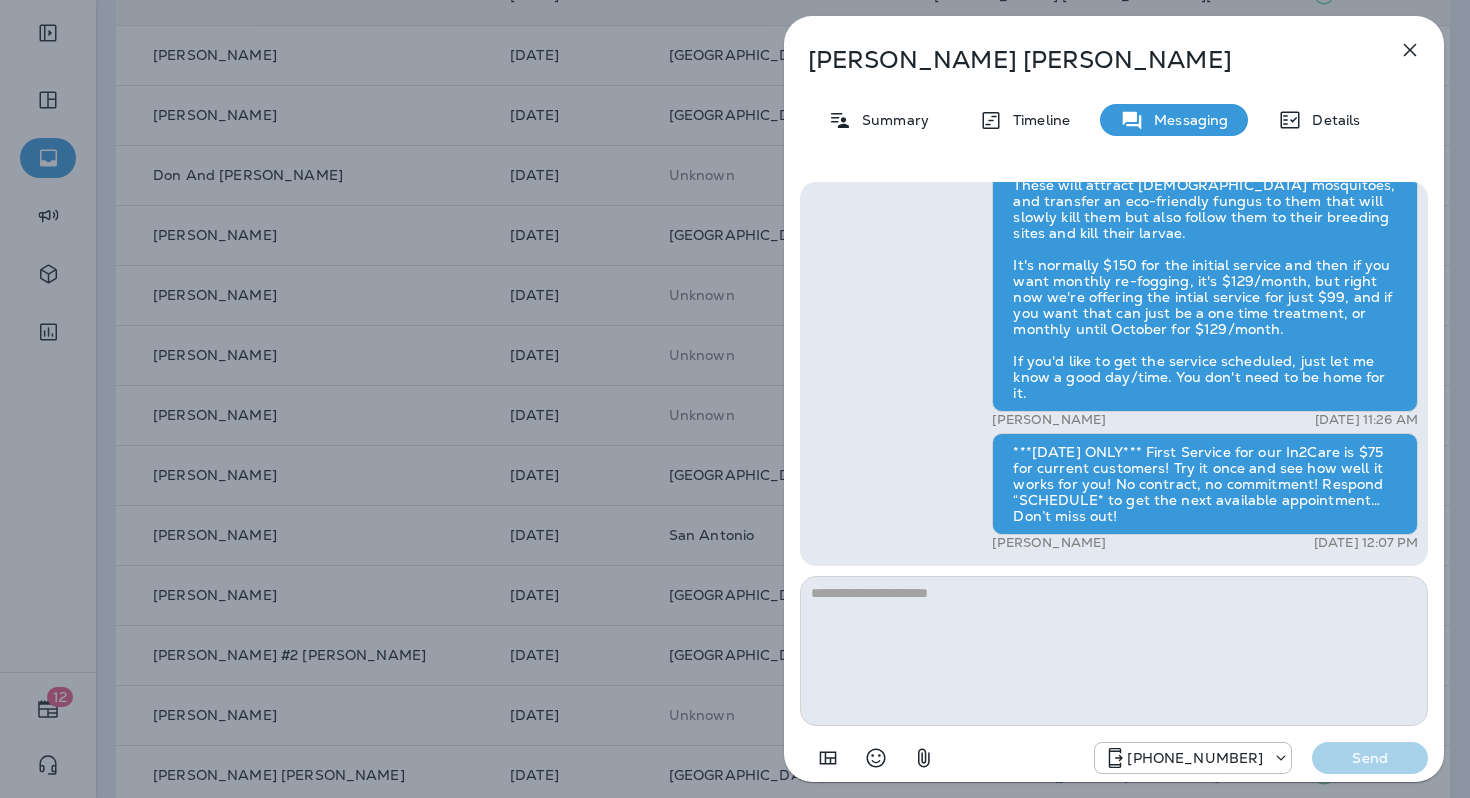 click 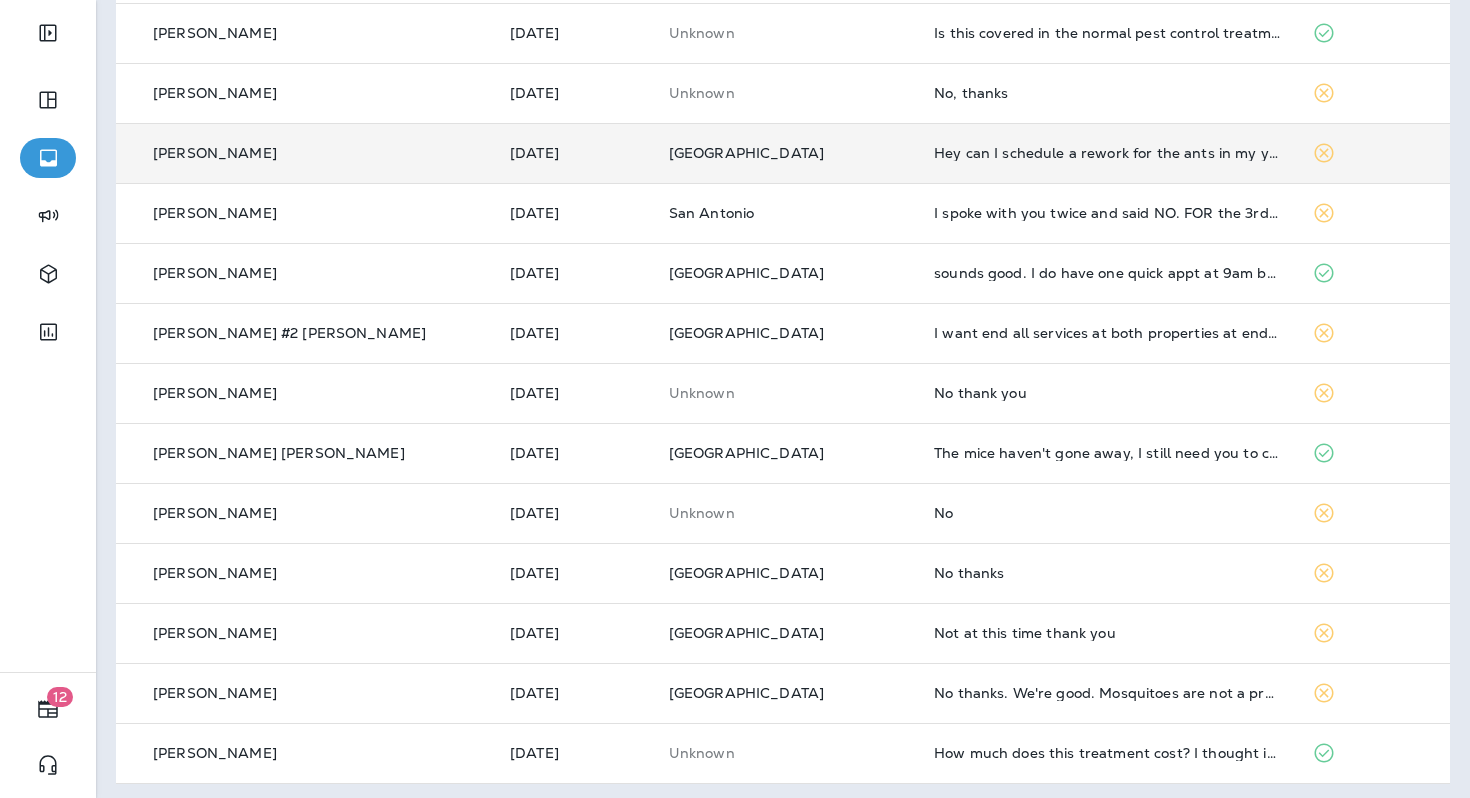 scroll, scrollTop: 631, scrollLeft: 0, axis: vertical 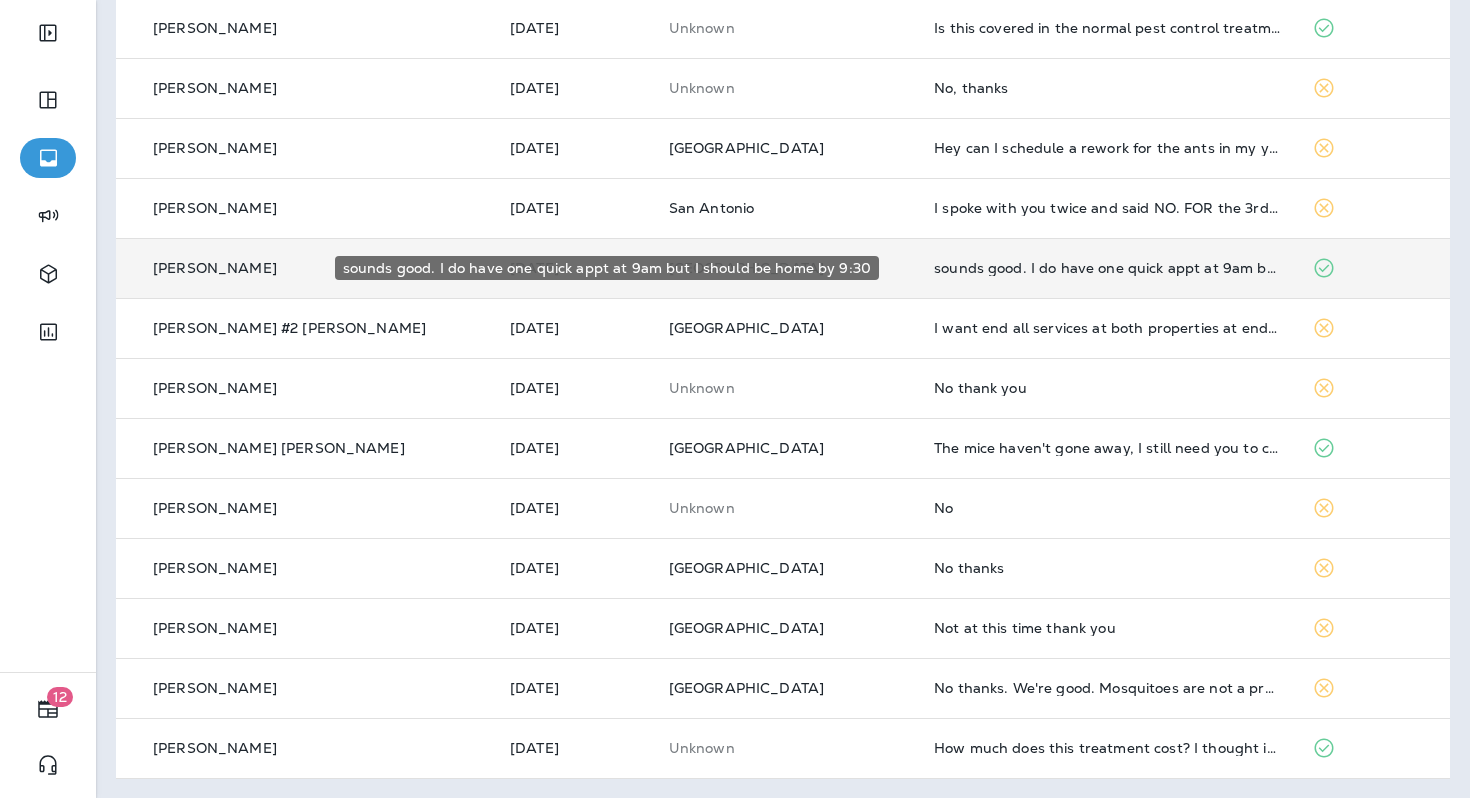 click on "sounds good. I do have one quick appt at 9am but I should be home by 9:30" at bounding box center [1107, 268] 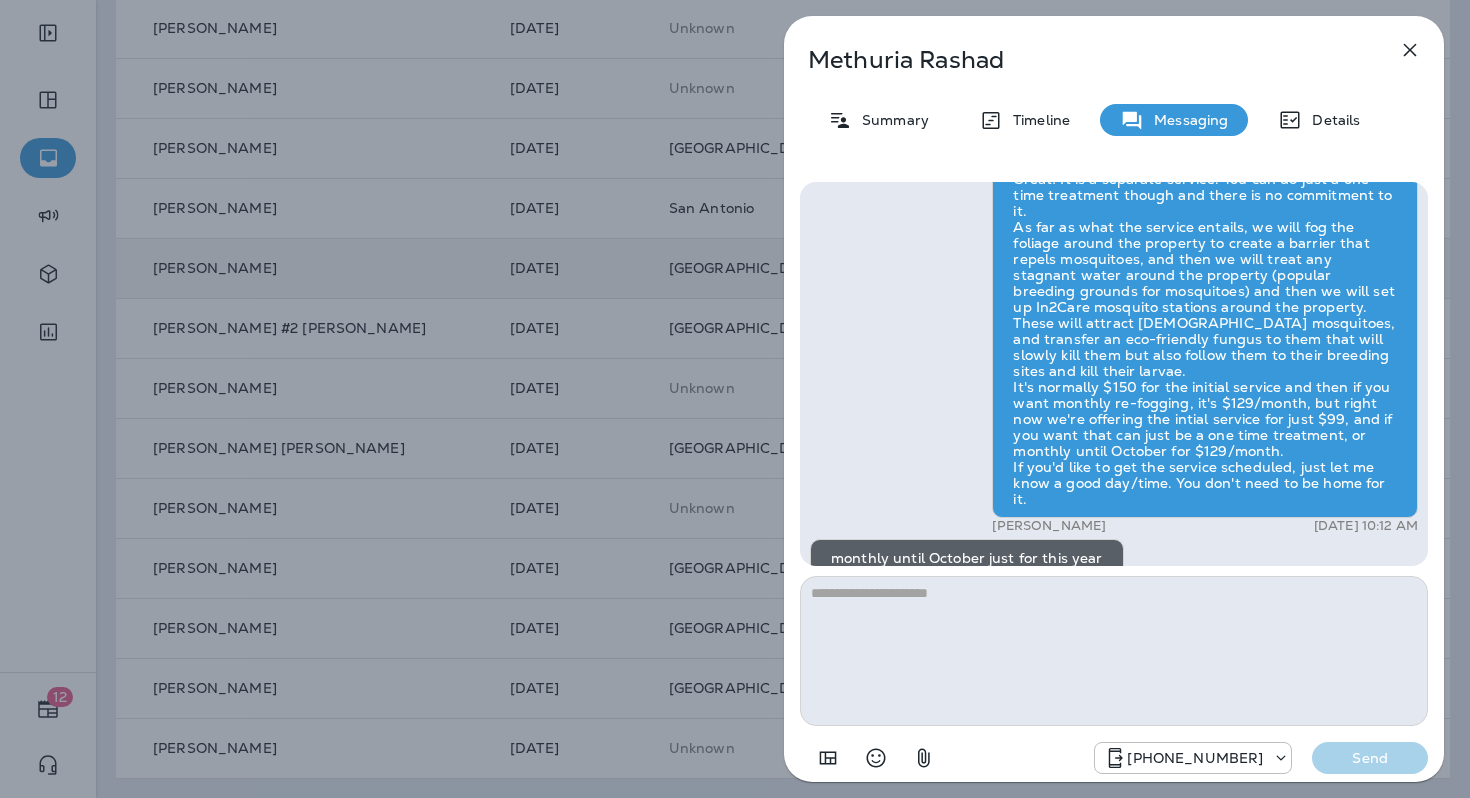 scroll, scrollTop: -359, scrollLeft: 0, axis: vertical 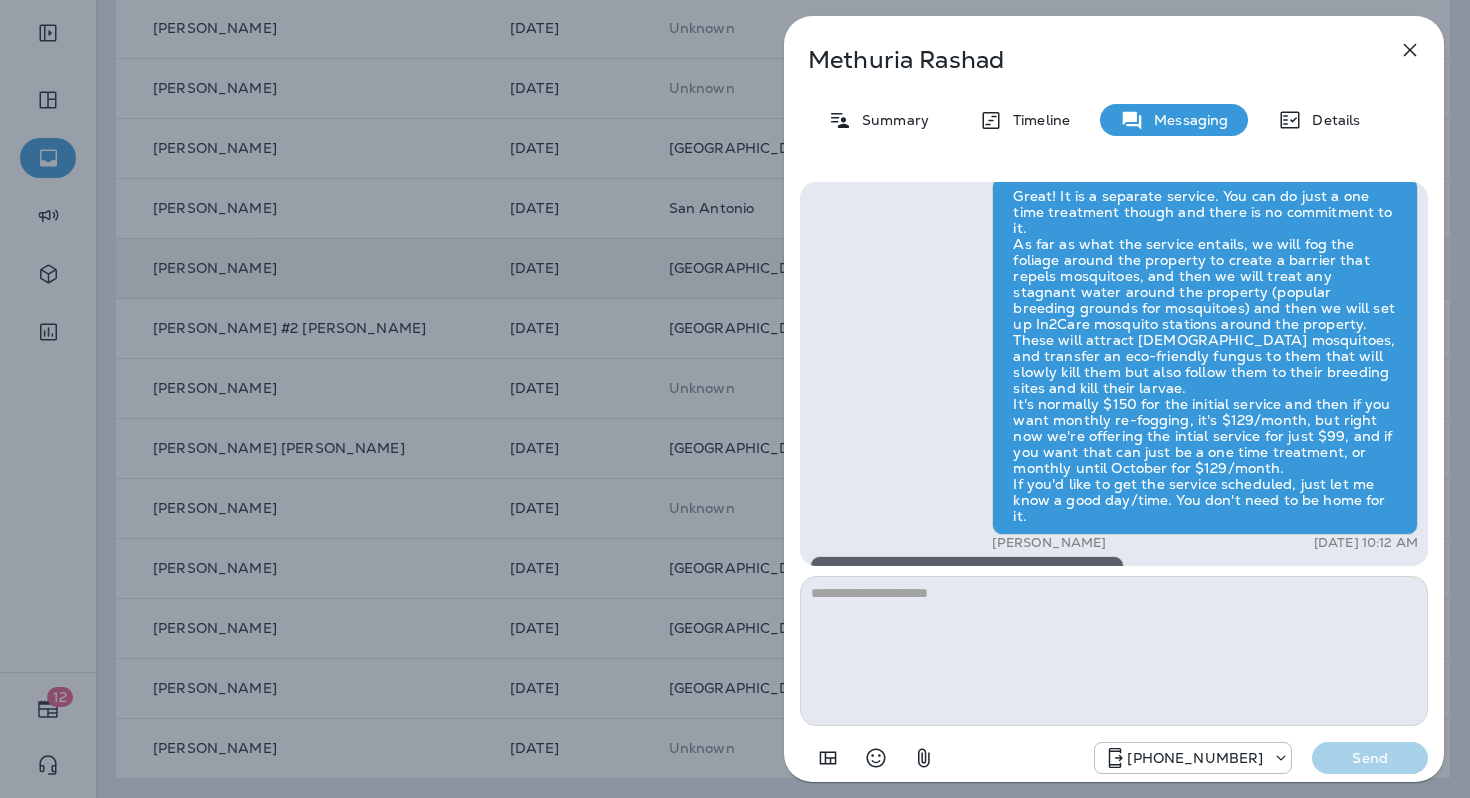 click 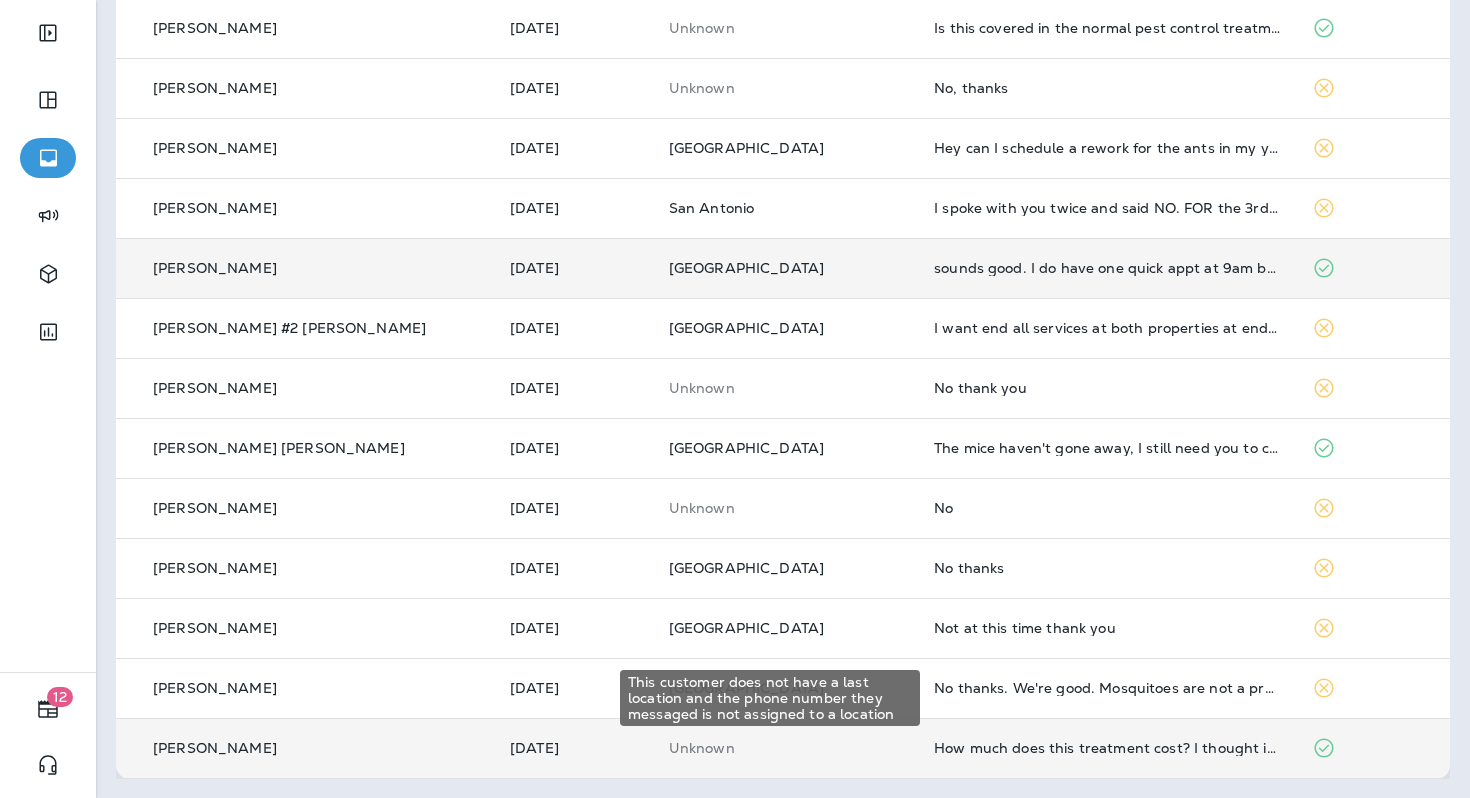 click on "Unknown" at bounding box center [785, 748] 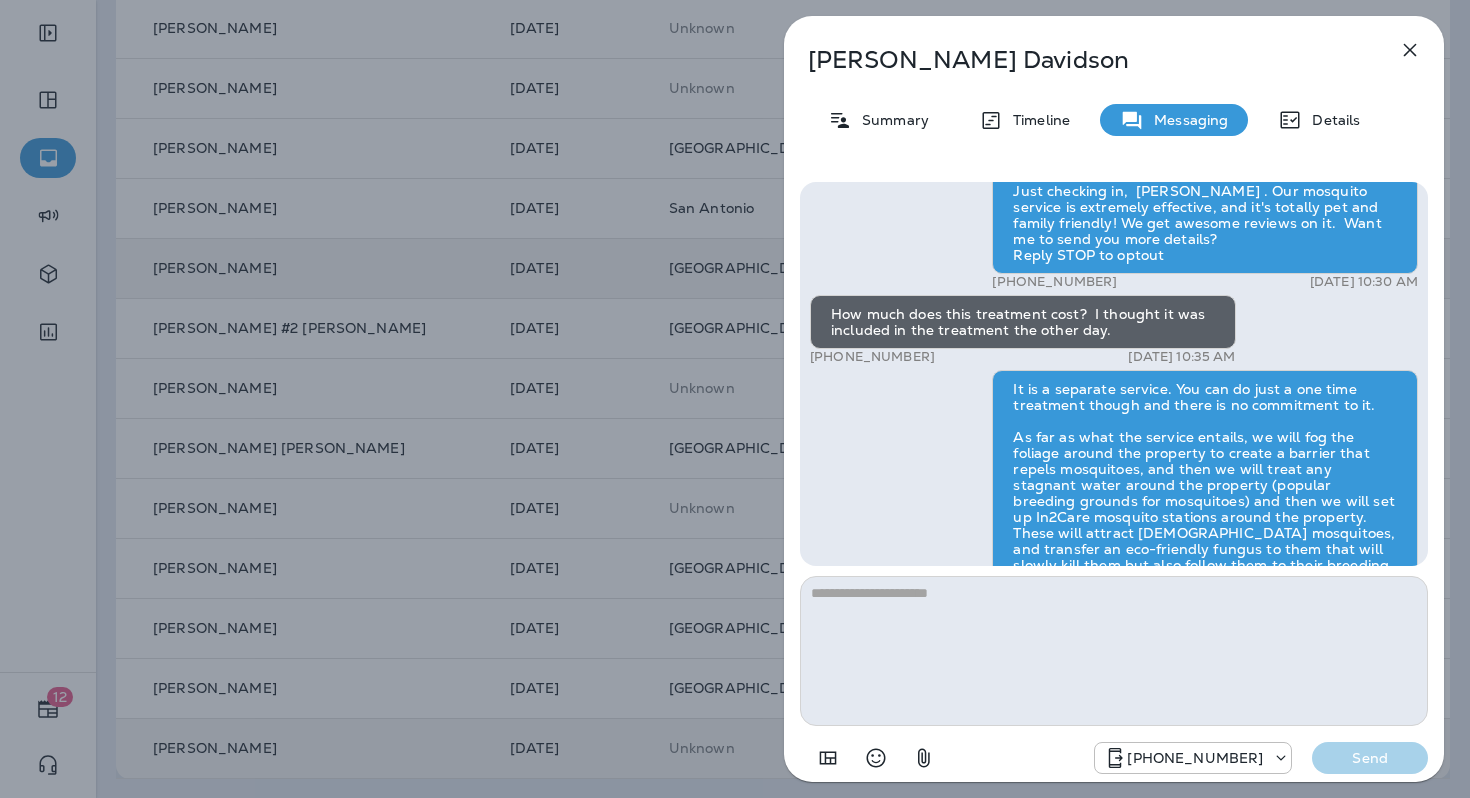scroll, scrollTop: 0, scrollLeft: 0, axis: both 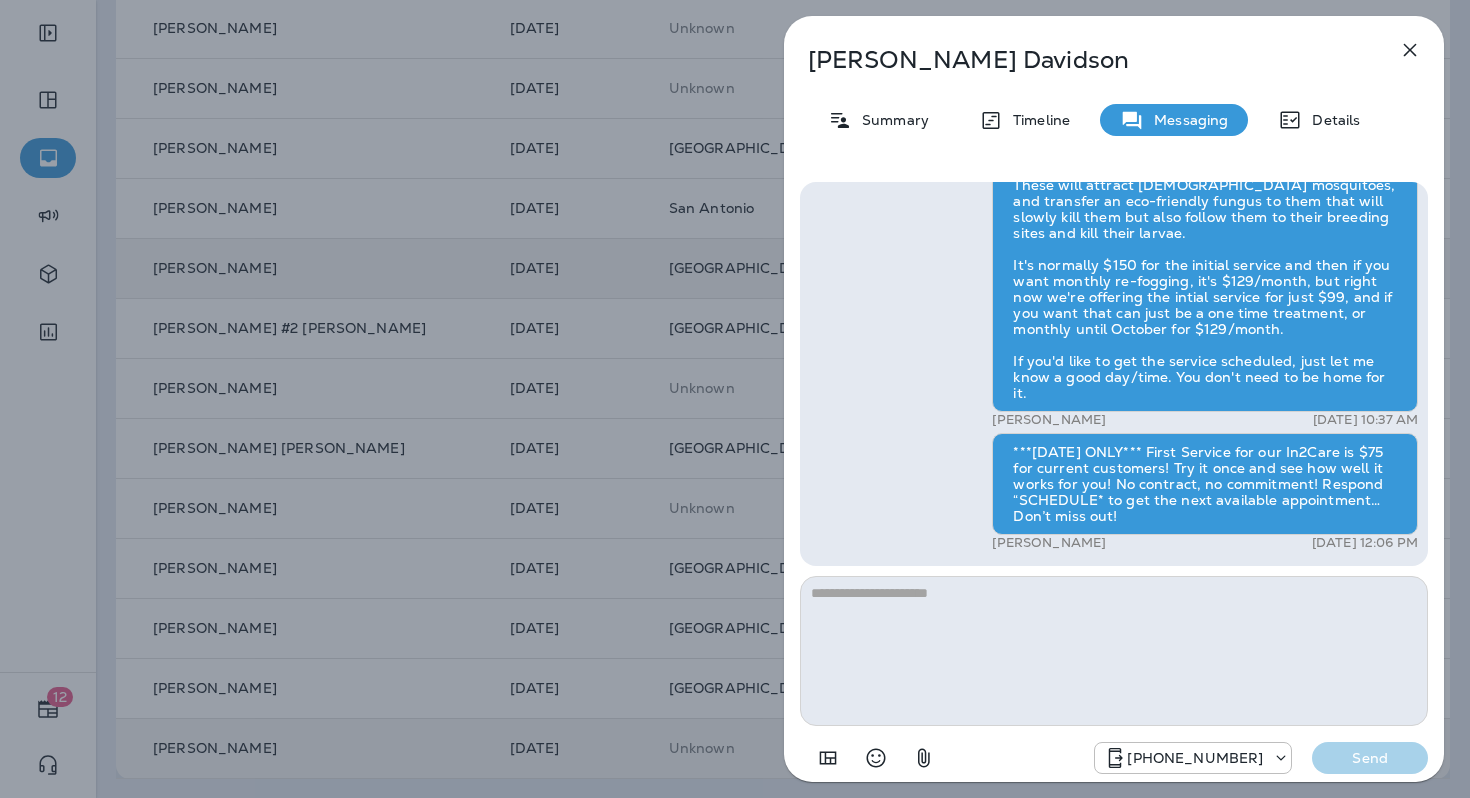 click 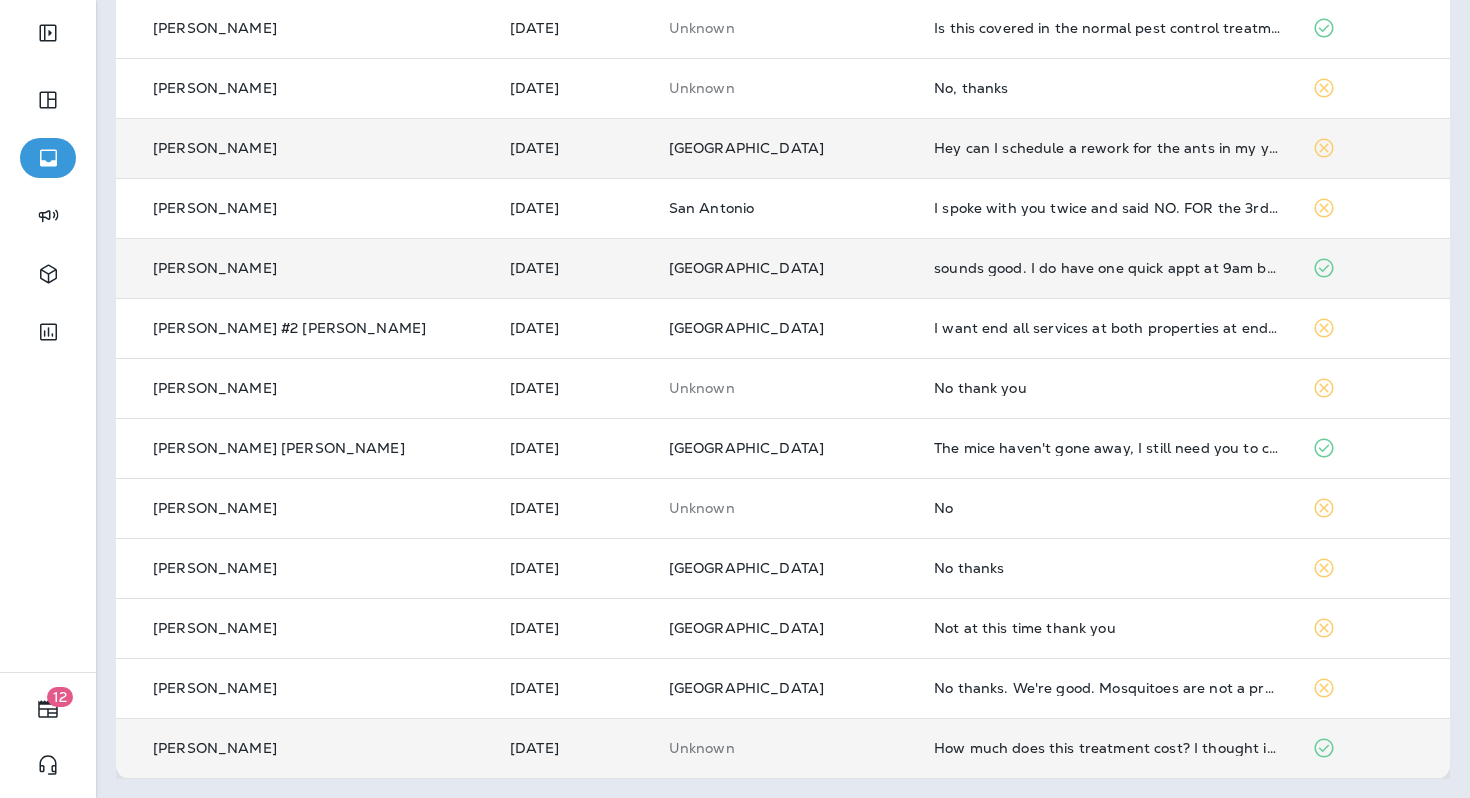 scroll, scrollTop: 0, scrollLeft: 0, axis: both 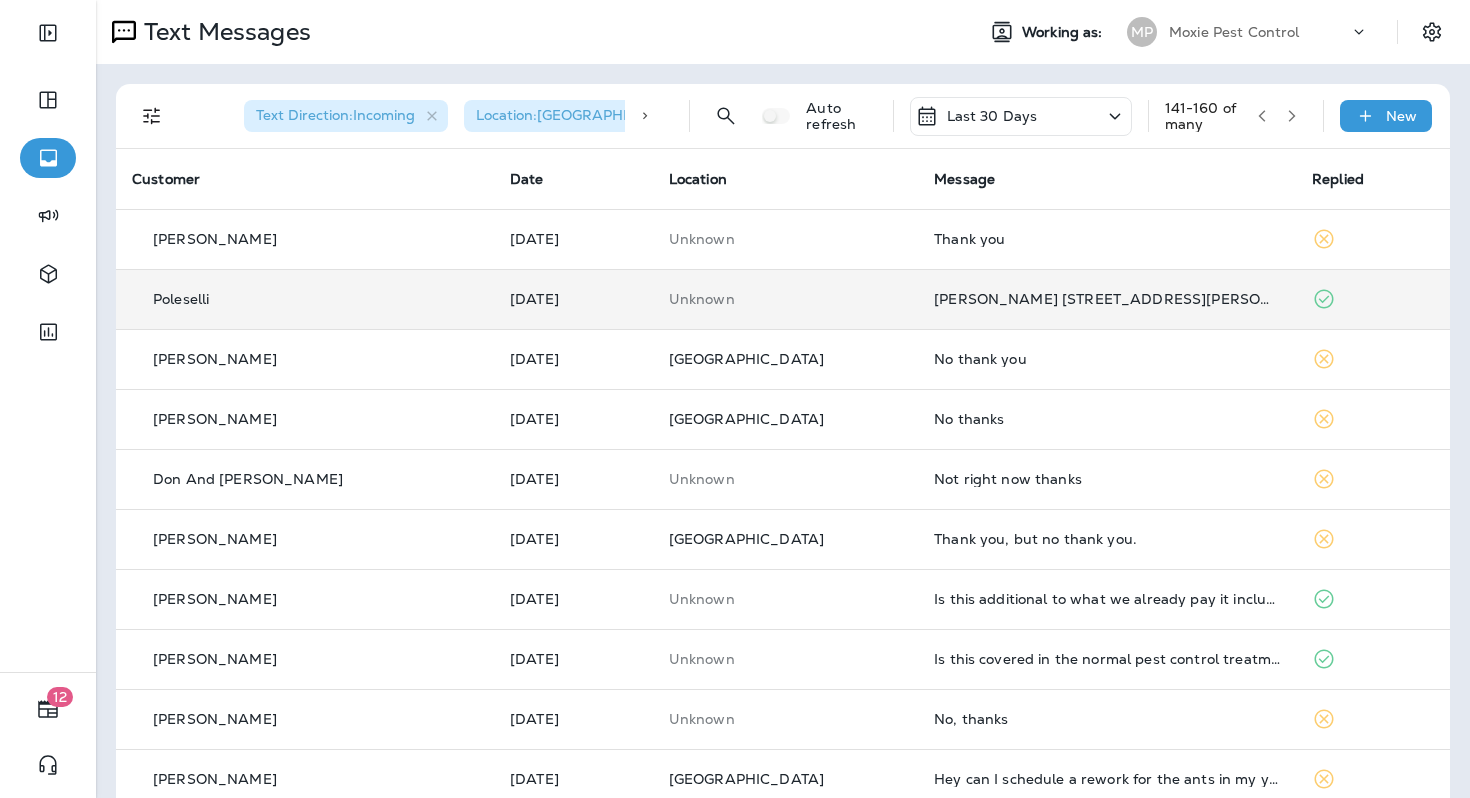 click 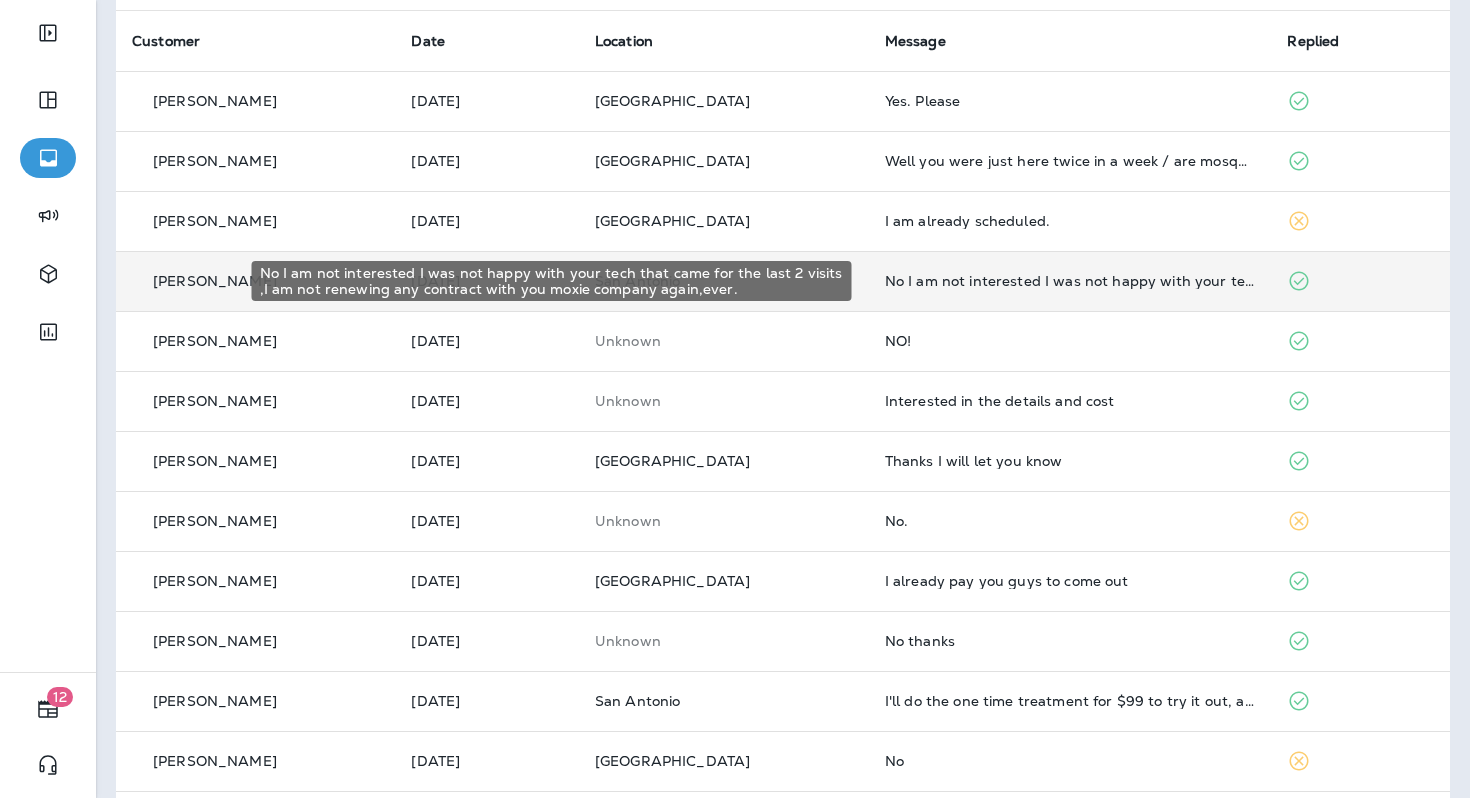 scroll, scrollTop: 149, scrollLeft: 0, axis: vertical 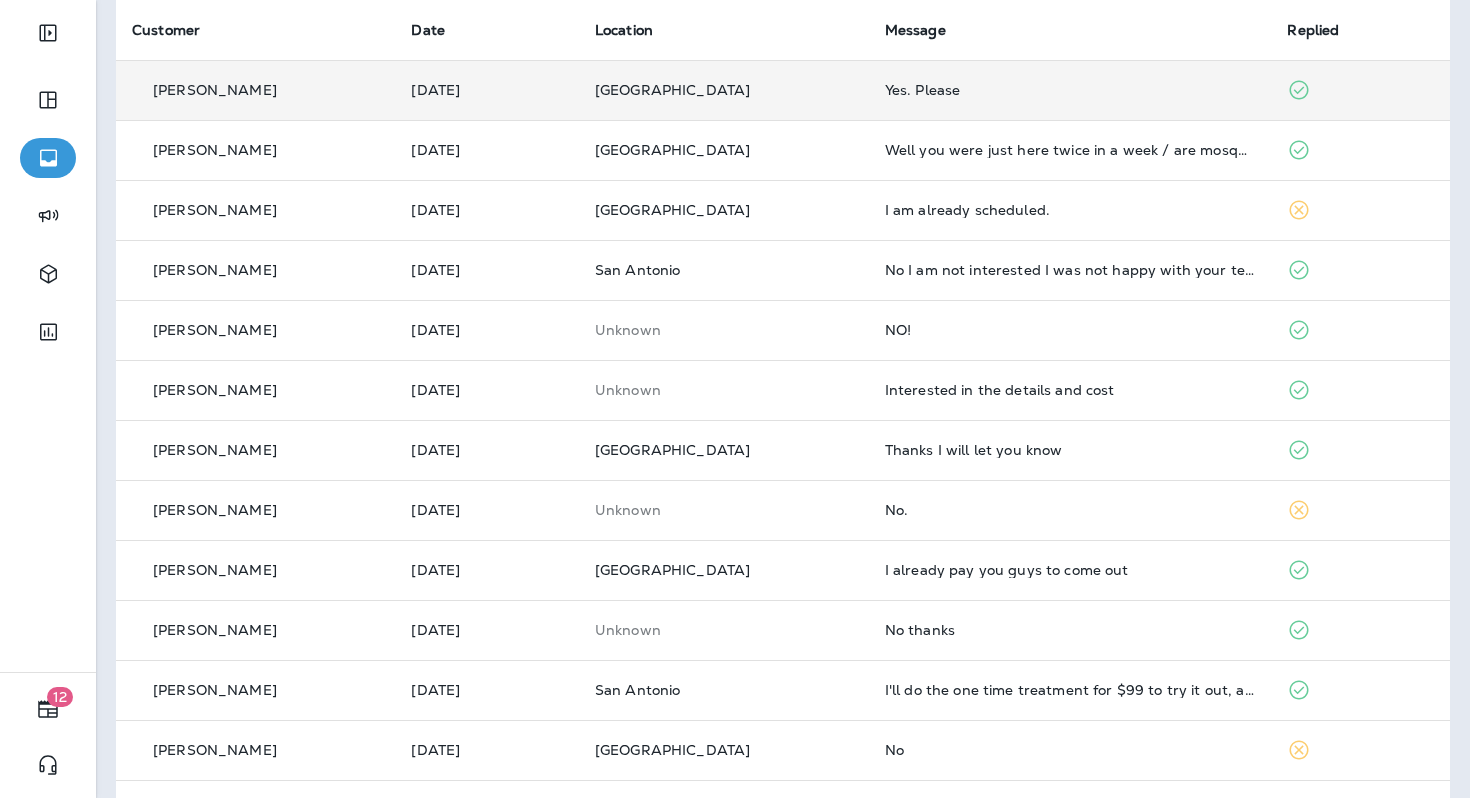 click on "Yes. Please" at bounding box center (1070, 90) 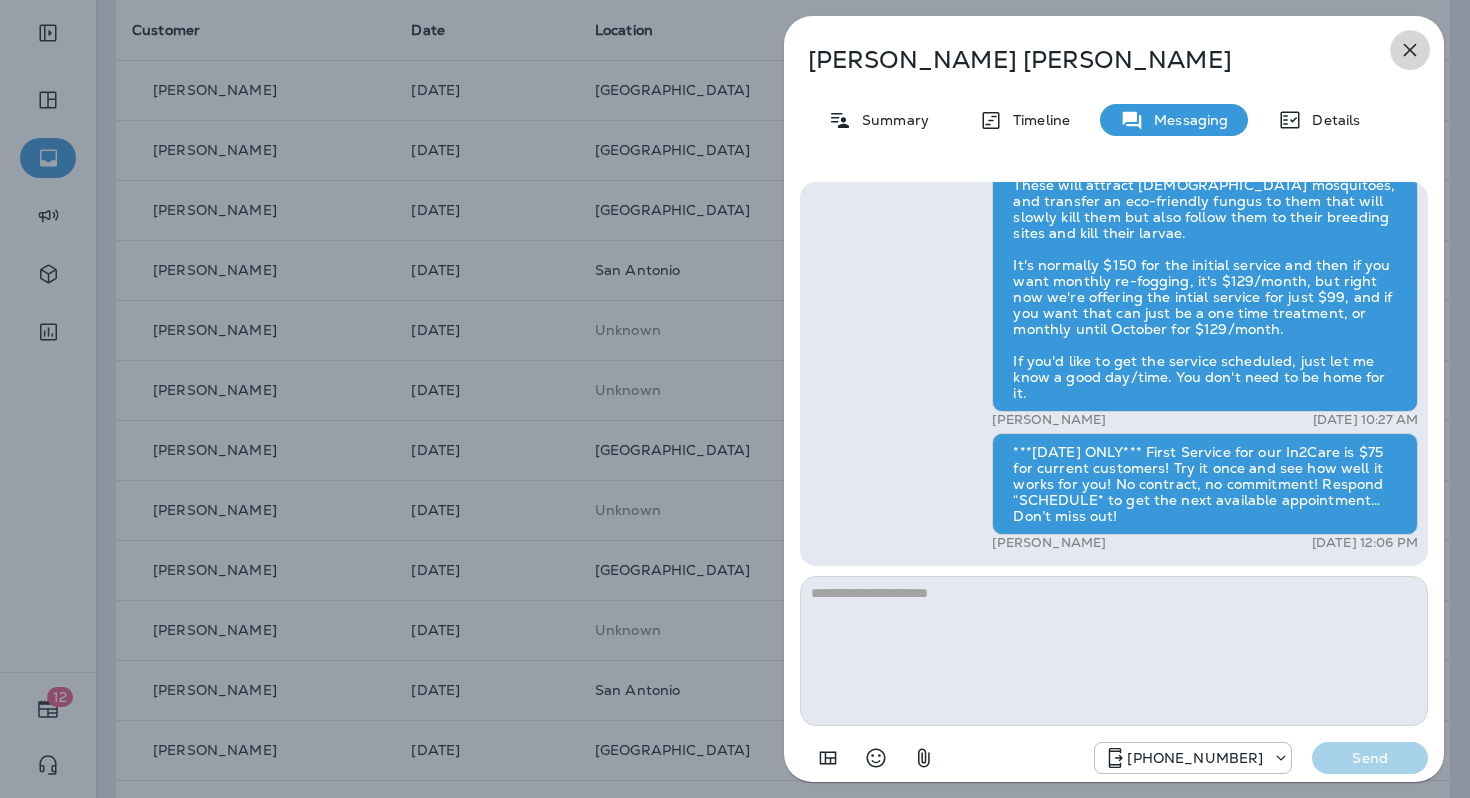 click 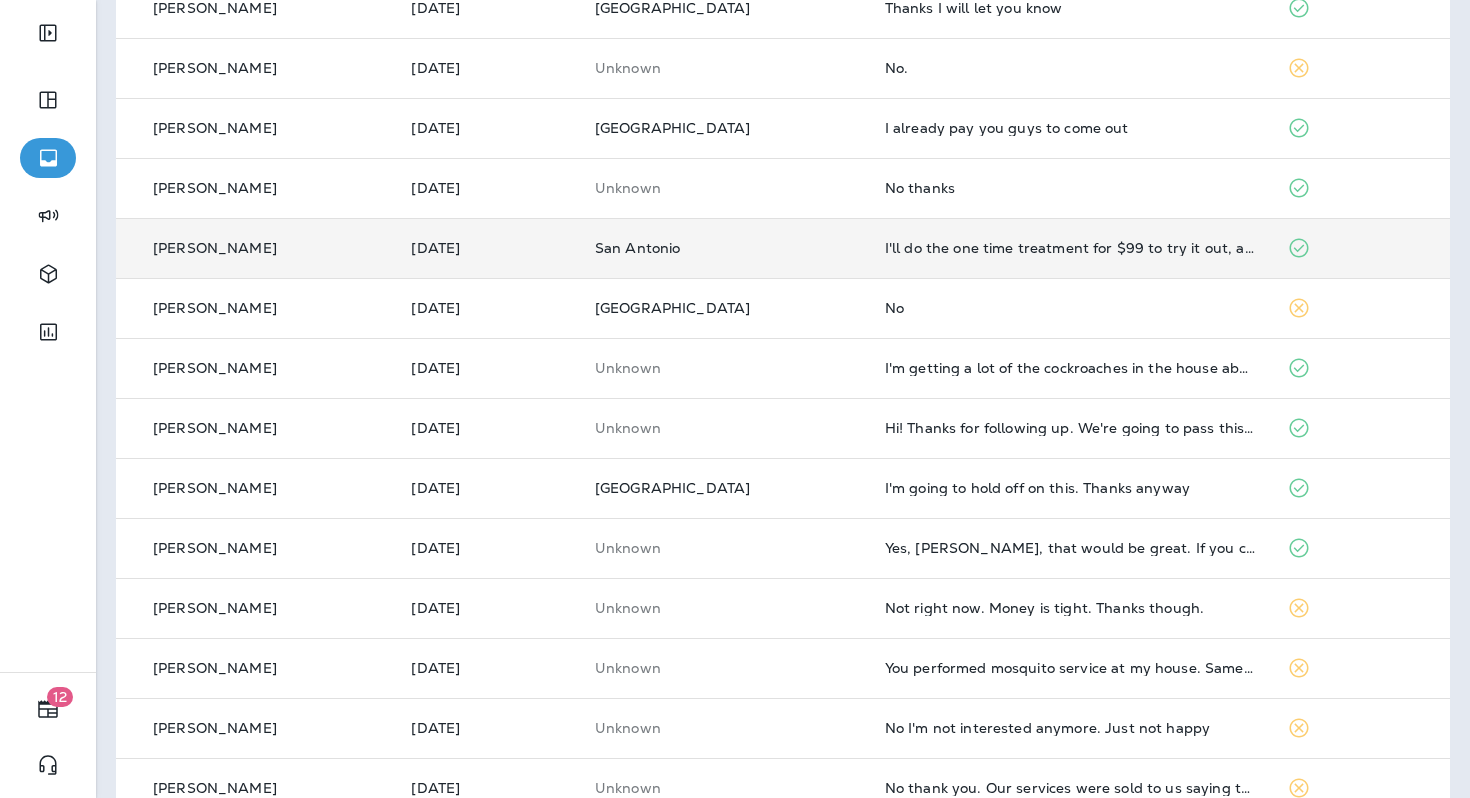 scroll, scrollTop: 631, scrollLeft: 0, axis: vertical 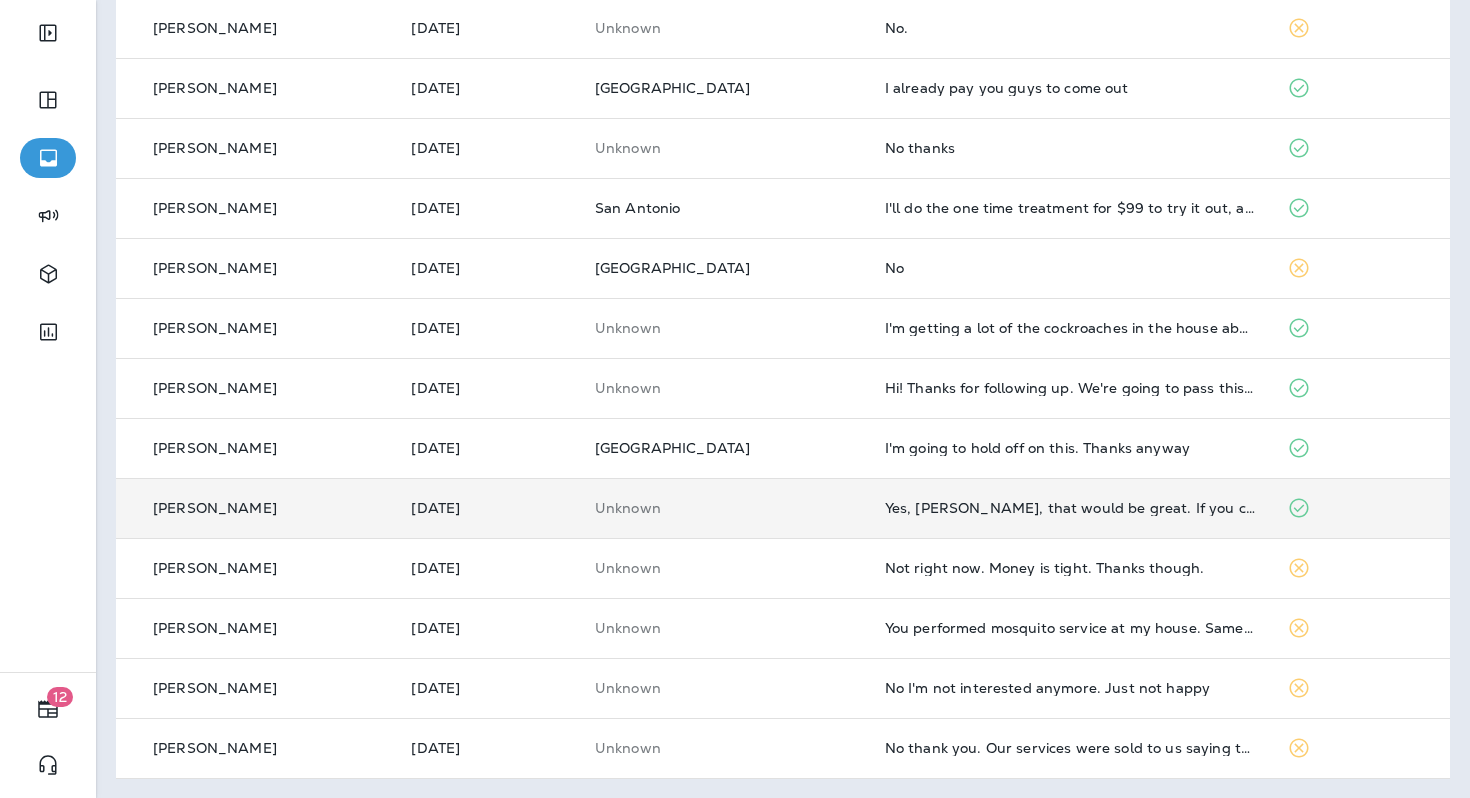 click on "Unknown" at bounding box center [724, 508] 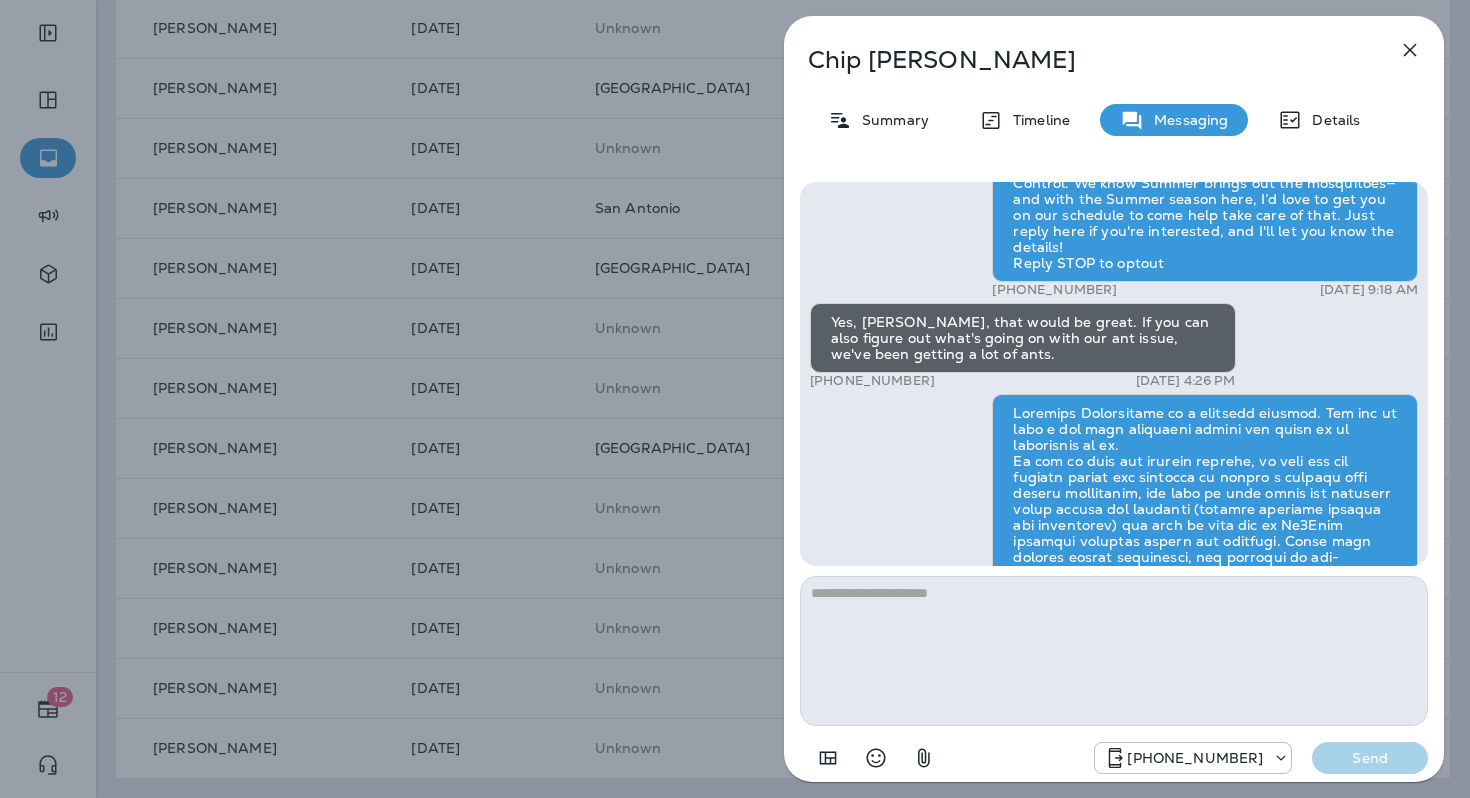 scroll, scrollTop: 0, scrollLeft: 0, axis: both 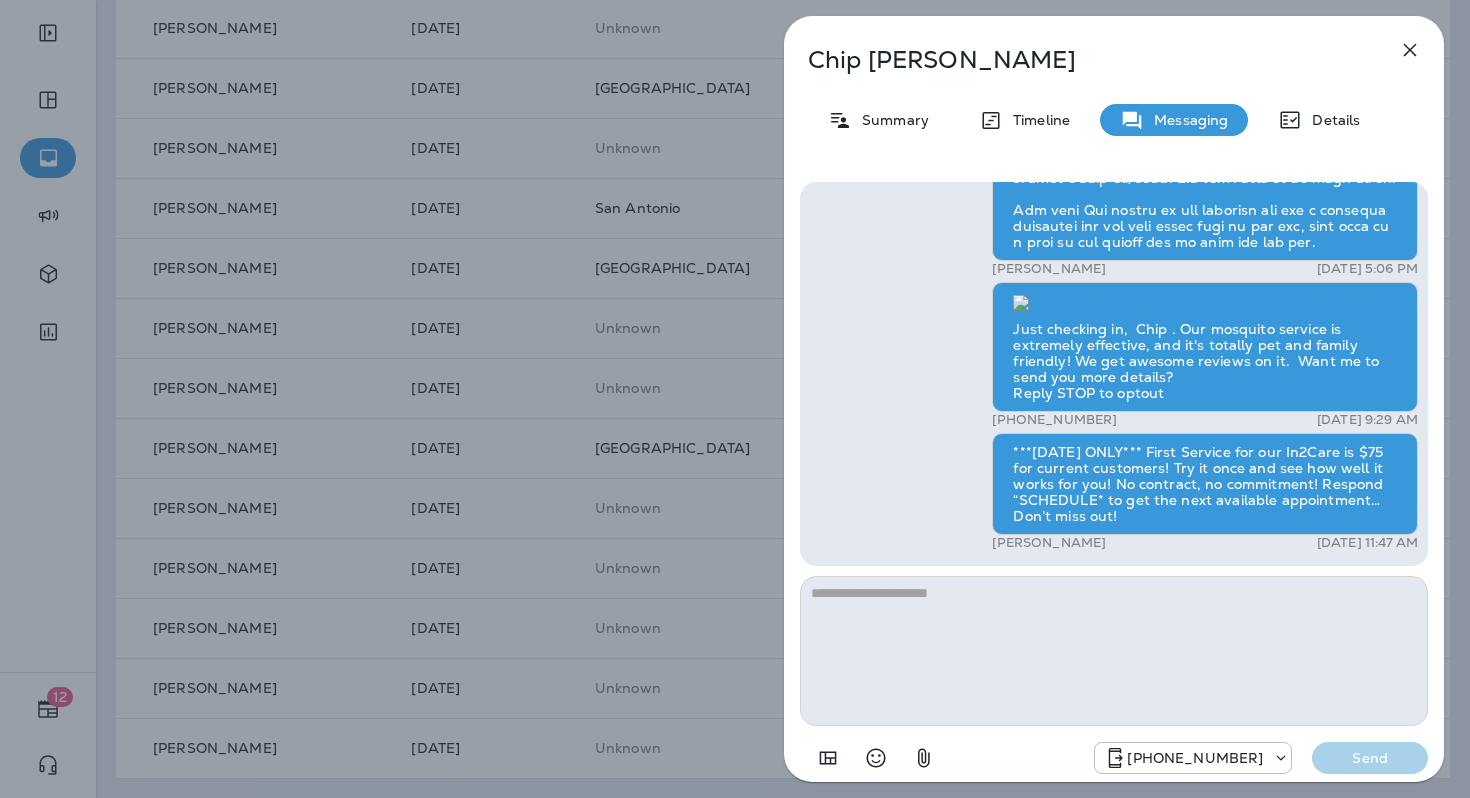 click 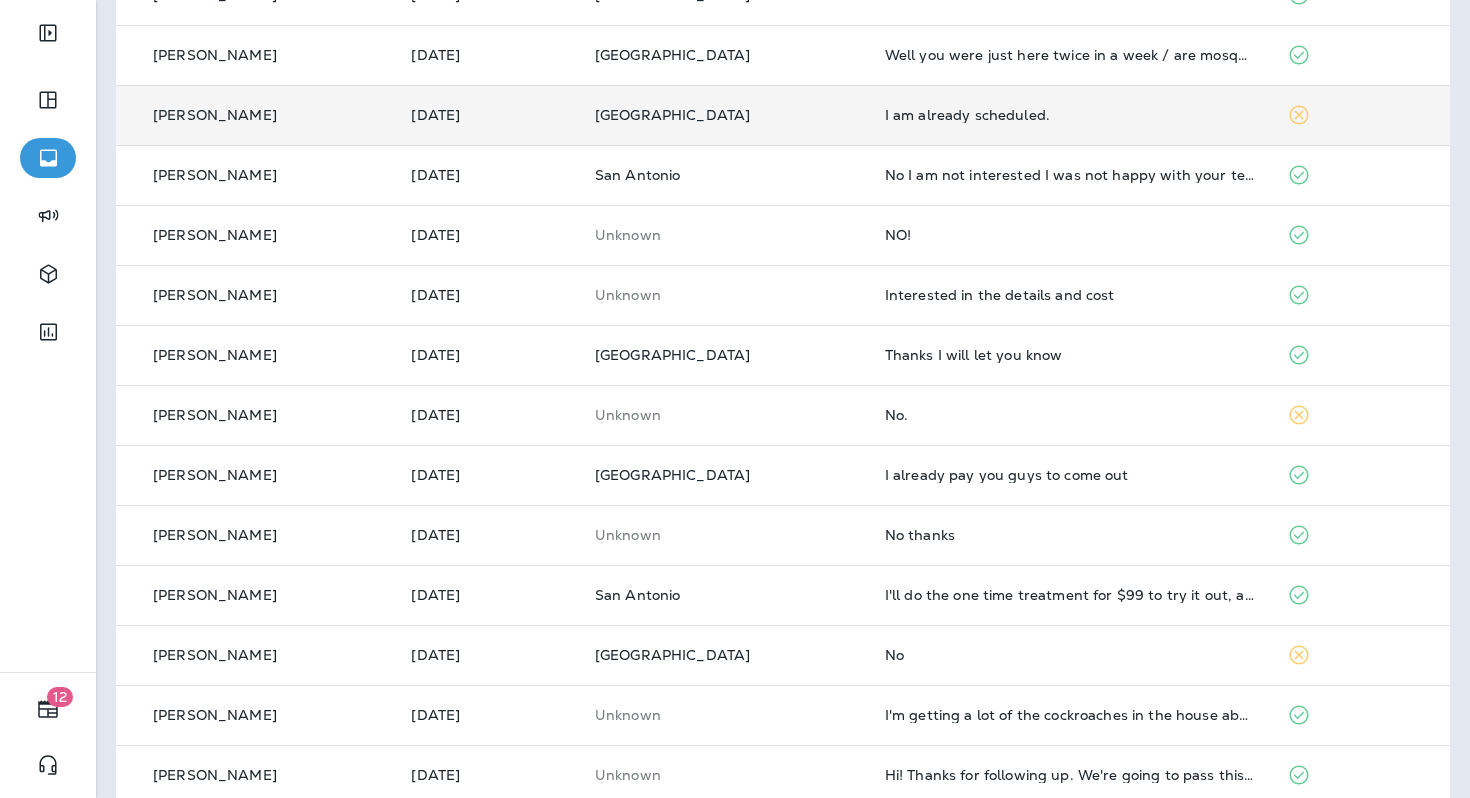 scroll, scrollTop: 35, scrollLeft: 0, axis: vertical 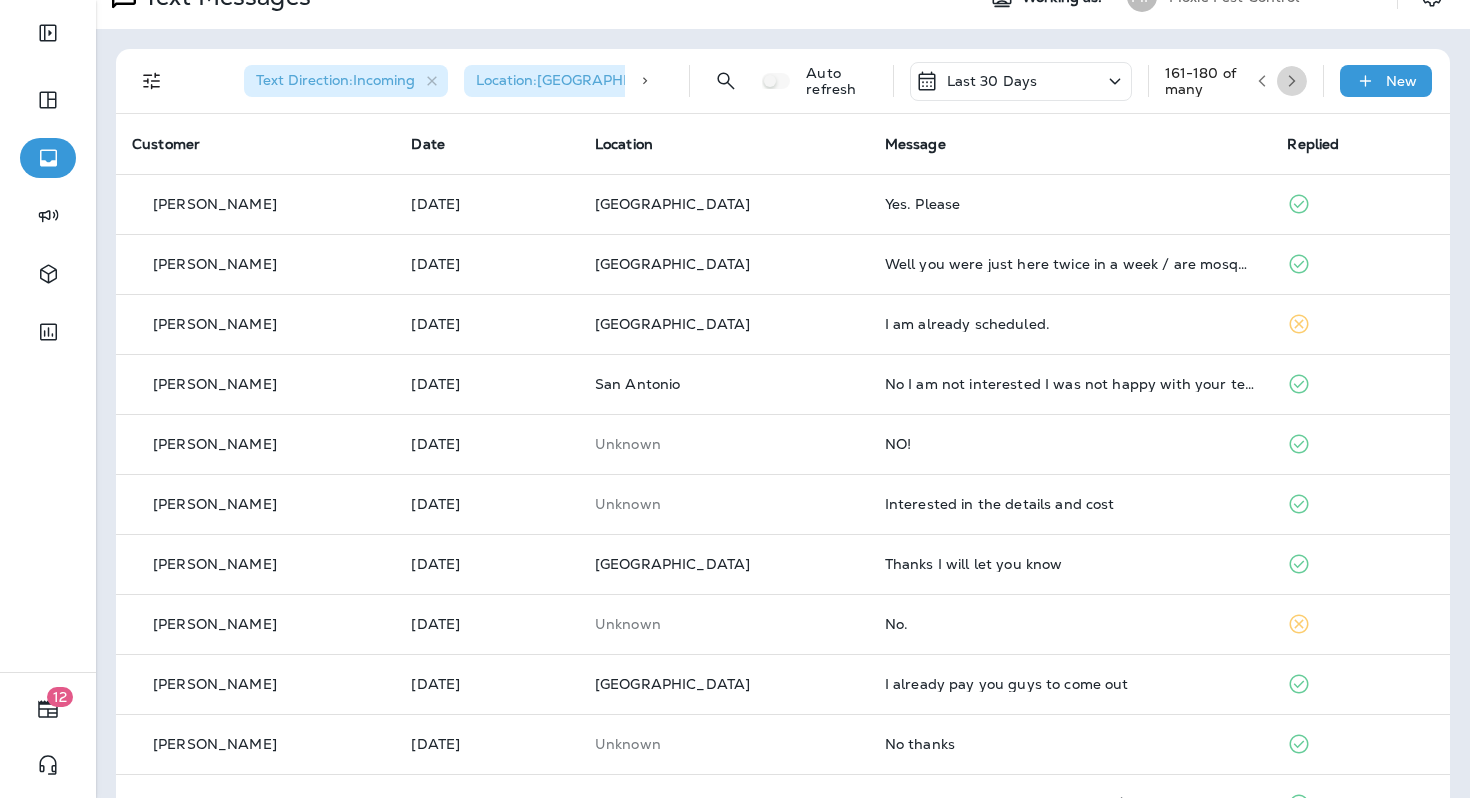 click 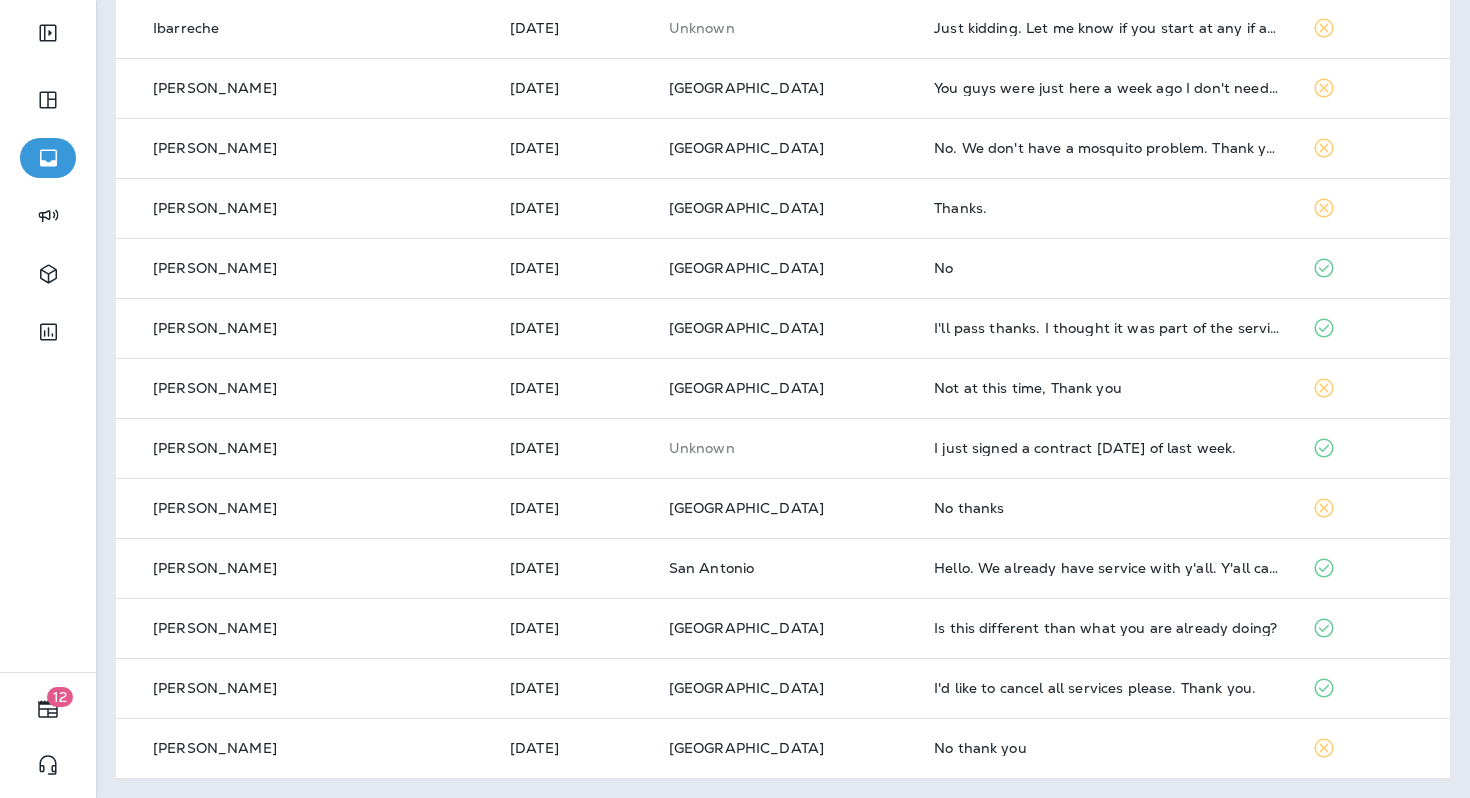 scroll, scrollTop: 0, scrollLeft: 0, axis: both 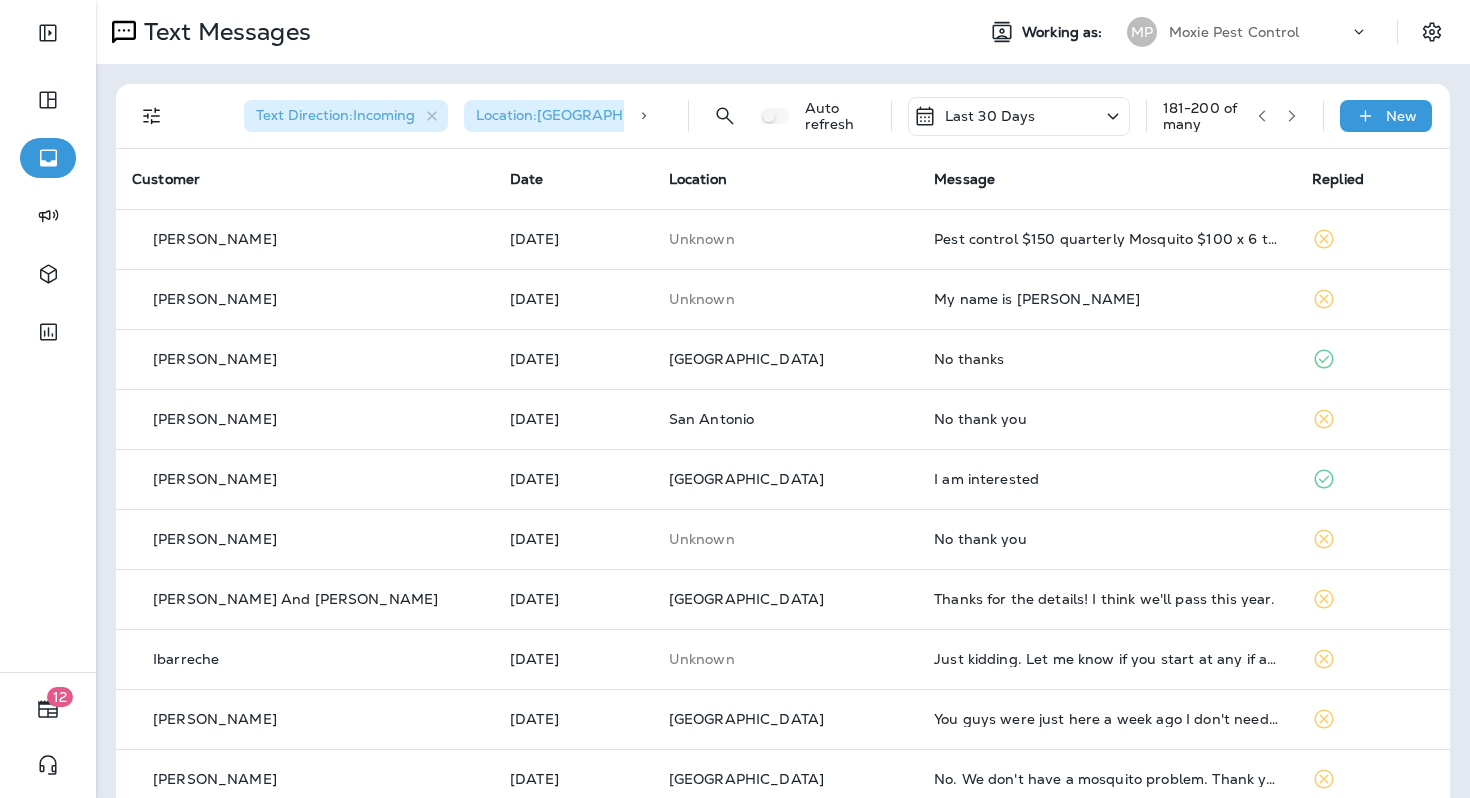 click 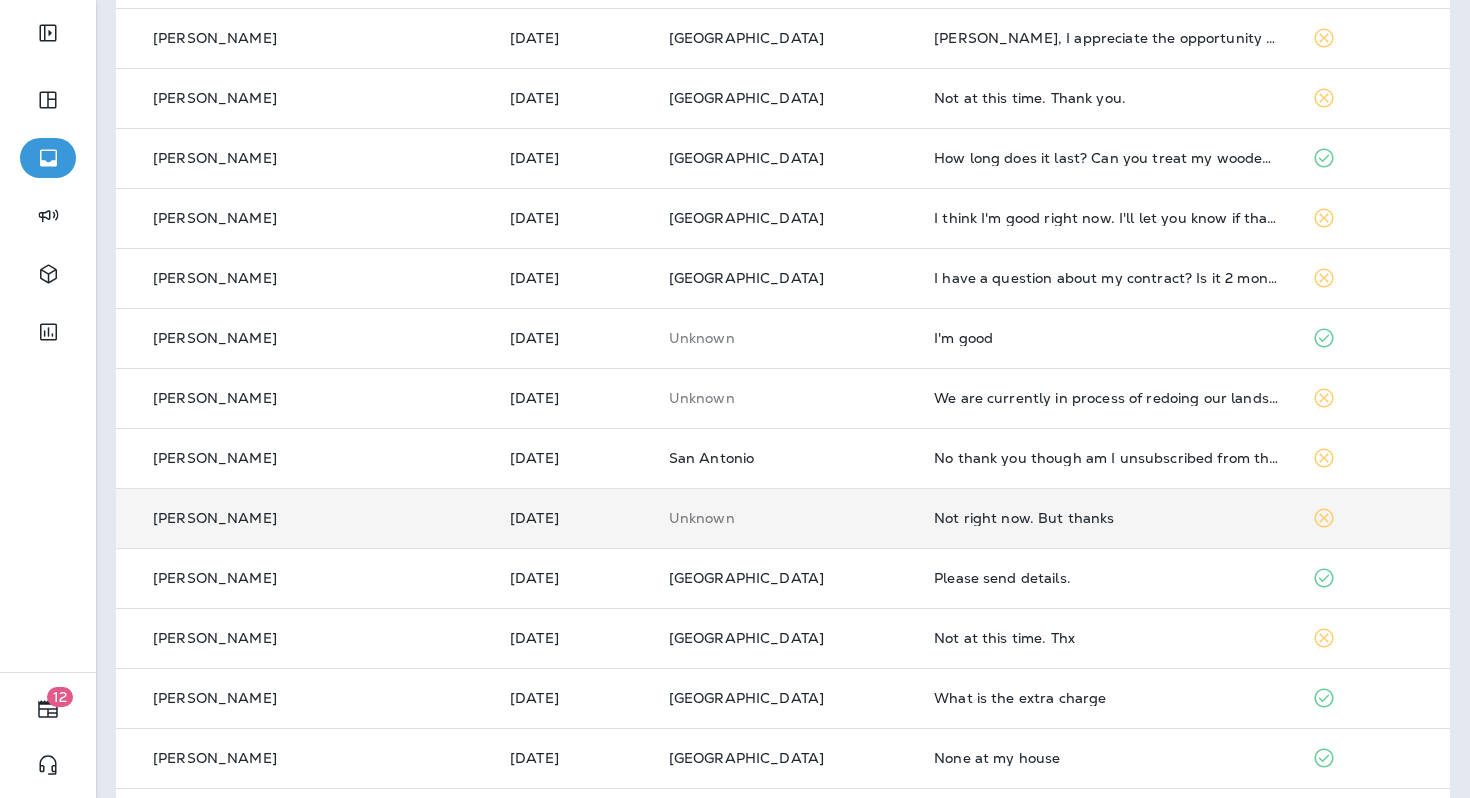 scroll, scrollTop: 631, scrollLeft: 0, axis: vertical 